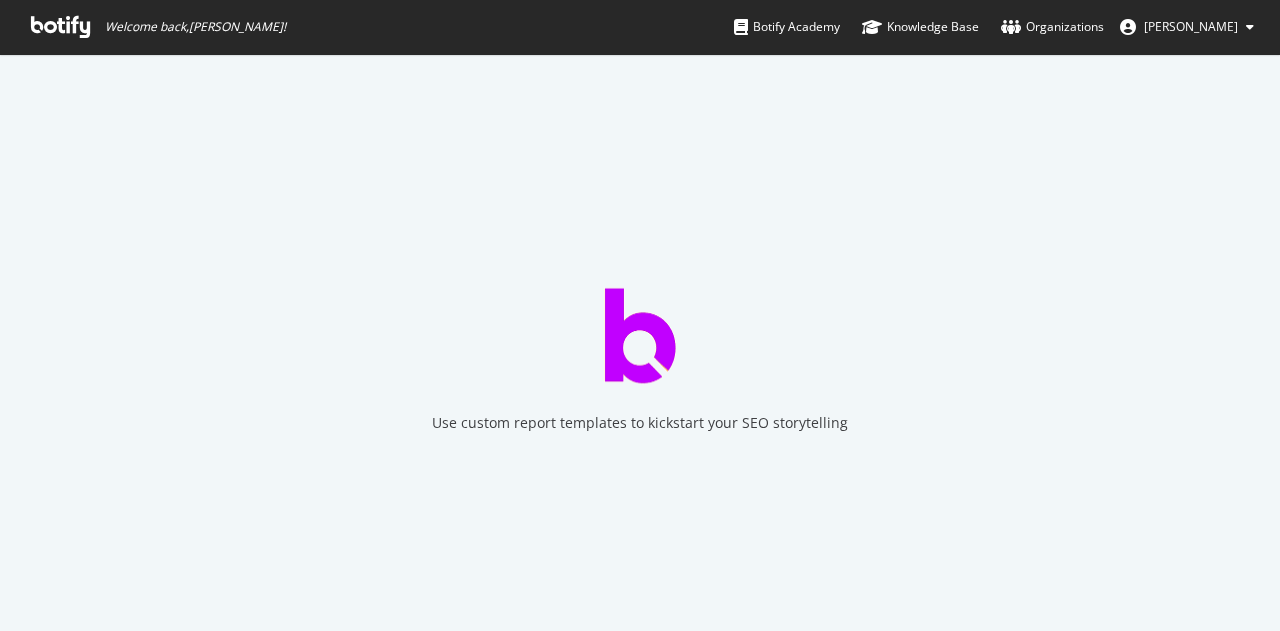 scroll, scrollTop: 0, scrollLeft: 0, axis: both 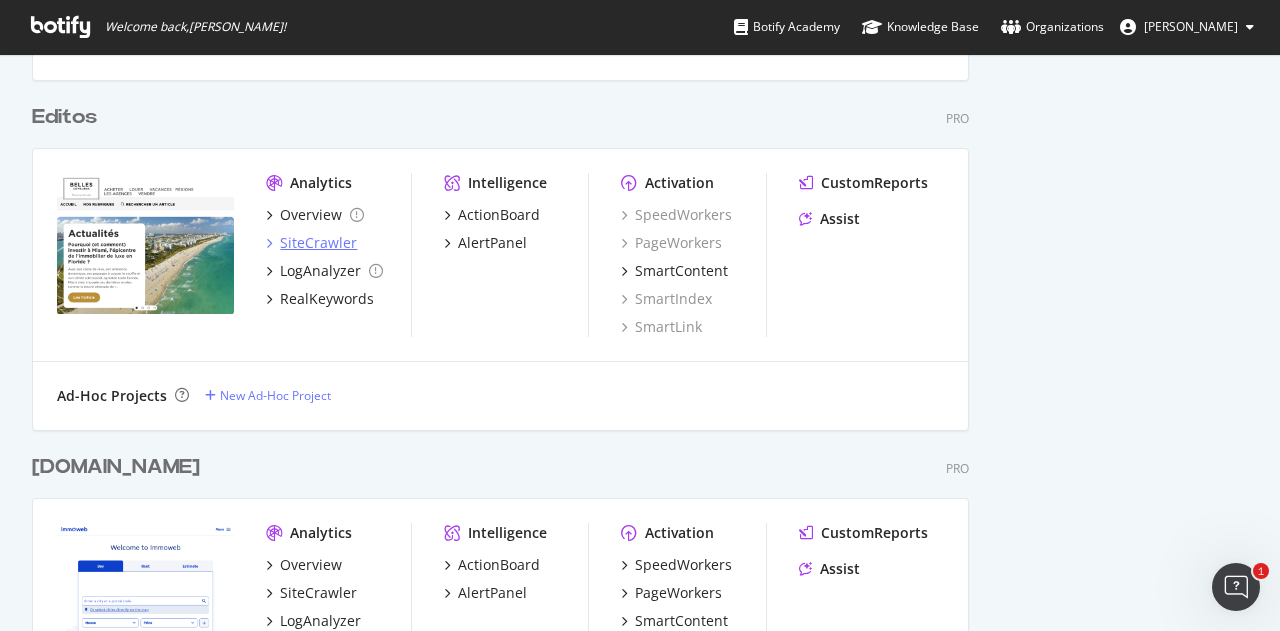 click on "SiteCrawler" at bounding box center [318, 243] 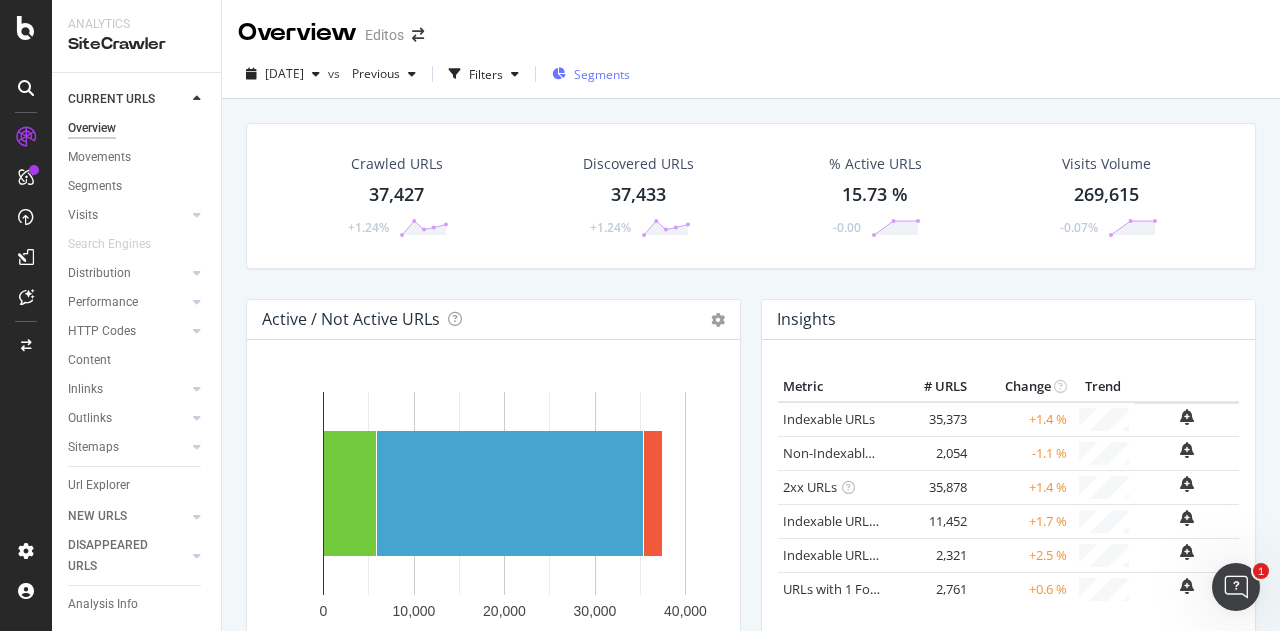 click on "Segments" at bounding box center (591, 74) 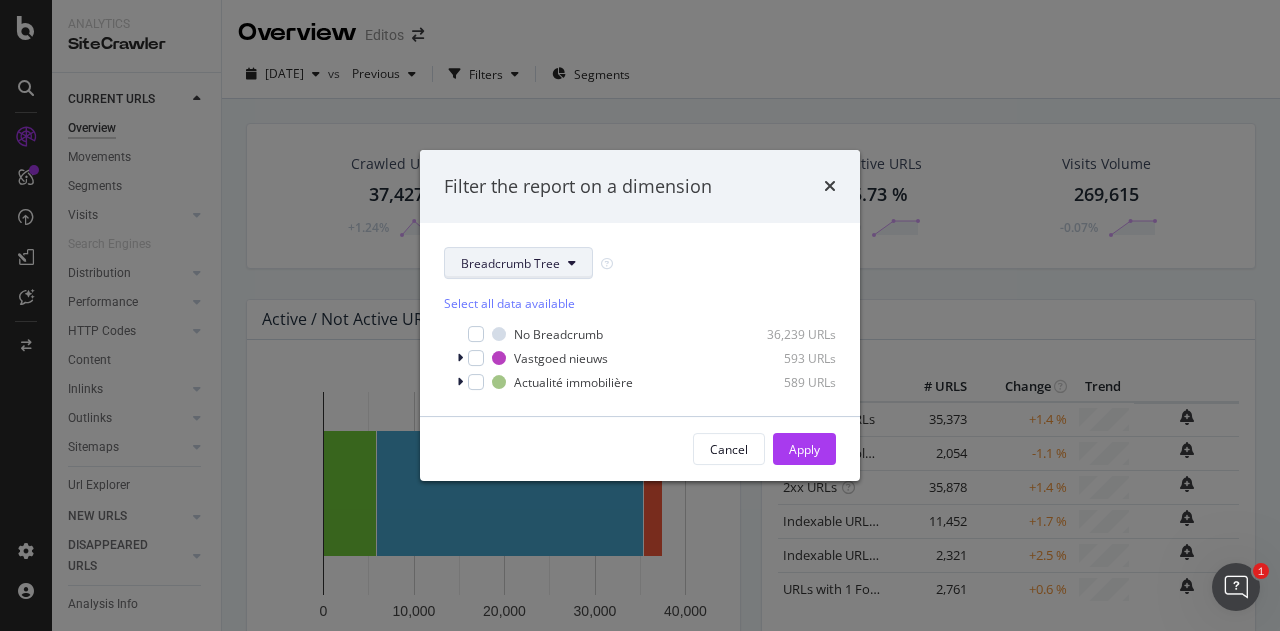 click on "Breadcrumb Tree" at bounding box center [518, 263] 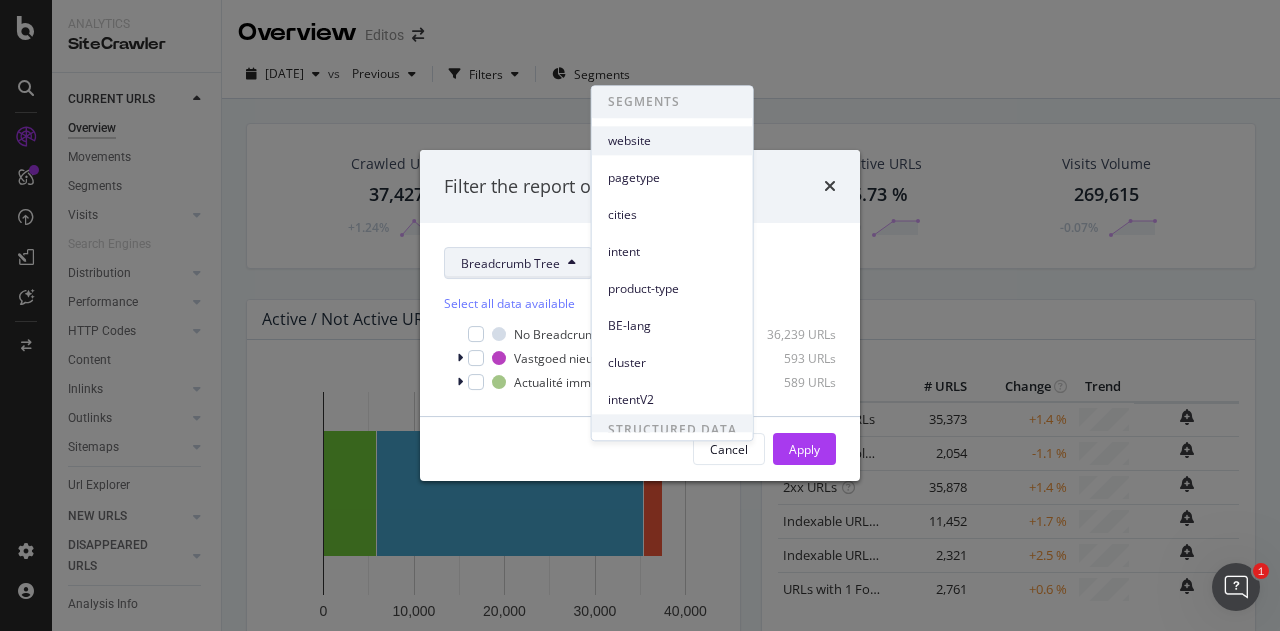 click on "website" at bounding box center (672, 141) 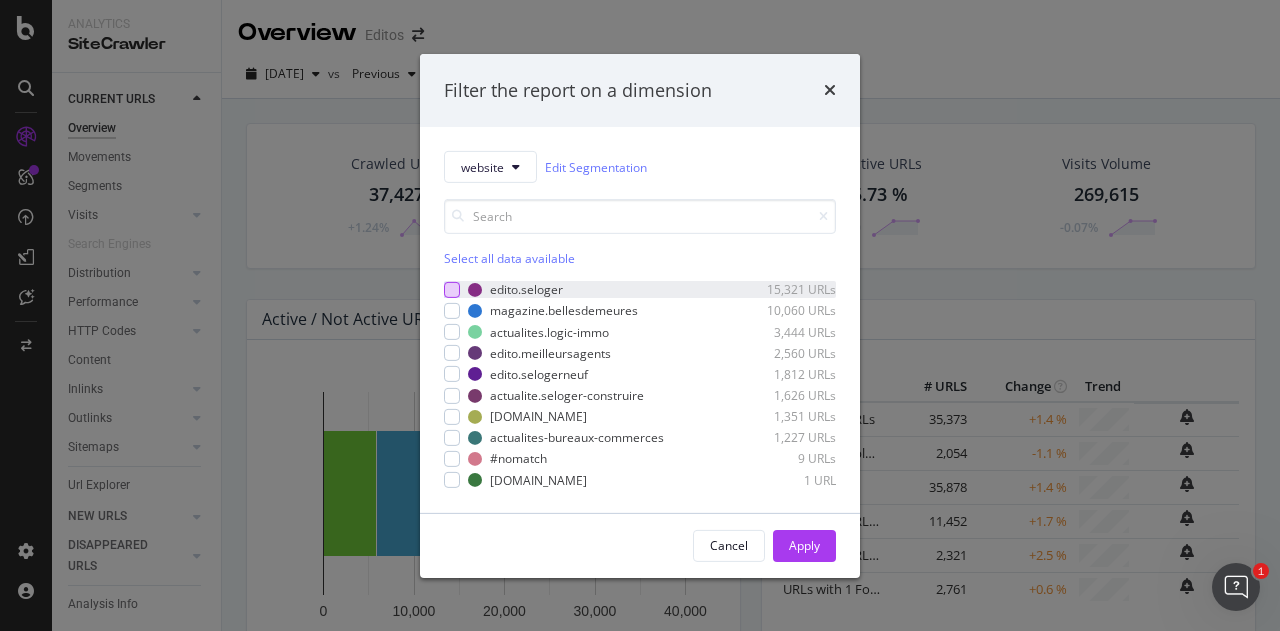 click at bounding box center [452, 290] 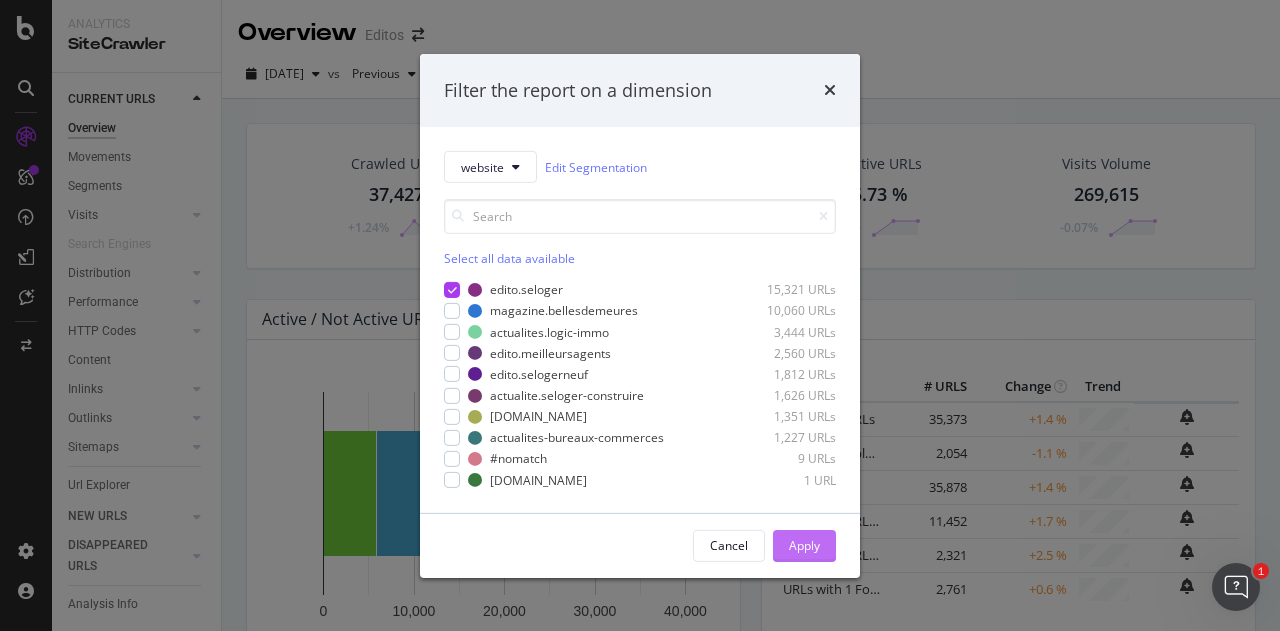 click on "Apply" at bounding box center (804, 546) 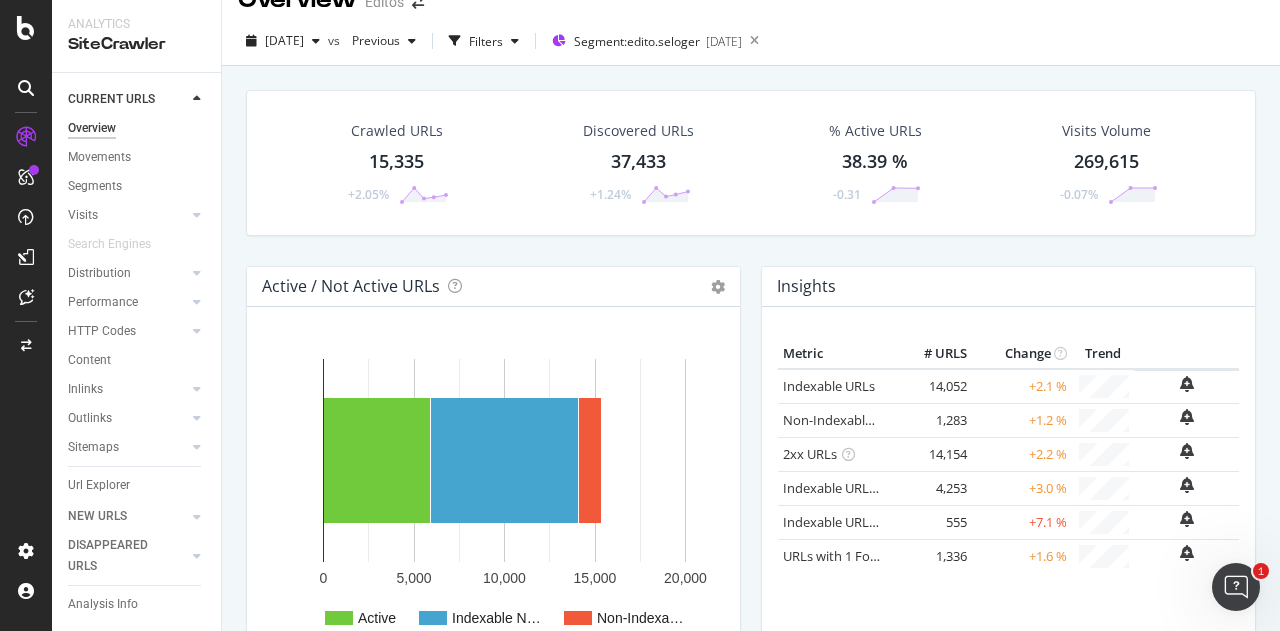 scroll, scrollTop: 0, scrollLeft: 0, axis: both 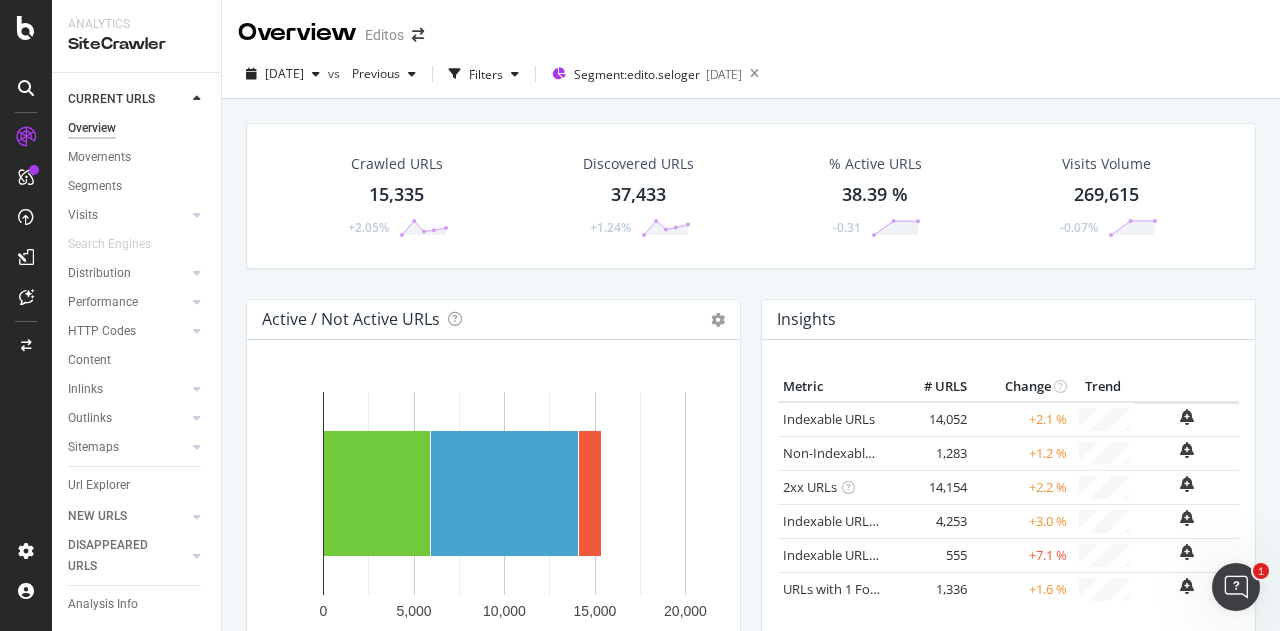 click on "15,335" at bounding box center (396, 195) 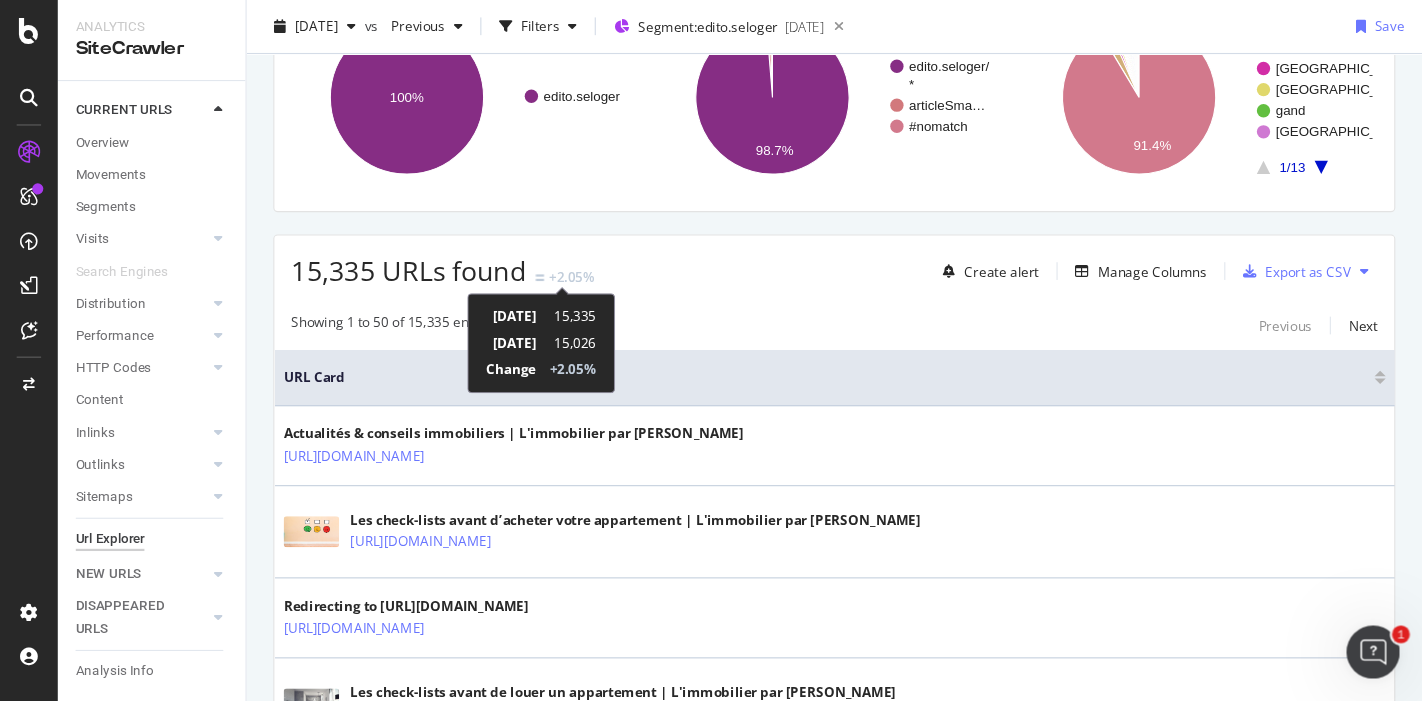 scroll, scrollTop: 0, scrollLeft: 0, axis: both 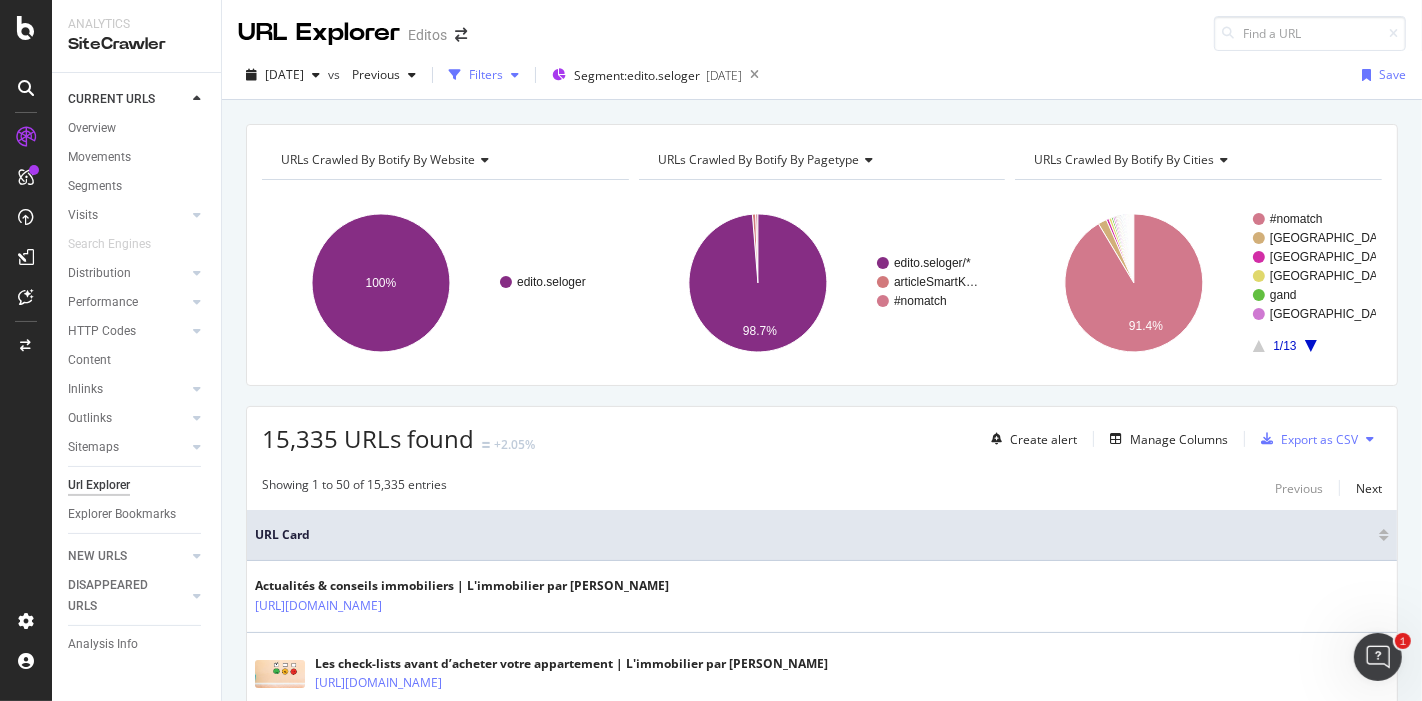 drag, startPoint x: 940, startPoint y: 4, endPoint x: 510, endPoint y: 72, distance: 435.34354 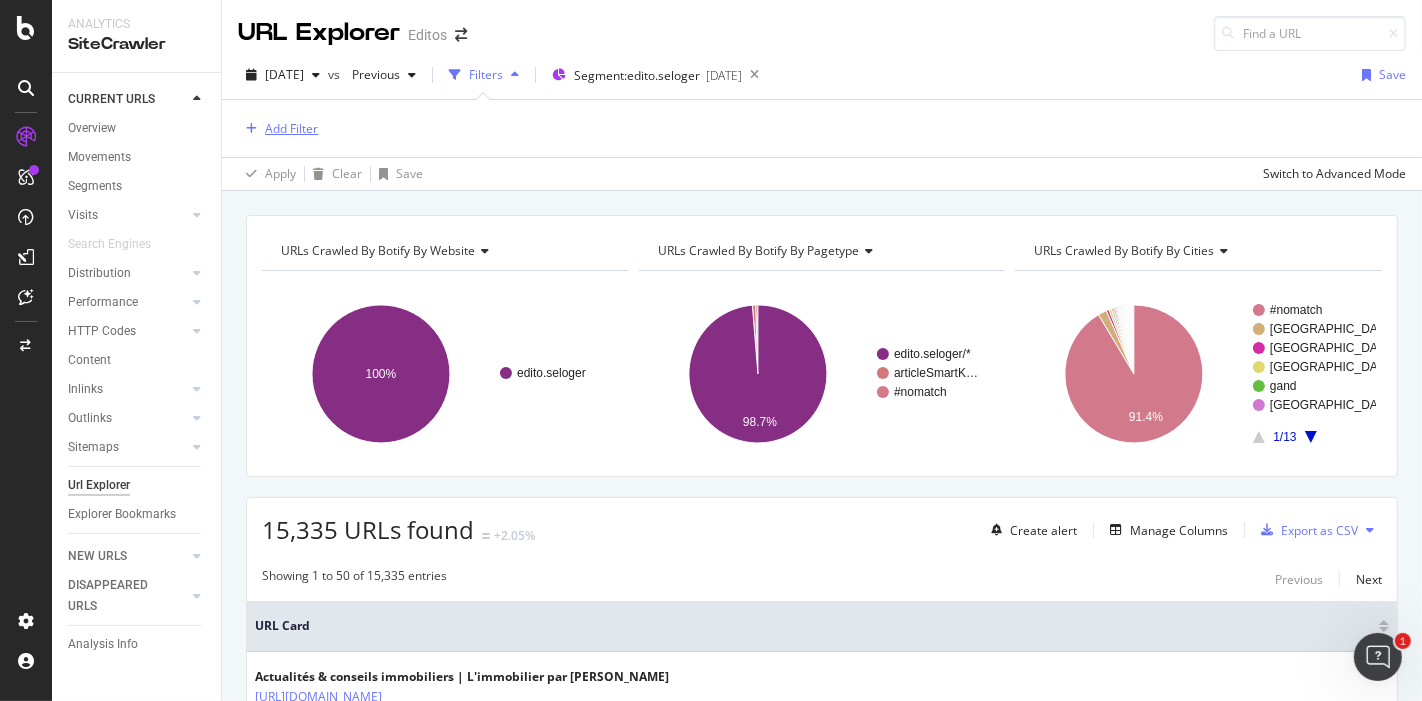 click on "Add Filter" at bounding box center (278, 129) 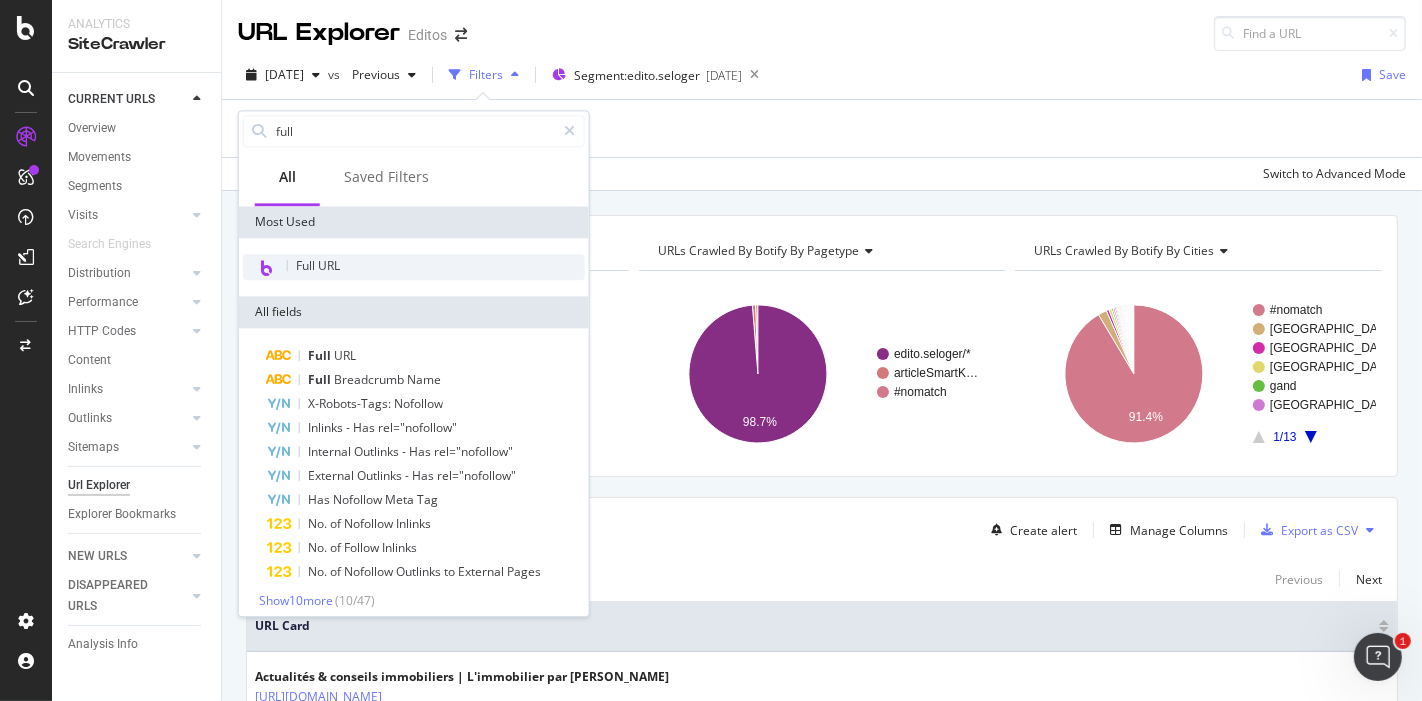 type on "full" 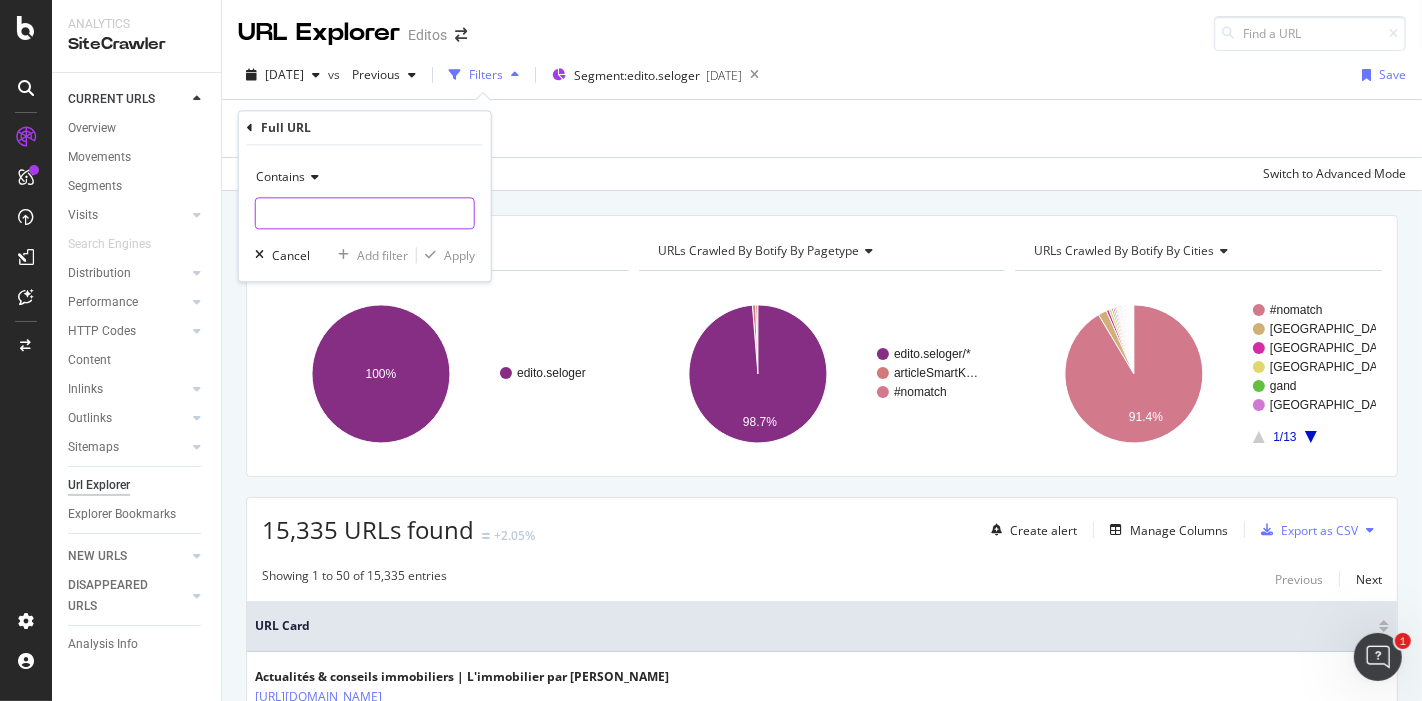 click at bounding box center (365, 214) 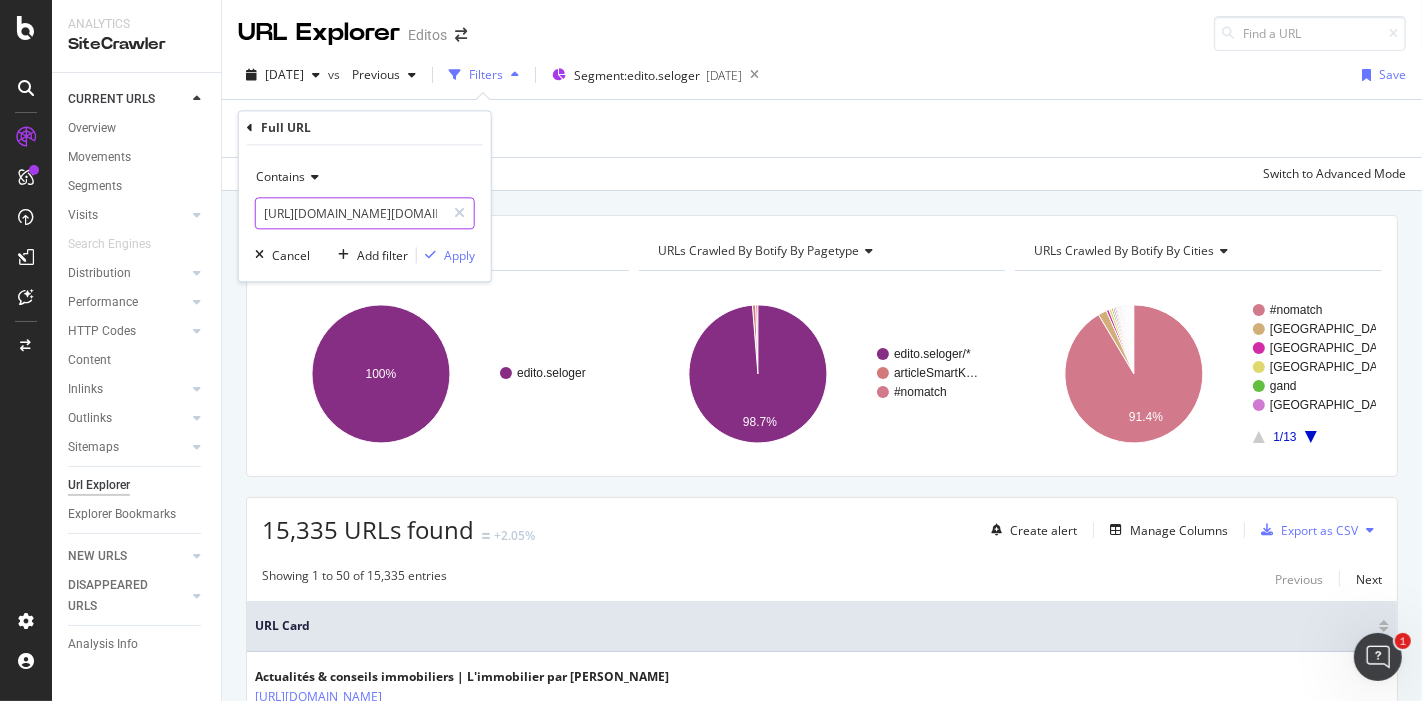 scroll, scrollTop: 0, scrollLeft: 1236, axis: horizontal 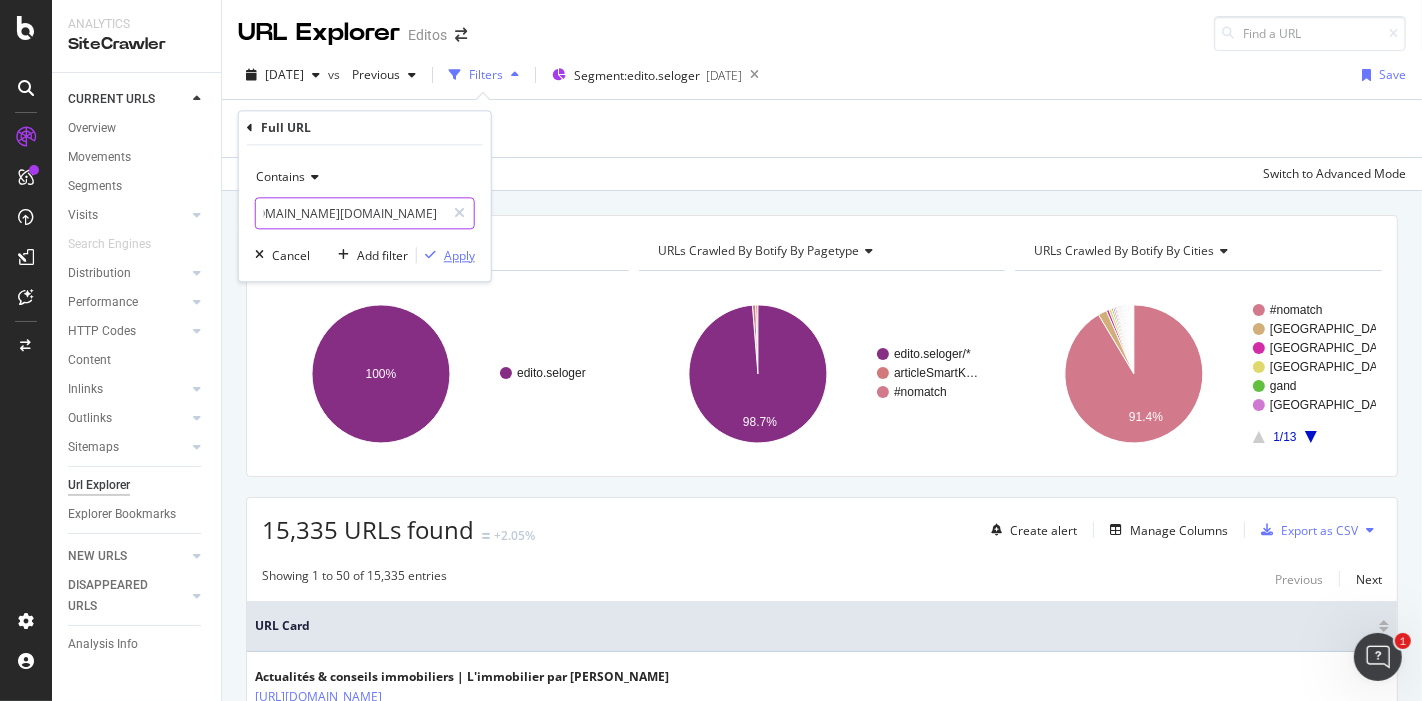 type on "https://www.google.com/url?q=https://edito.seloger.com/conseils-d-experts/demenager/comment-organiser-votre-demenagement-etape-par-etape-article-533.html&sa=D&source=editors&ust=1752571765440993&usg=AOvVaw3ntSmcl5lmnDf8AtpA-WJt" 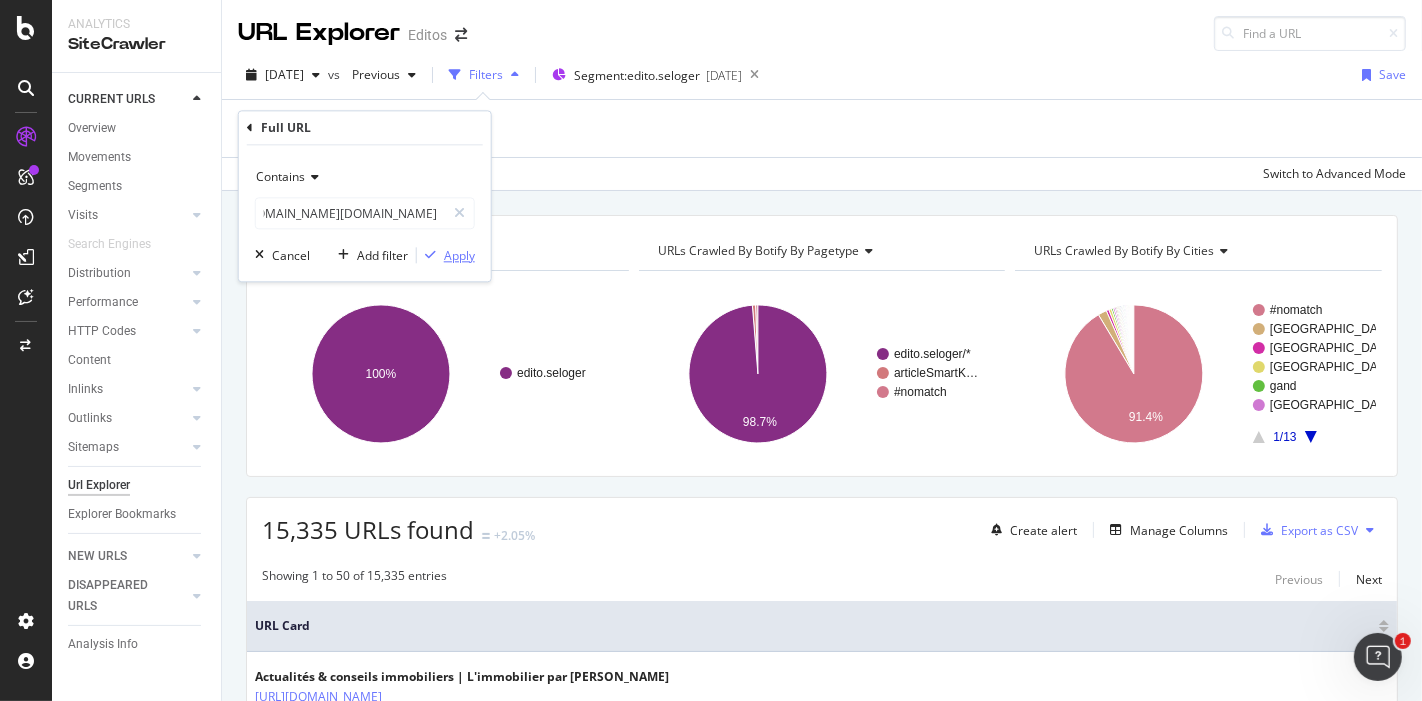 click on "Apply" at bounding box center (446, 256) 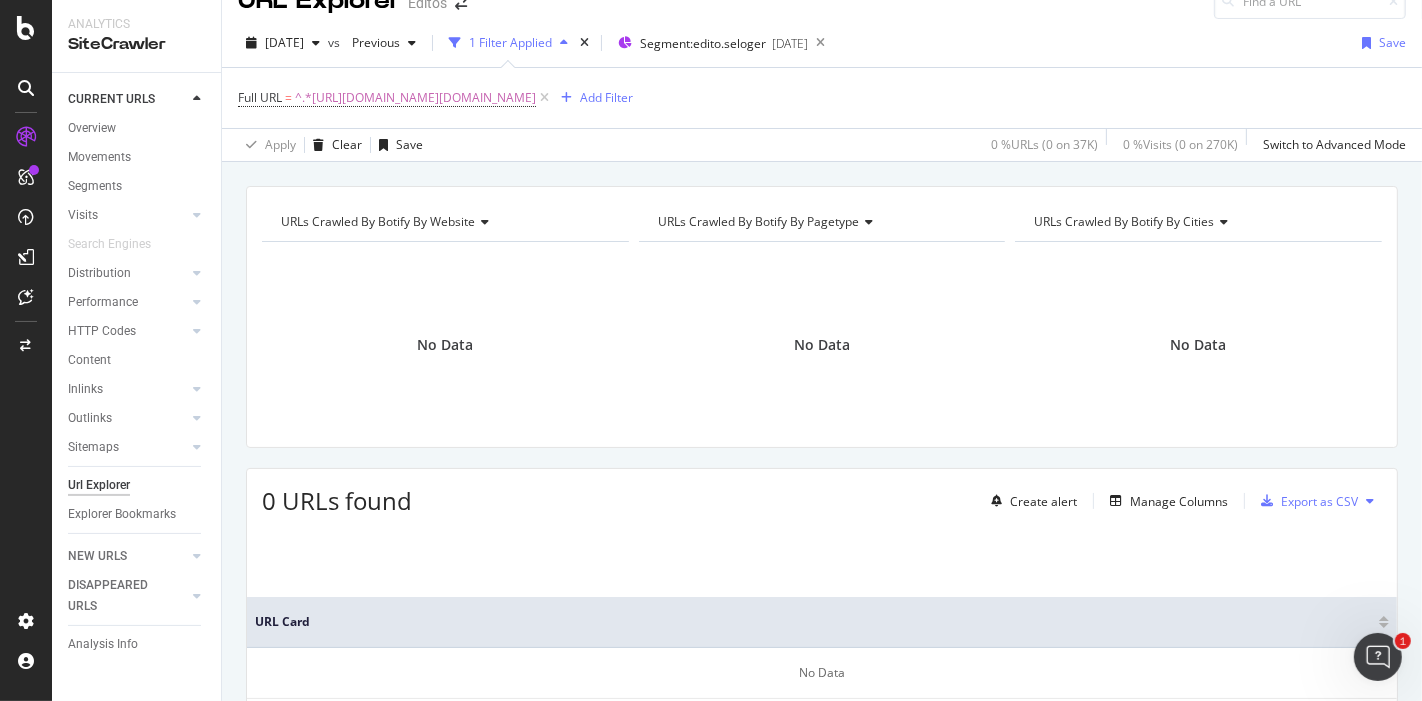 scroll, scrollTop: 0, scrollLeft: 0, axis: both 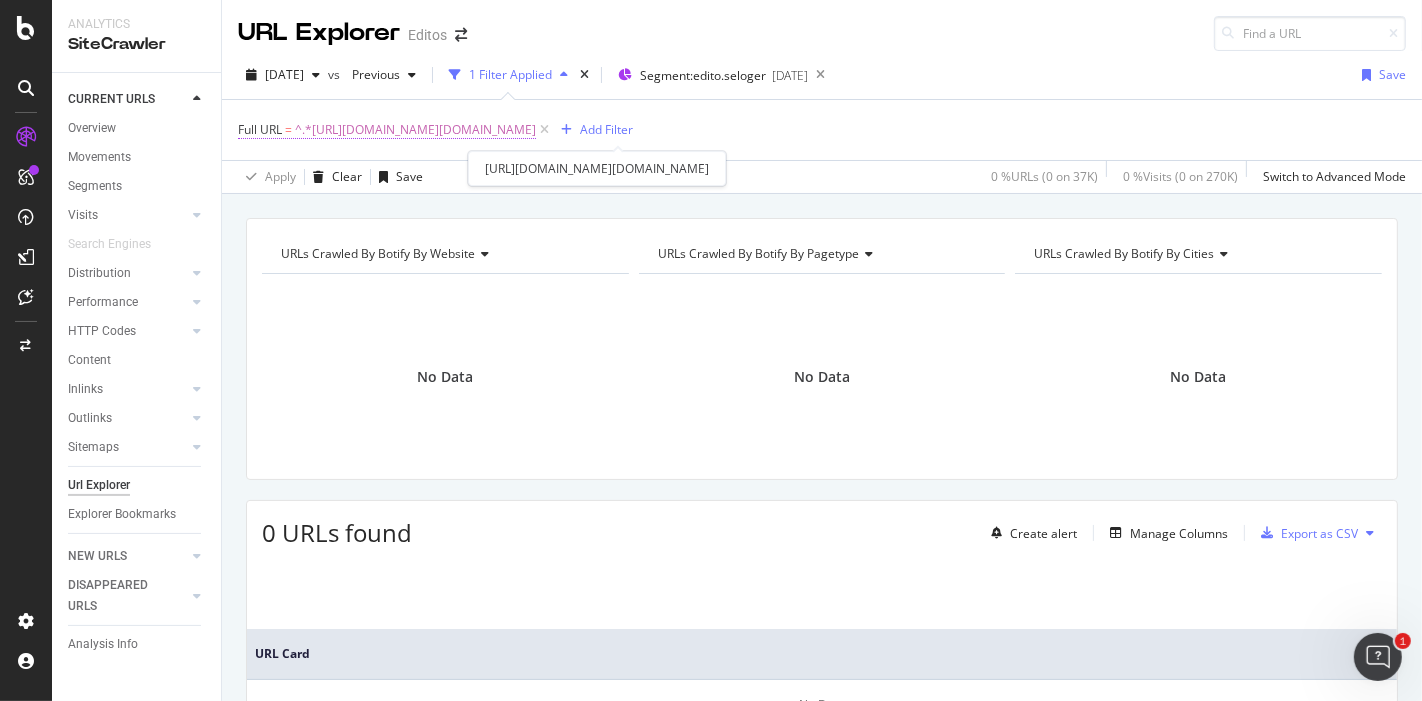 click on "^.*https://www.google.com/url?q=https://edito.seloger.com/conseils-d-experts/demenager/comment-organiser-votre-demenagement-etape-par-etape-article-533.html&sa=D&source=editors&ust=1752571765440993&usg=AOvVaw3ntSmcl5lmnDf8AtpA-WJt.*$" at bounding box center (415, 130) 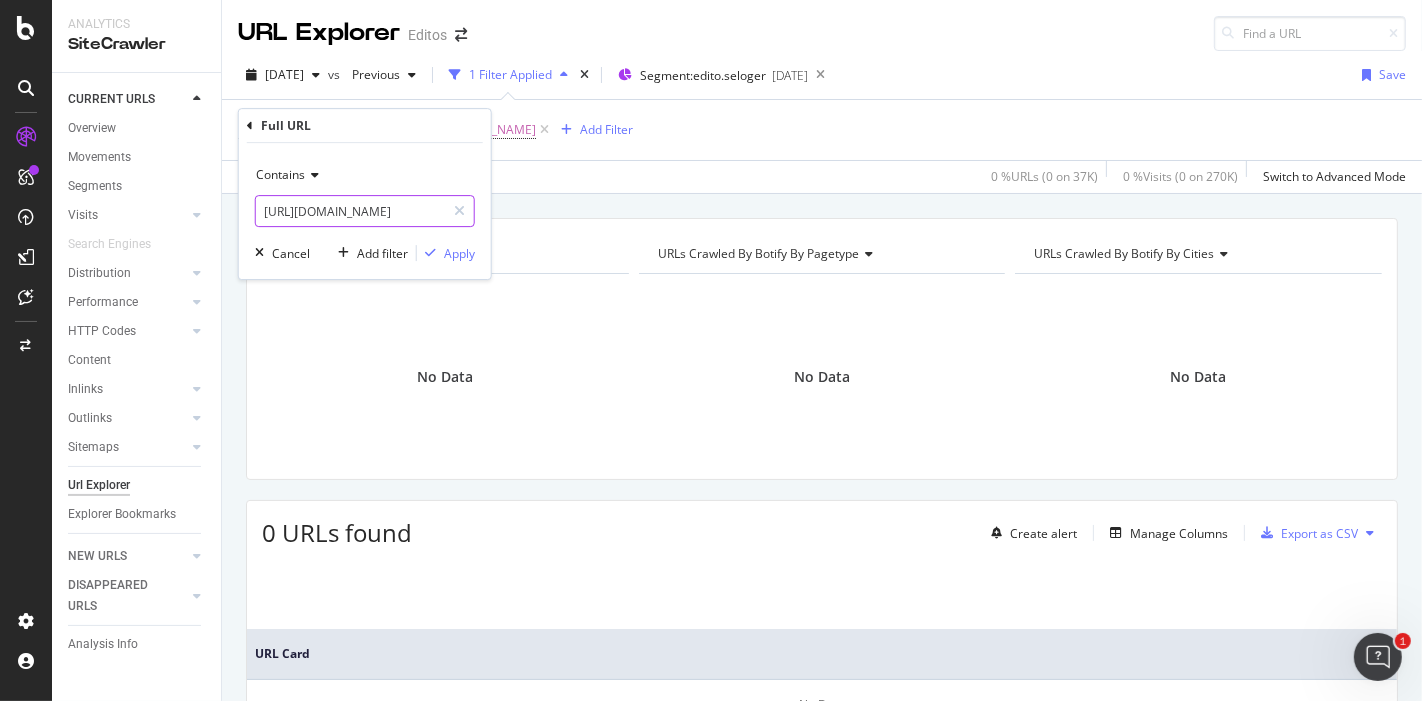 type on "https://edito.seloger.com/conseils-d-experts/demenager/comment-organiser-votre-demenagement-etape-par-etape-article-533.html&sa=D&source=editors&ust=1752571765440993&usg=AOvVaw3ntSmcl5lmnDf8AtpA-WJt" 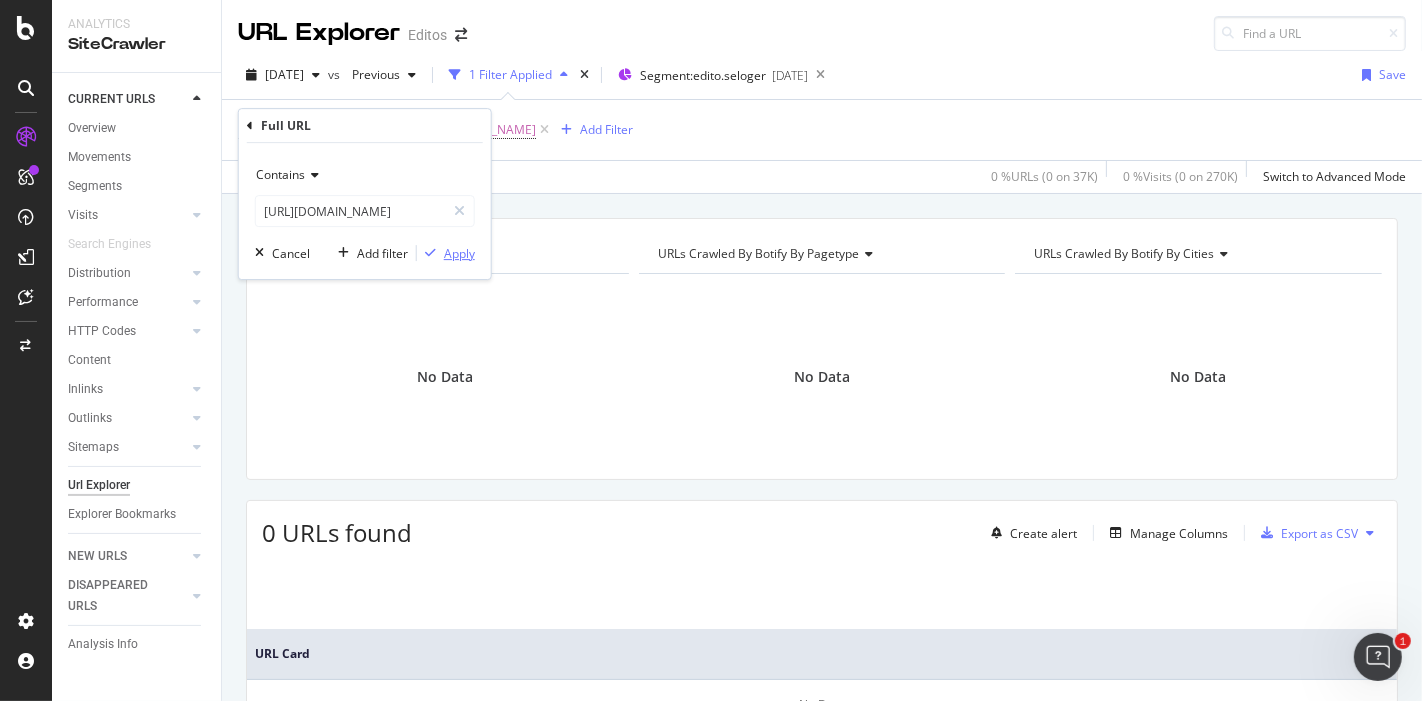 click on "Apply" at bounding box center (446, 253) 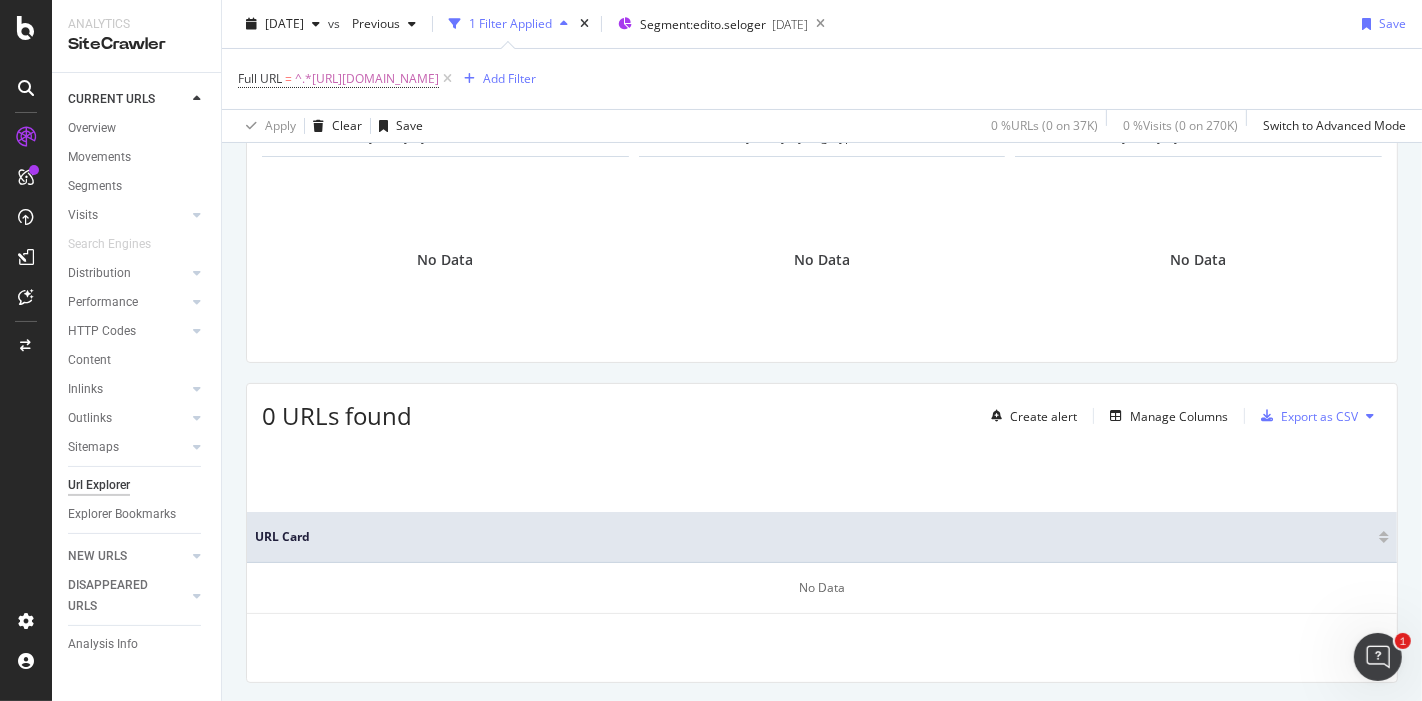 scroll, scrollTop: 0, scrollLeft: 0, axis: both 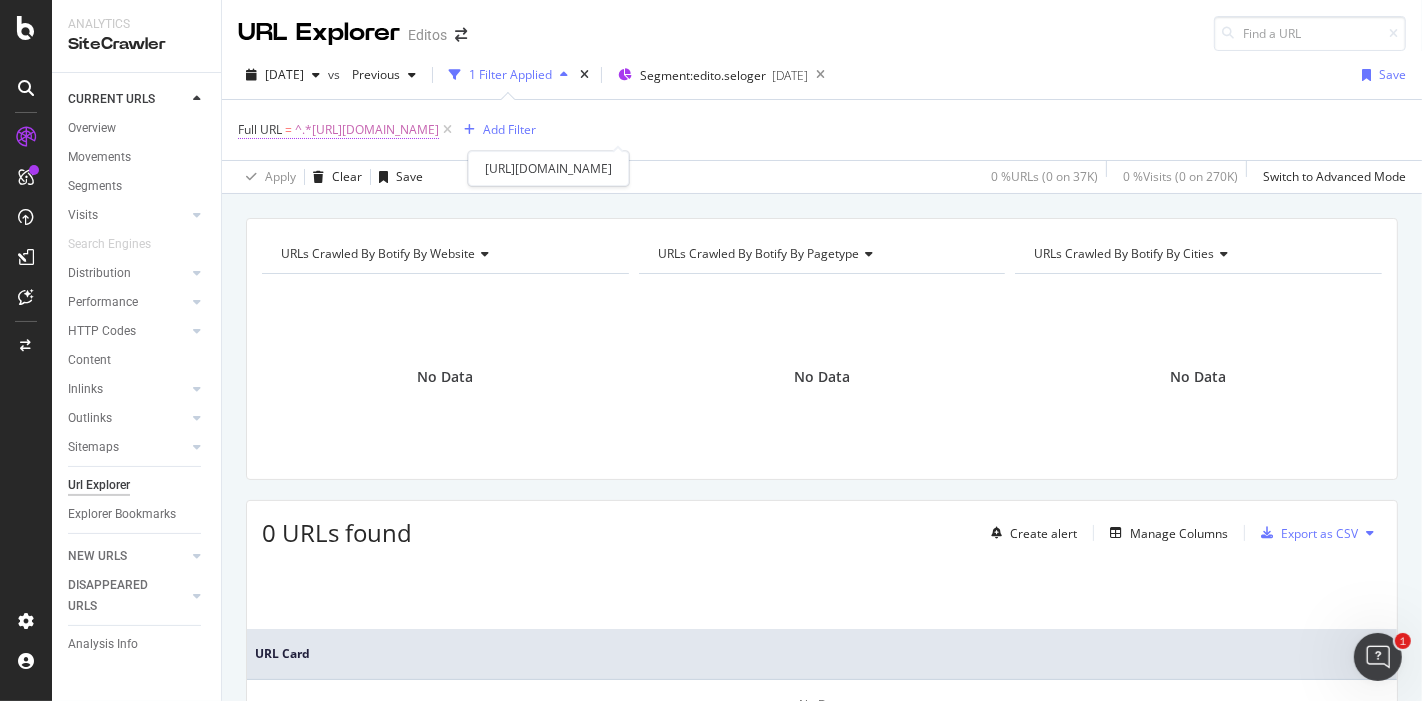click on "^.*https://edito.seloger.com/conseils-d-experts/demenager/comment-organiser-votre-demenagement-etape-par-etape-article-533.html&sa=D&source=editors&ust=1752571765440993&usg=AOvVaw3ntSmcl5lmnDf8AtpA-WJt.*$" at bounding box center [367, 130] 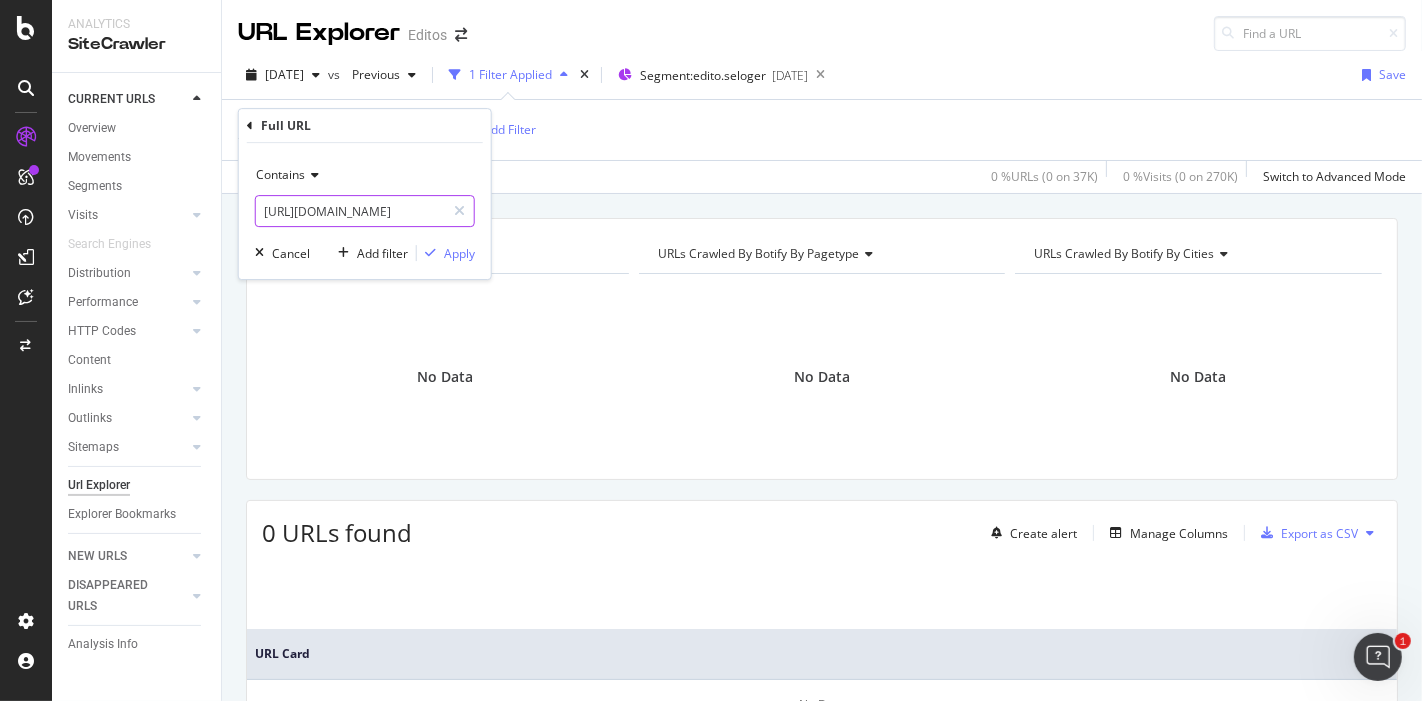 scroll, scrollTop: 0, scrollLeft: 565, axis: horizontal 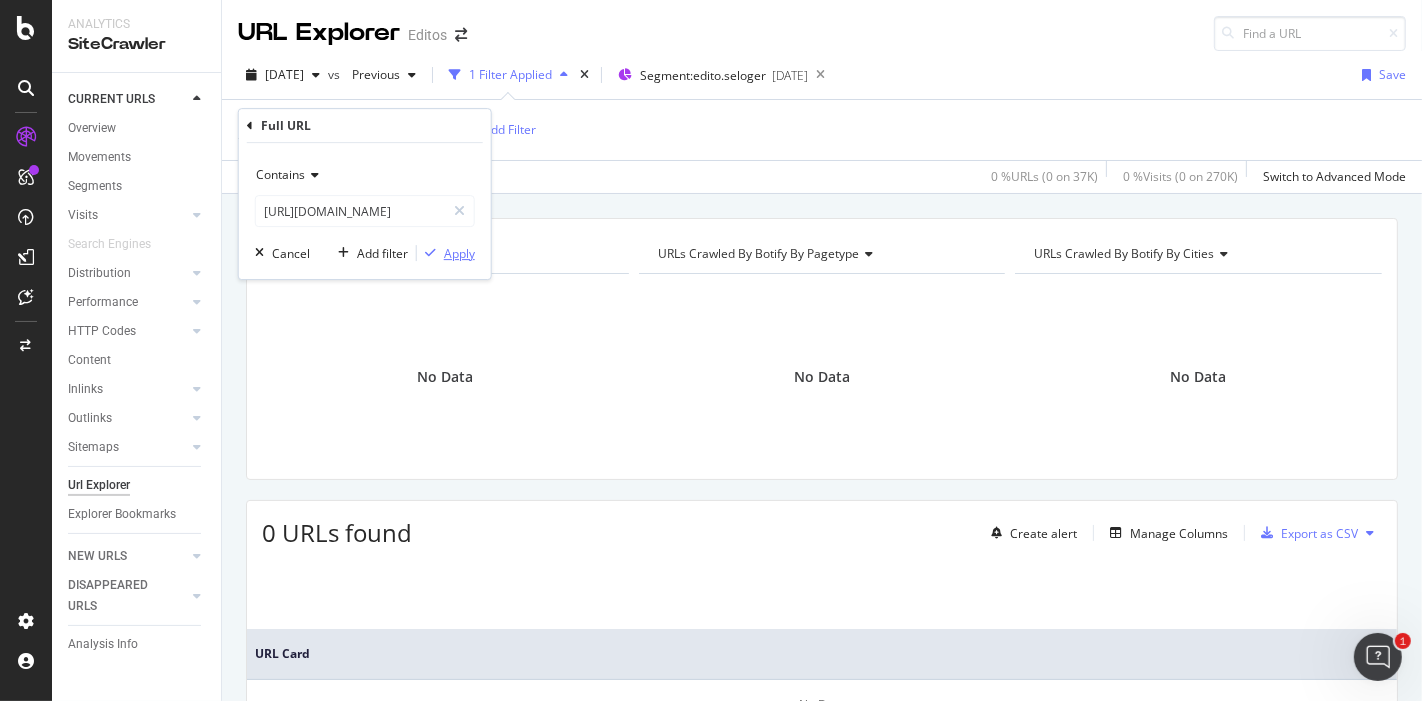 click on "Apply" at bounding box center (459, 253) 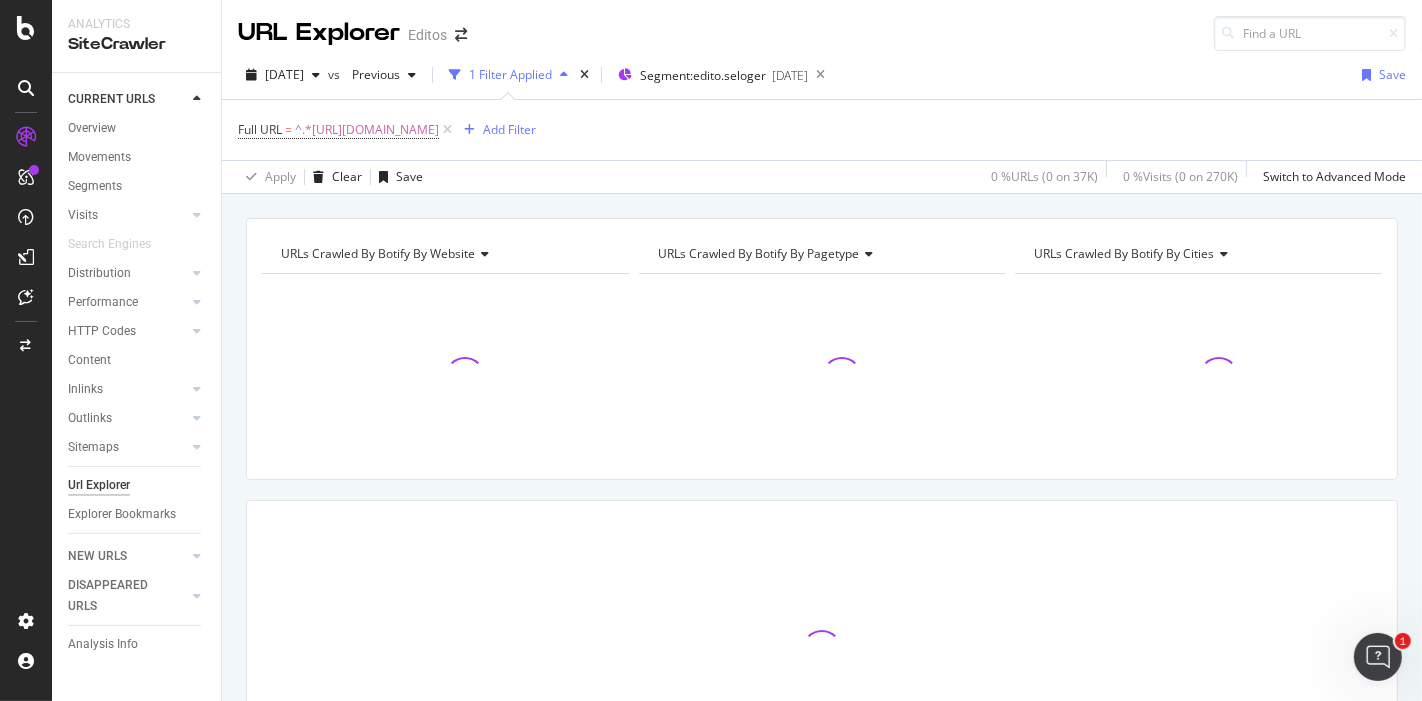 click on "URLs Crawled By Botify By website" at bounding box center (378, 253) 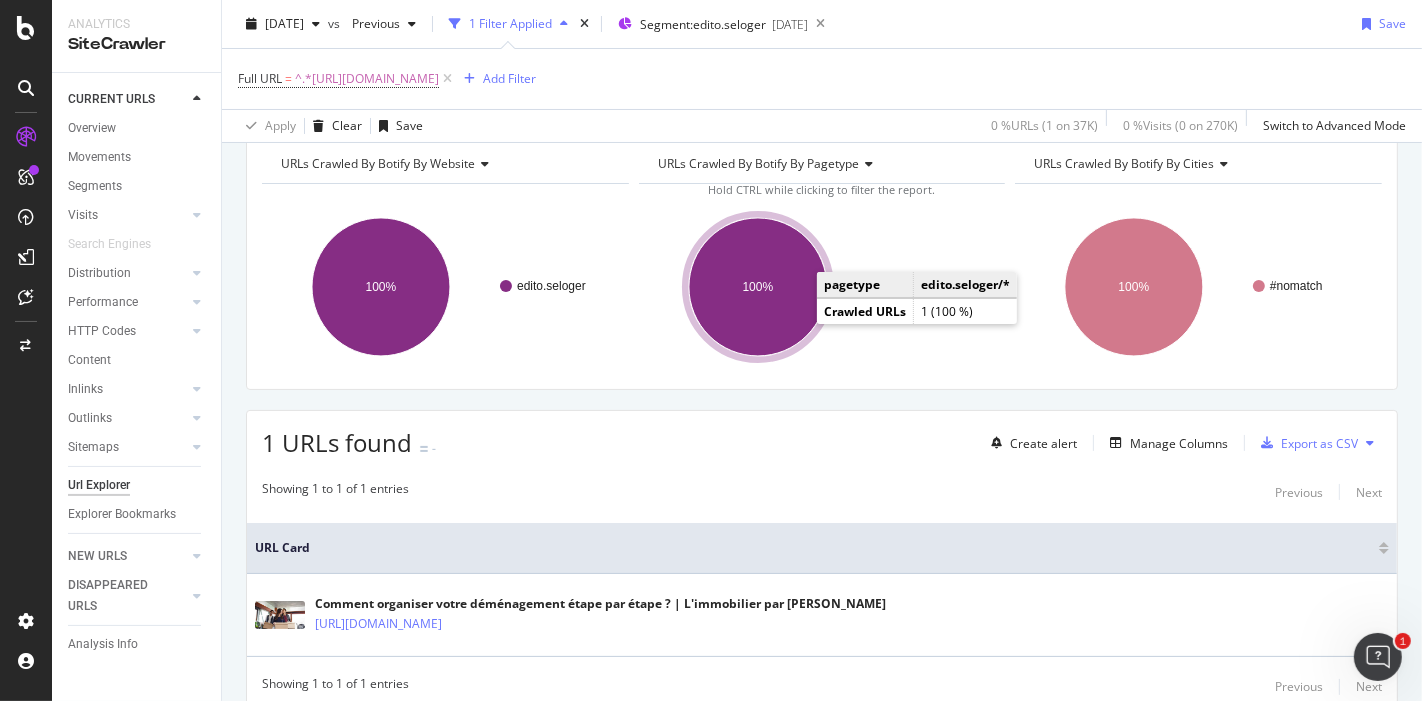scroll, scrollTop: 91, scrollLeft: 0, axis: vertical 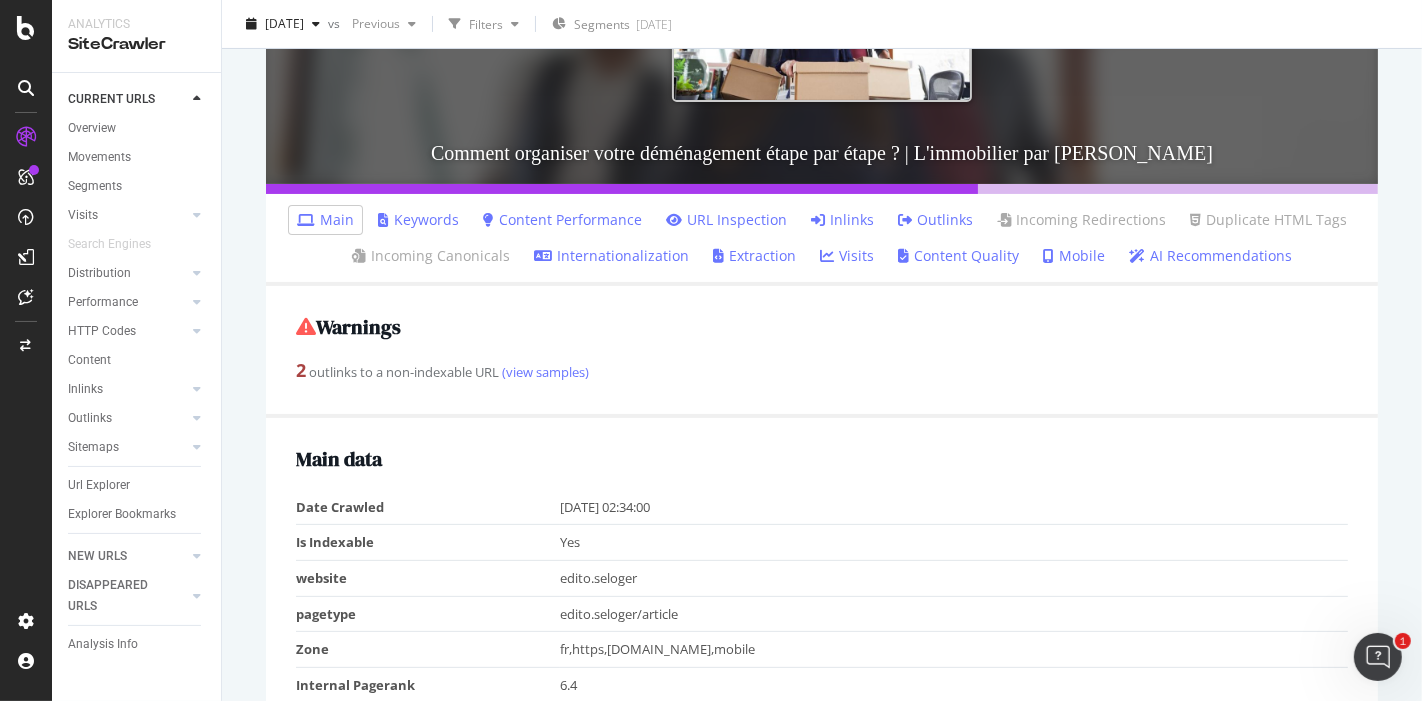click on "Inlinks" at bounding box center (842, 220) 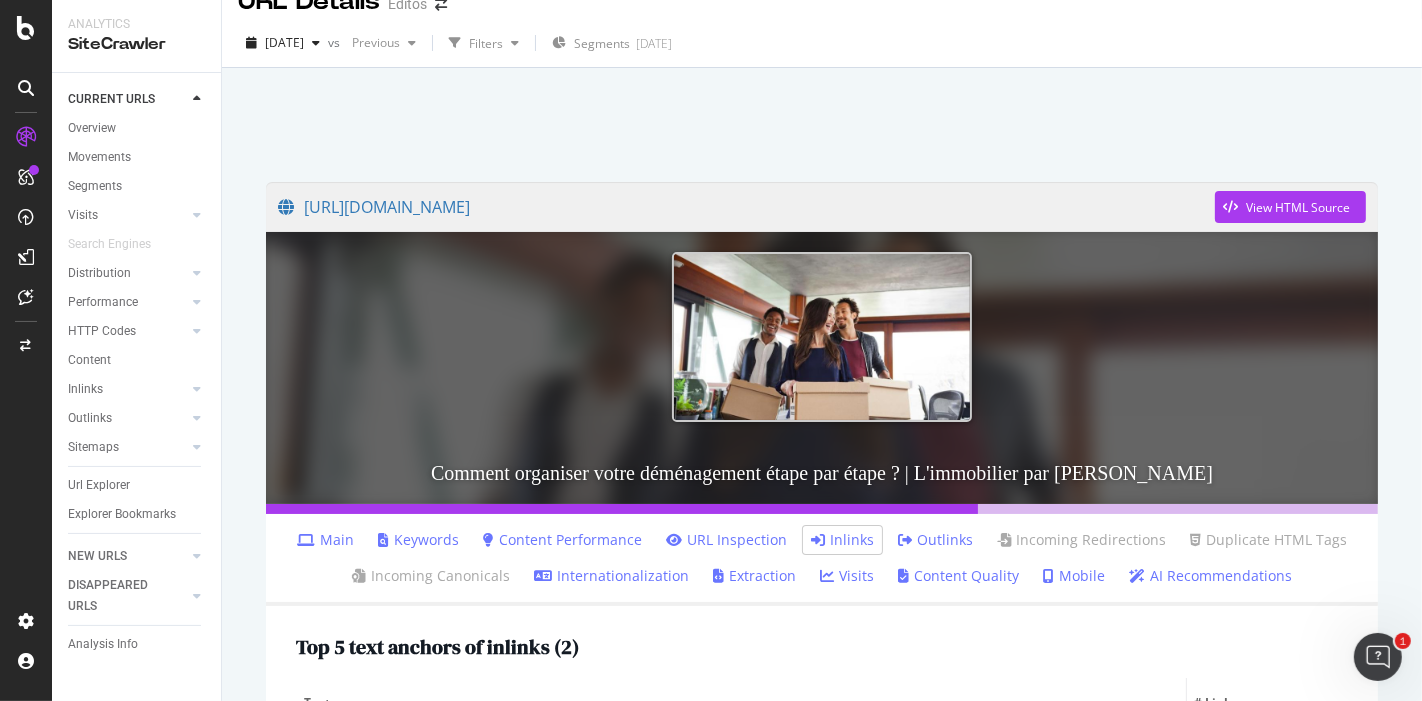 scroll, scrollTop: 0, scrollLeft: 0, axis: both 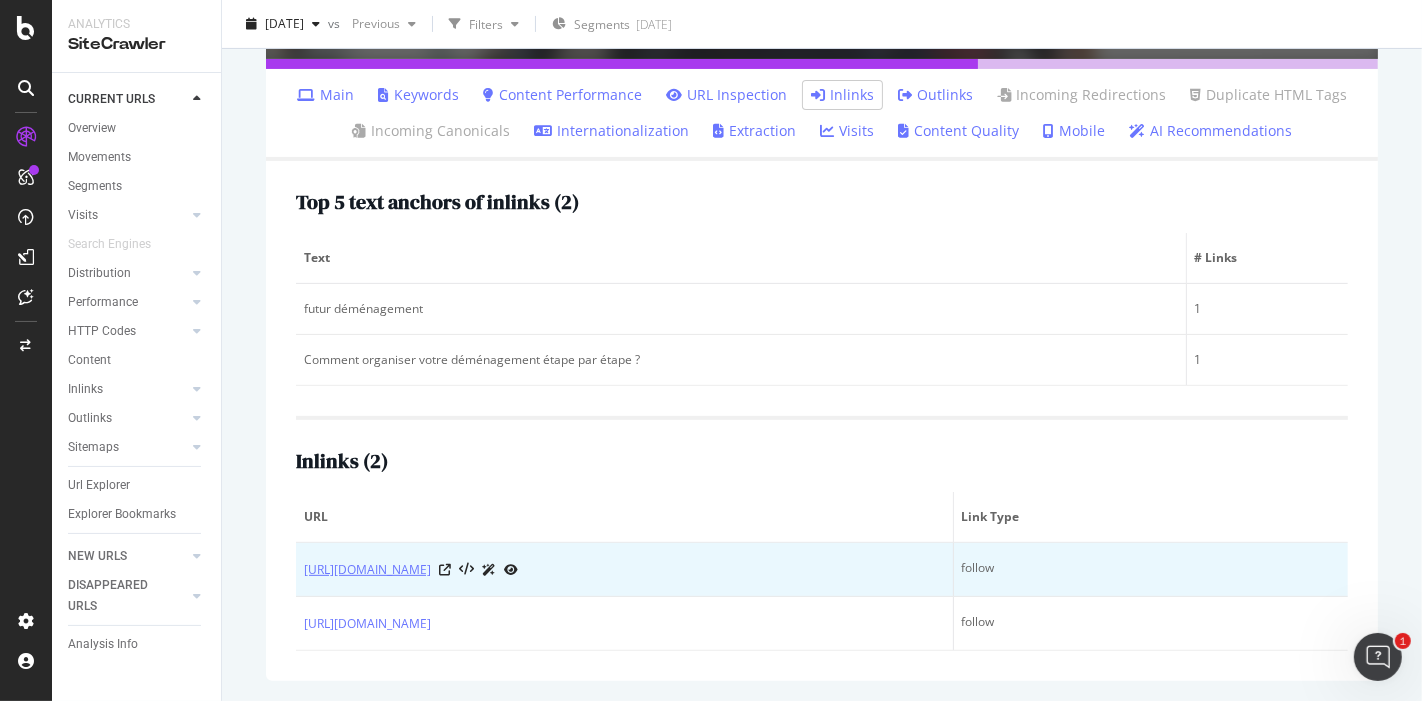 click on "https://edito.seloger.com/conseils-d-experts/vendre/home-staging-consiste-quoi-article-45055.html" at bounding box center [367, 570] 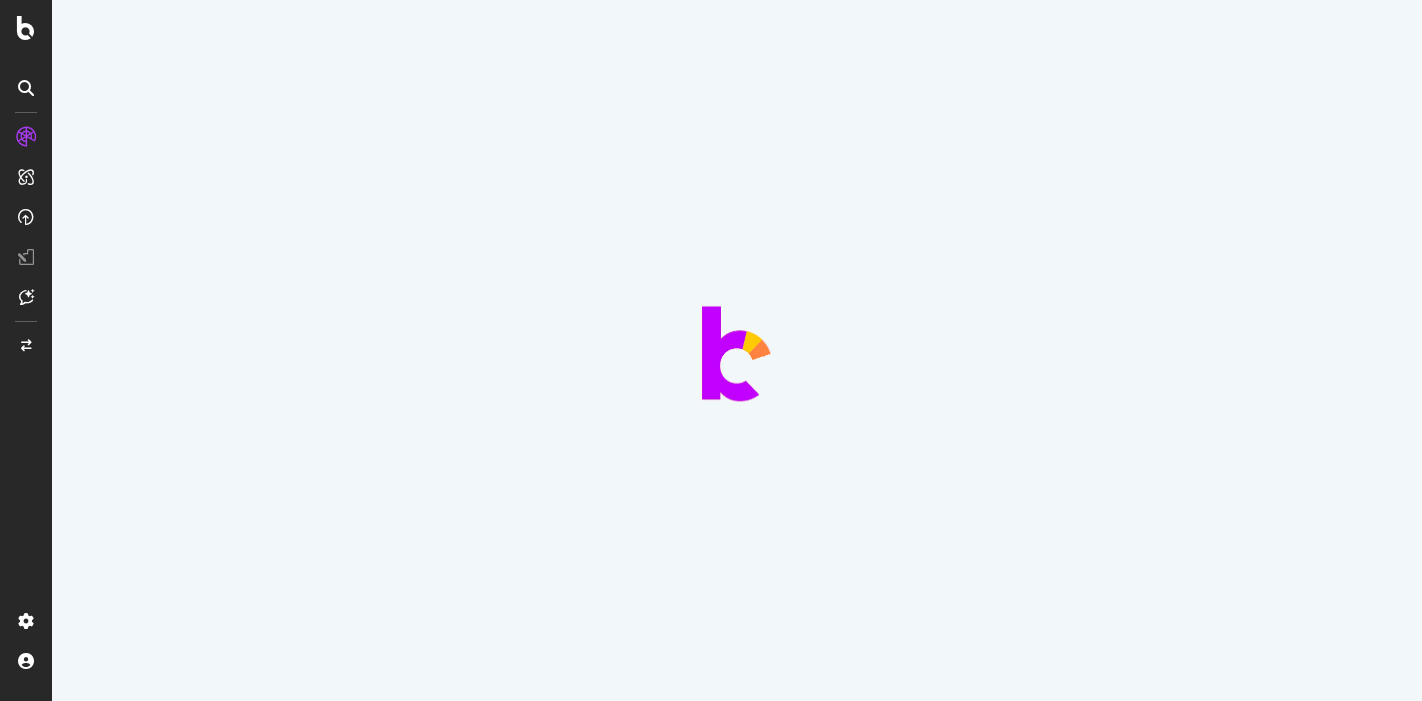 scroll, scrollTop: 0, scrollLeft: 0, axis: both 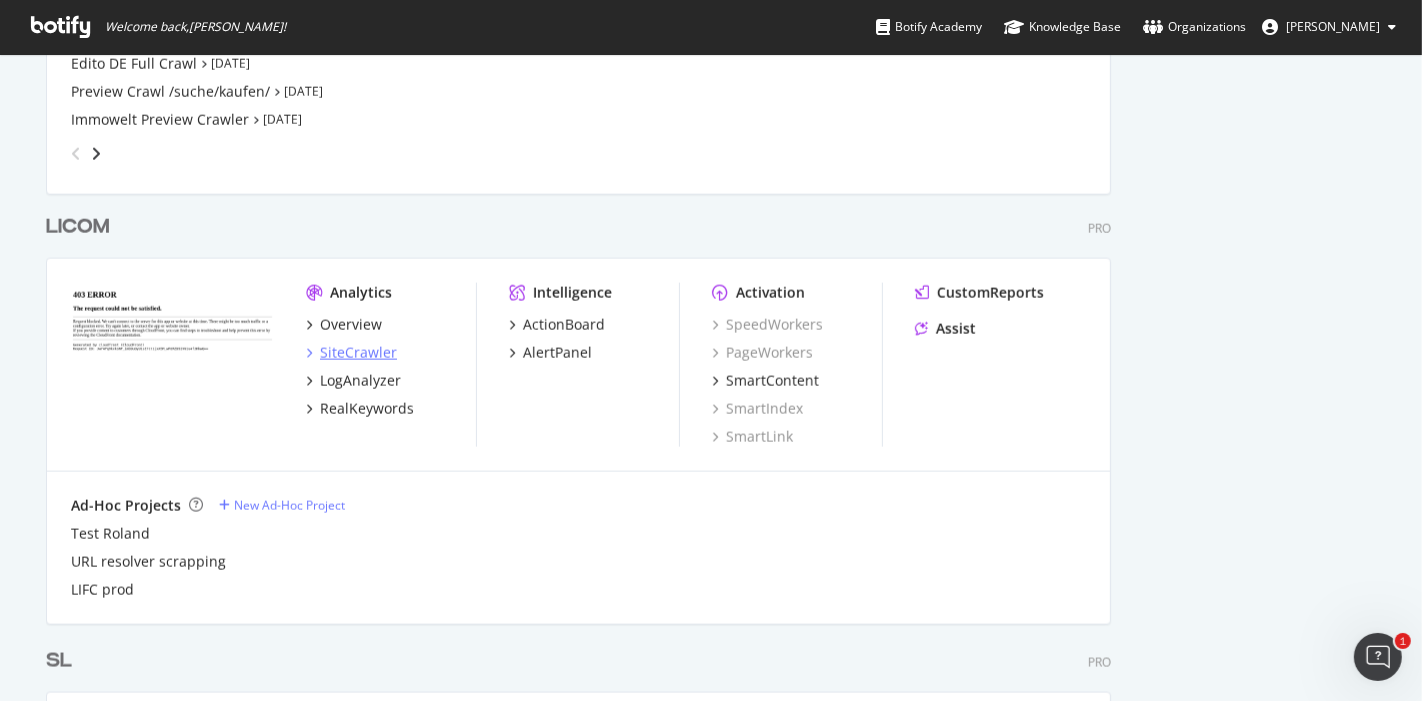 click on "SiteCrawler" at bounding box center (358, 353) 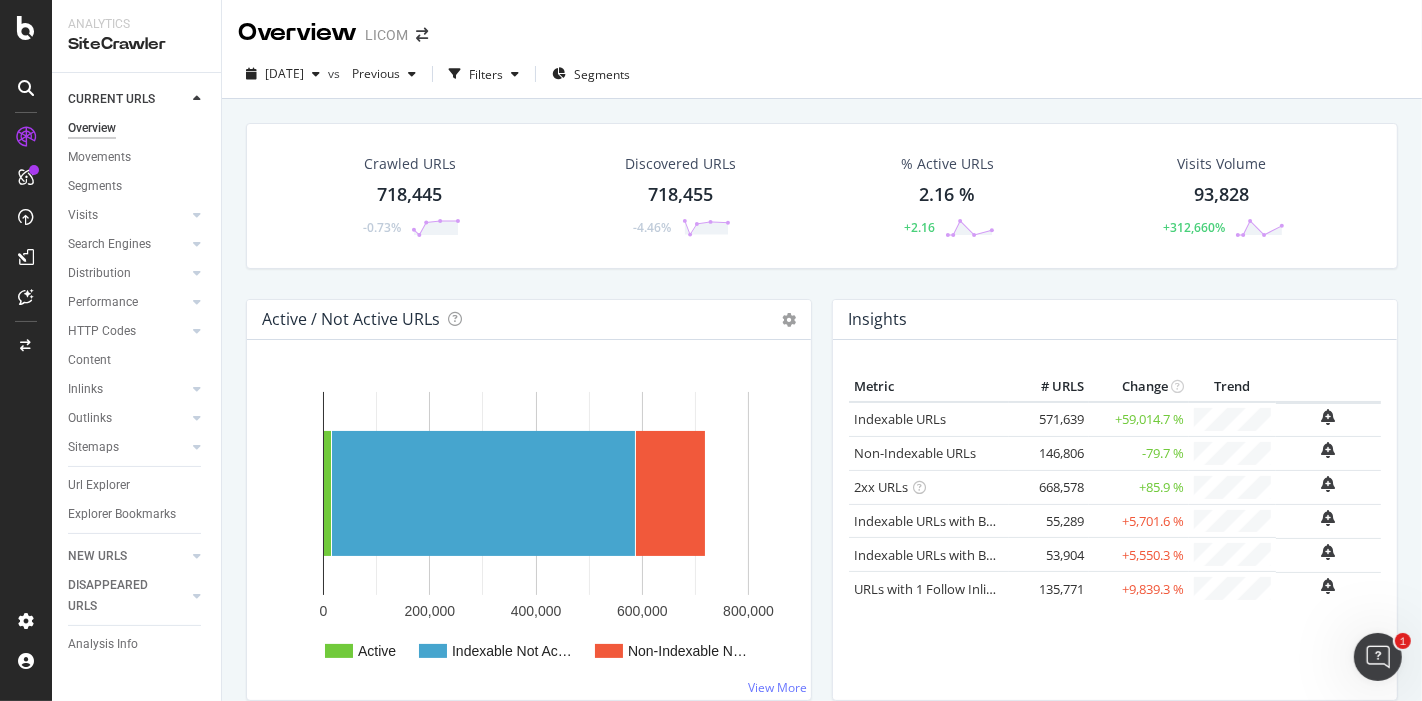 click on "718,445" at bounding box center [410, 195] 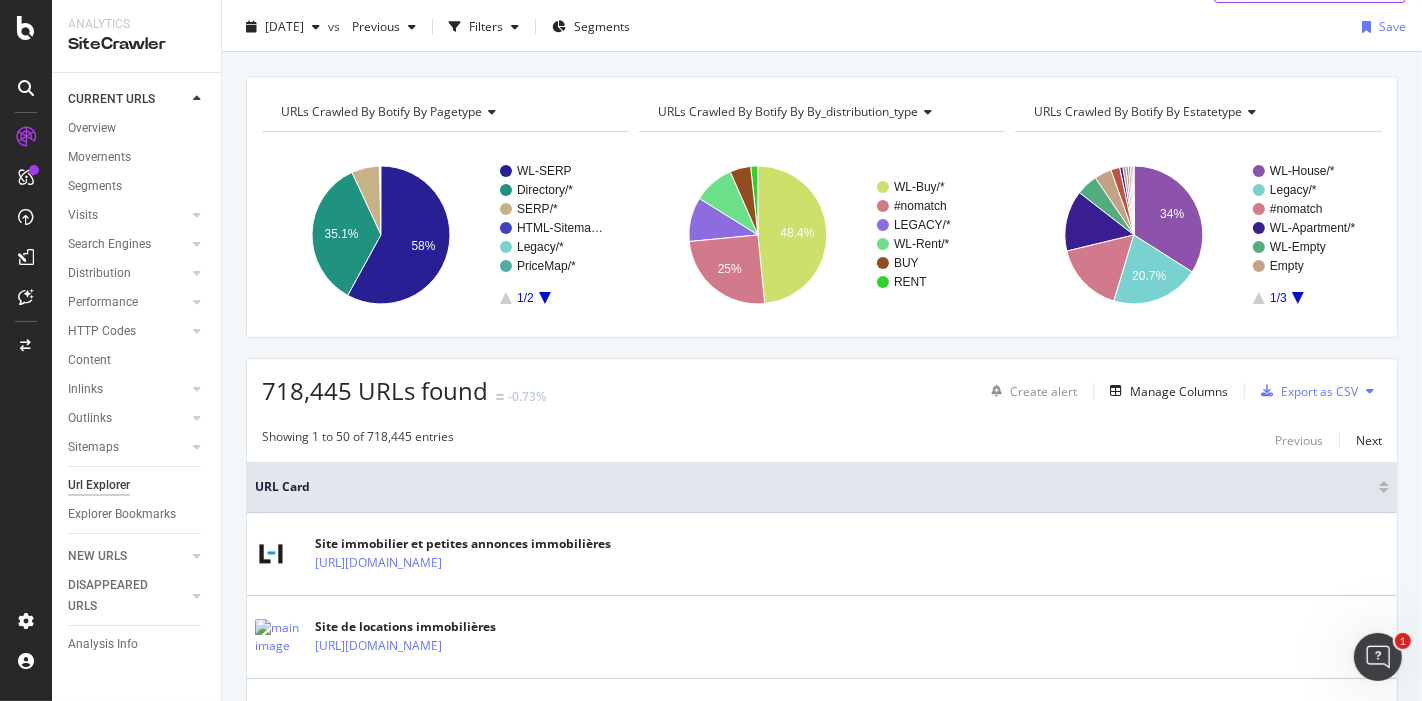 scroll, scrollTop: 0, scrollLeft: 0, axis: both 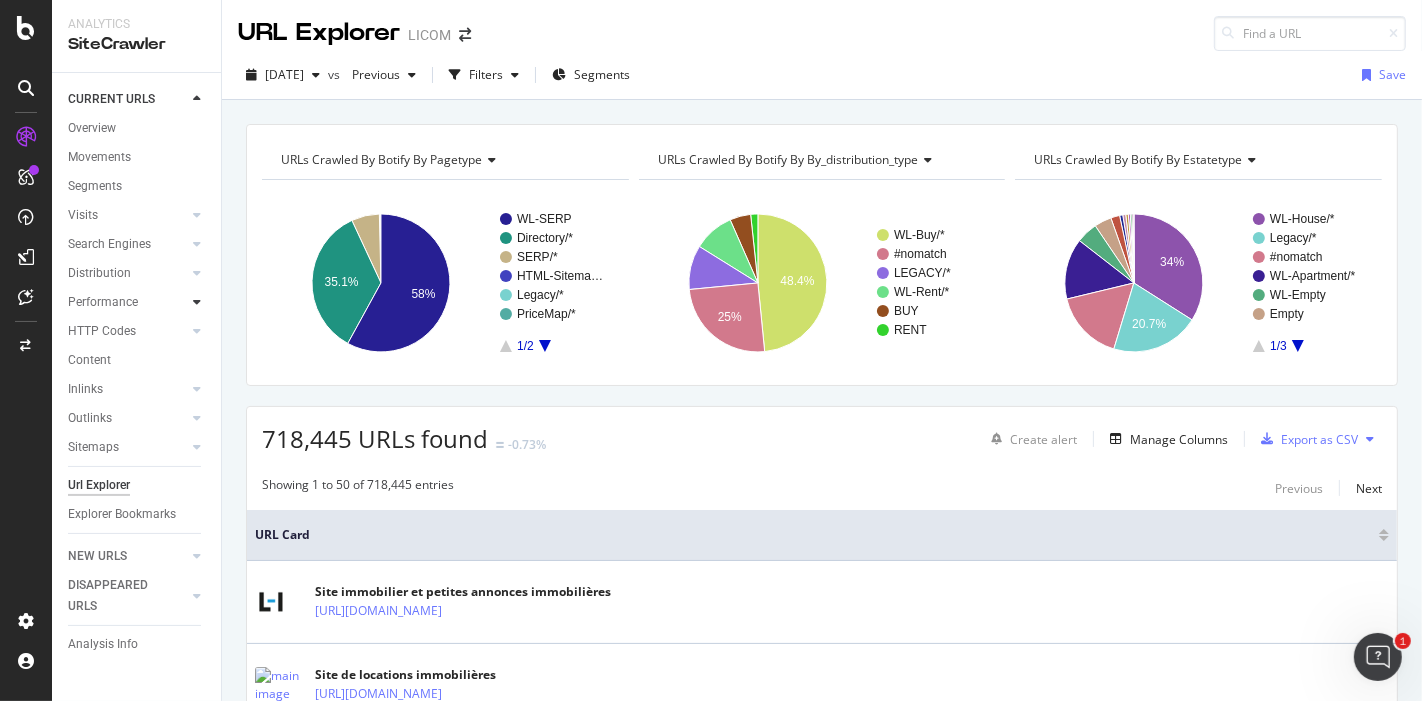 click at bounding box center (197, 302) 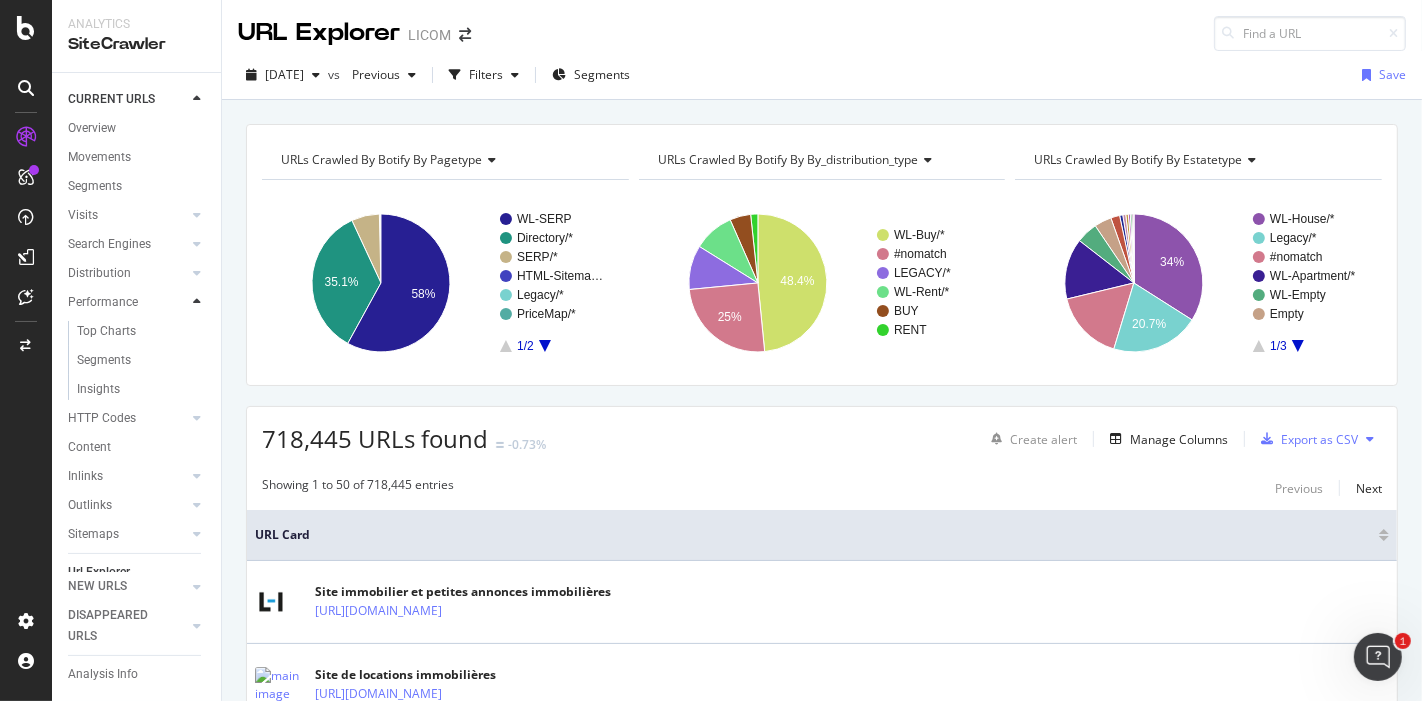click at bounding box center [197, 302] 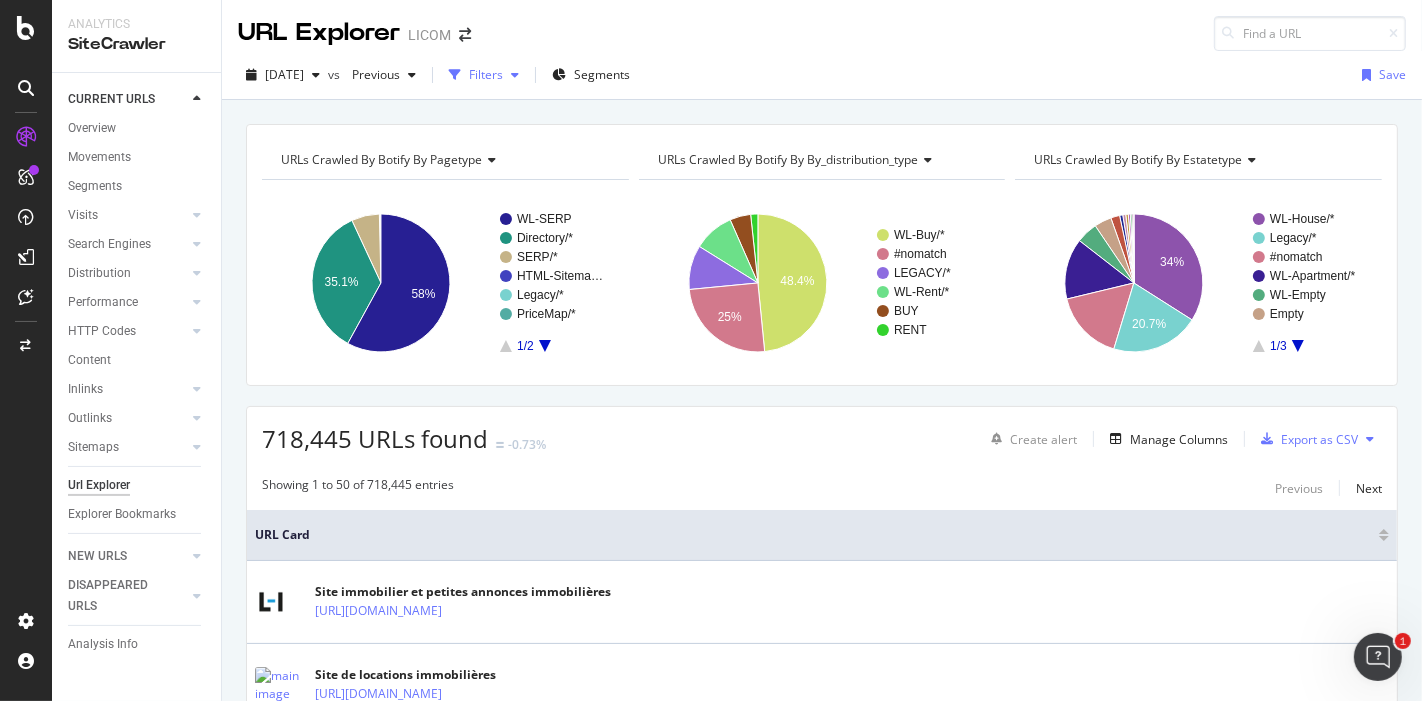 click at bounding box center [515, 75] 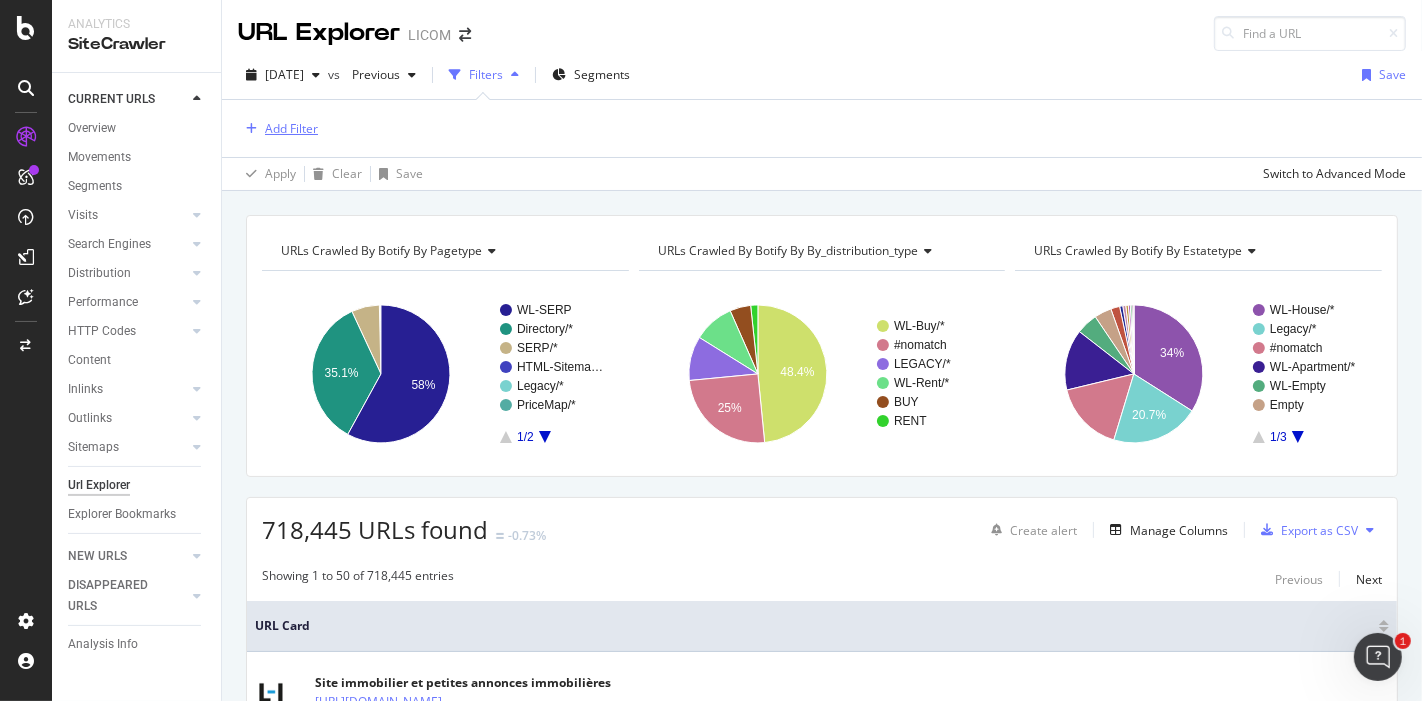 click on "Add Filter" at bounding box center (278, 129) 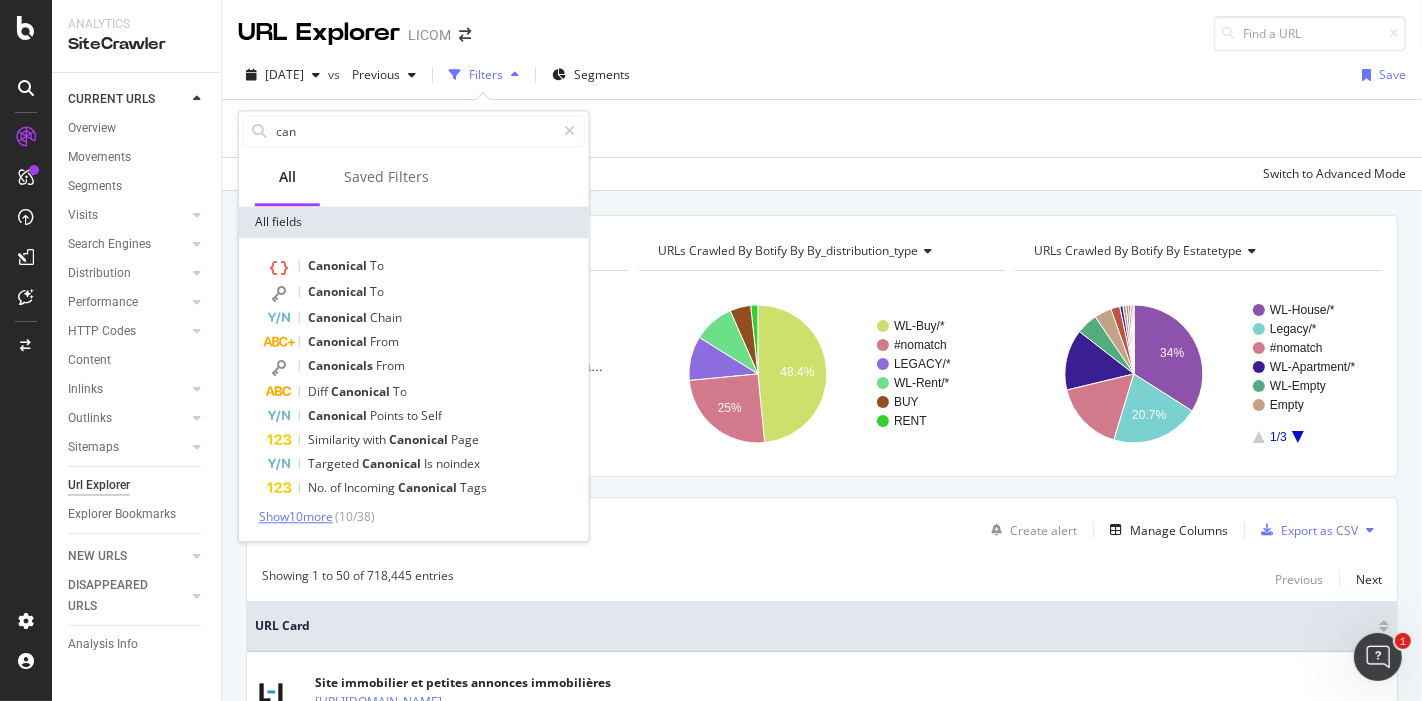 type on "can" 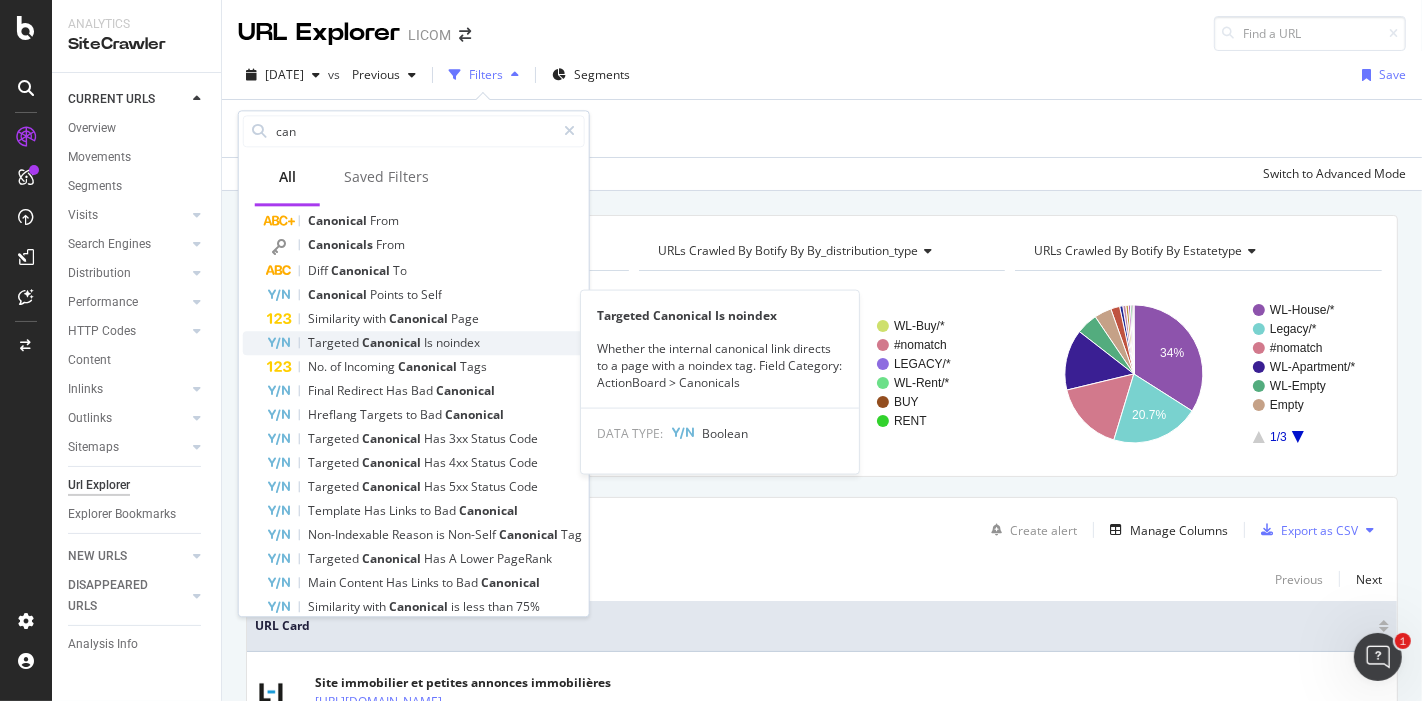 scroll, scrollTop: 164, scrollLeft: 0, axis: vertical 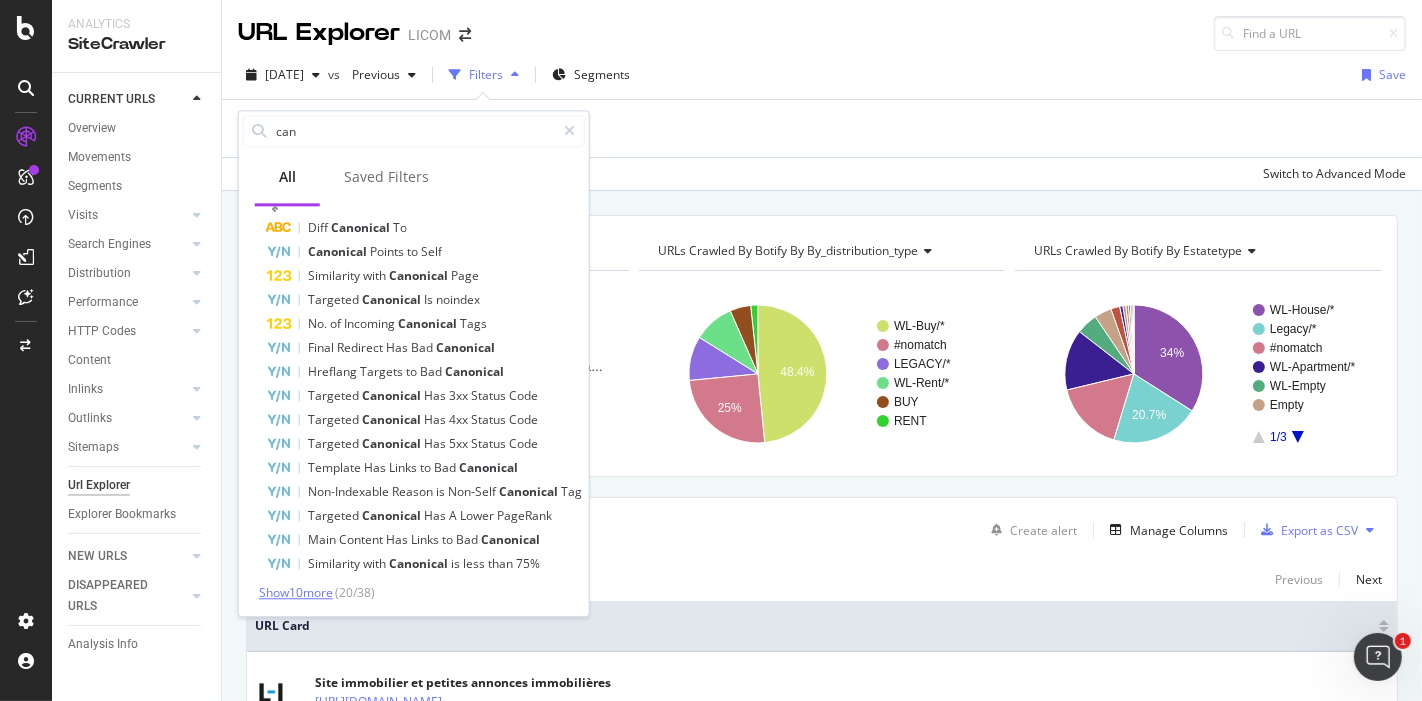 click on "Show  10  more" at bounding box center [296, 592] 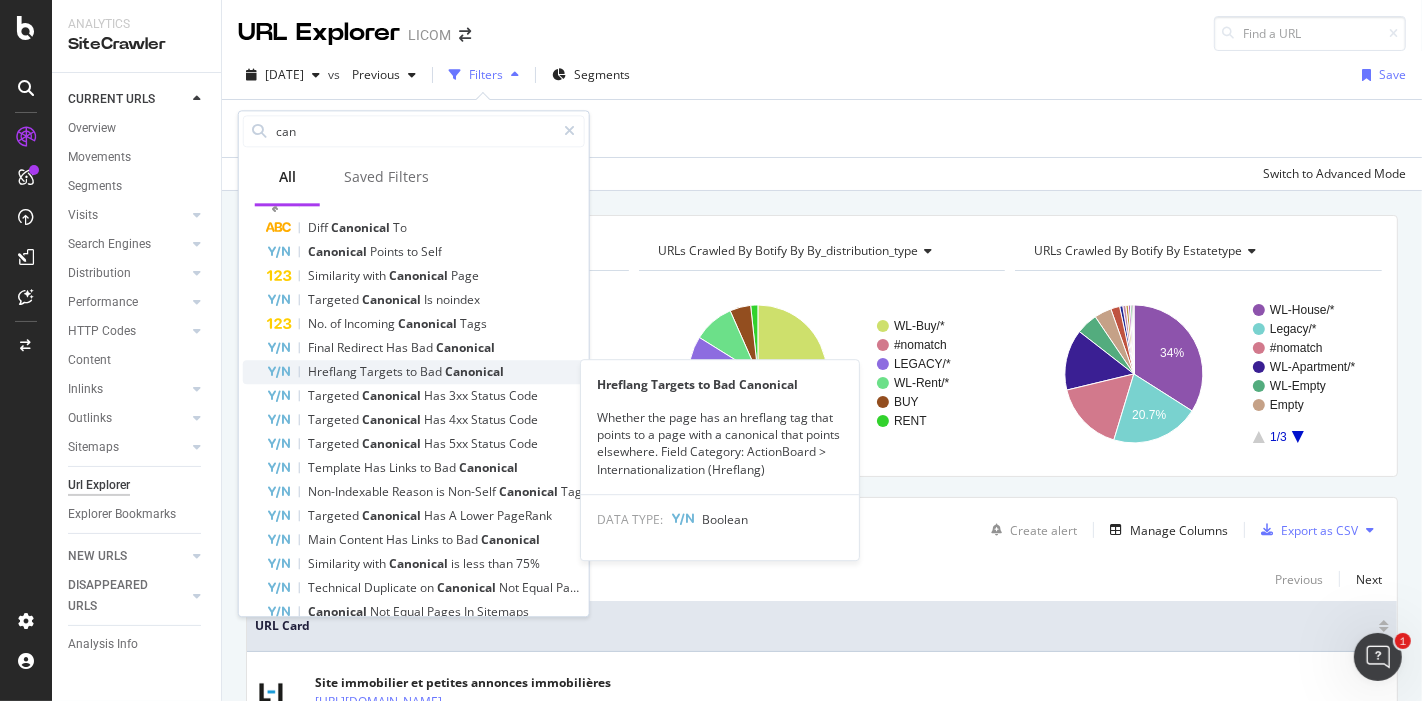 scroll, scrollTop: 404, scrollLeft: 0, axis: vertical 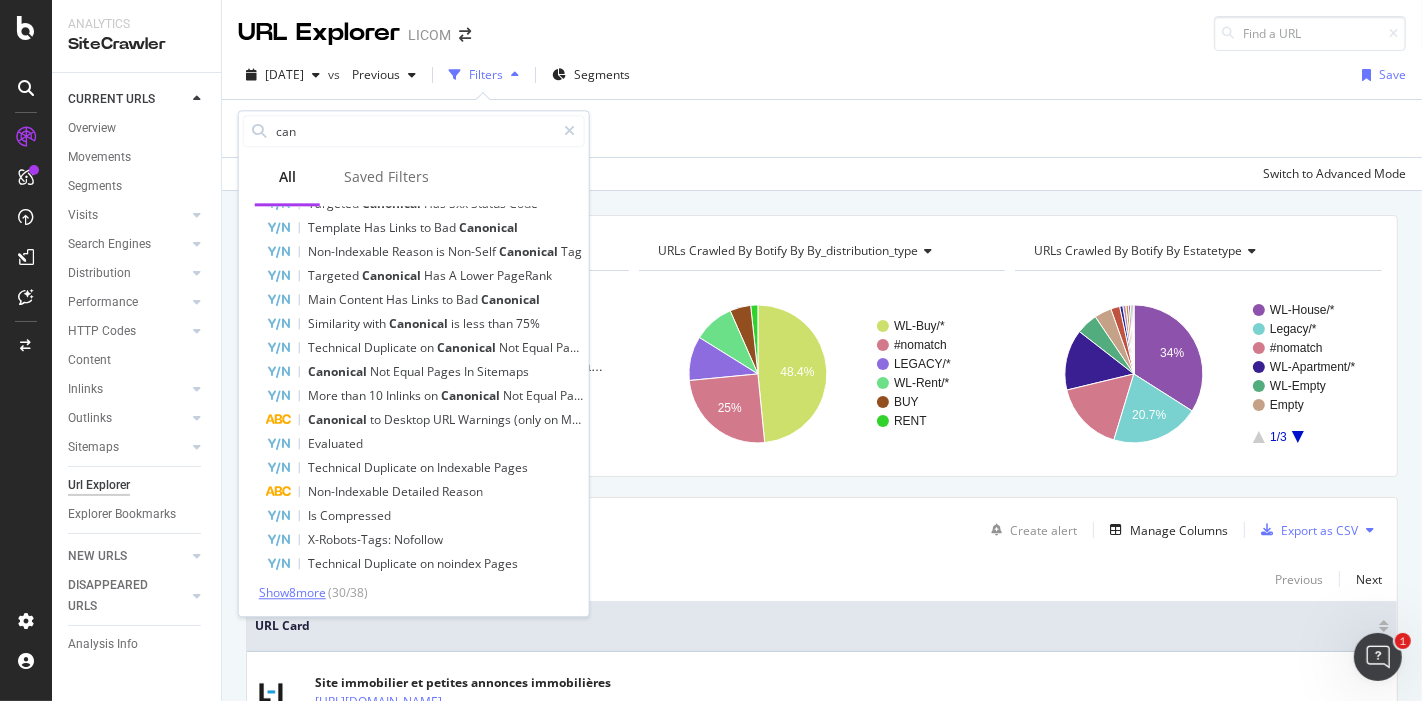 click on "Show  8  more" at bounding box center (292, 592) 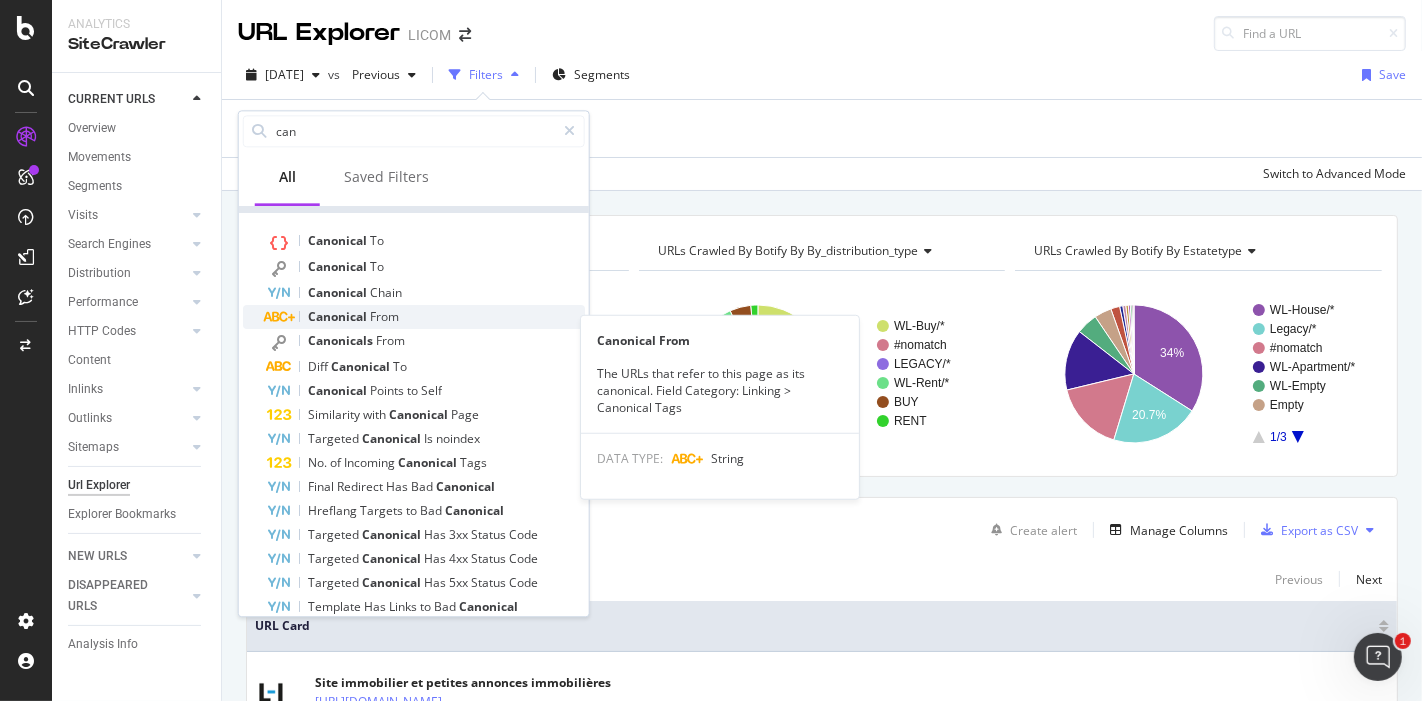 scroll, scrollTop: 0, scrollLeft: 0, axis: both 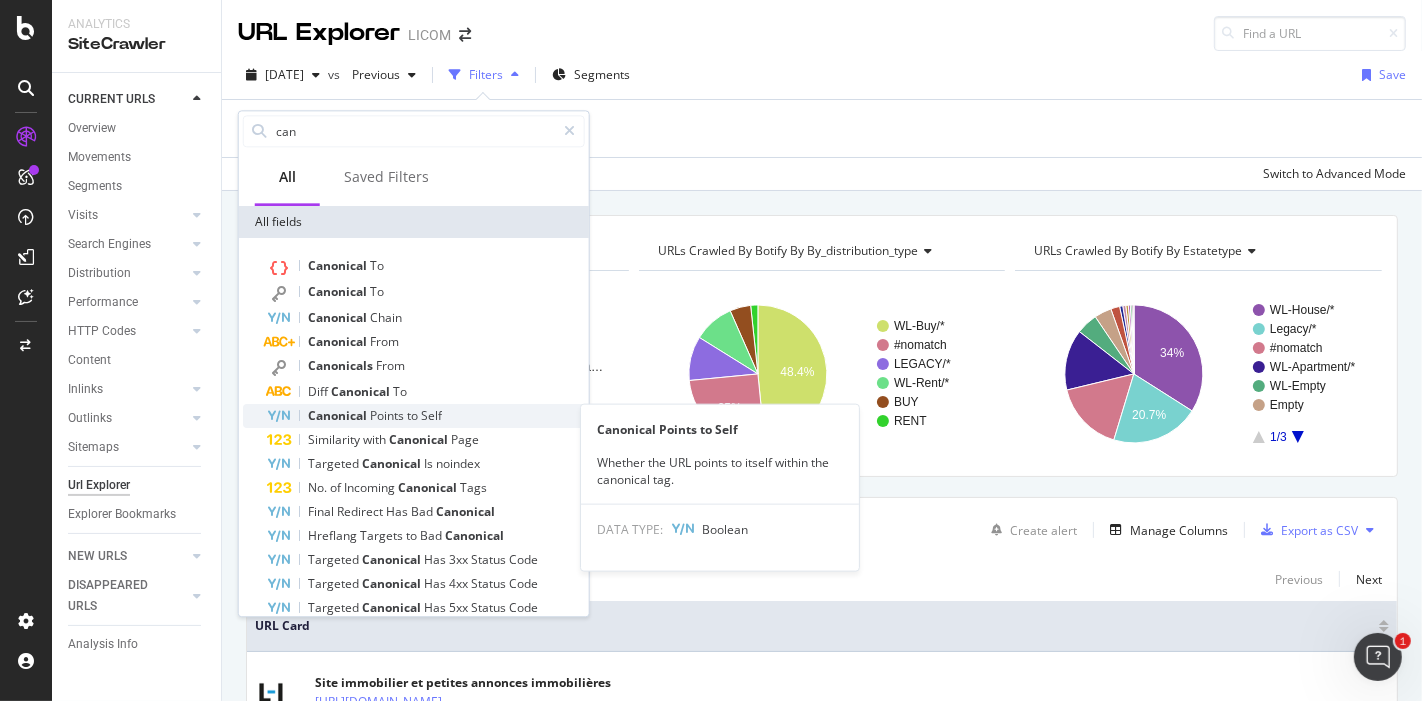 click on "Self" at bounding box center [431, 415] 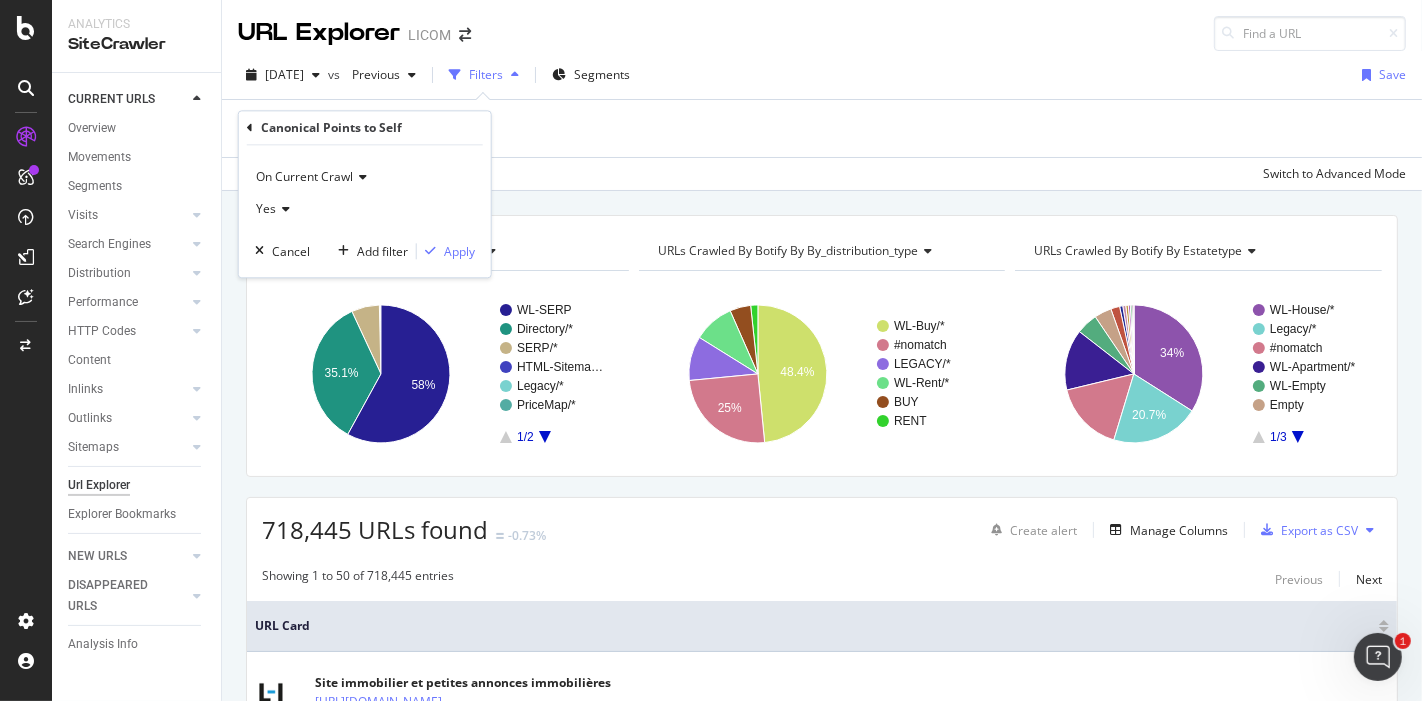 click at bounding box center [283, 210] 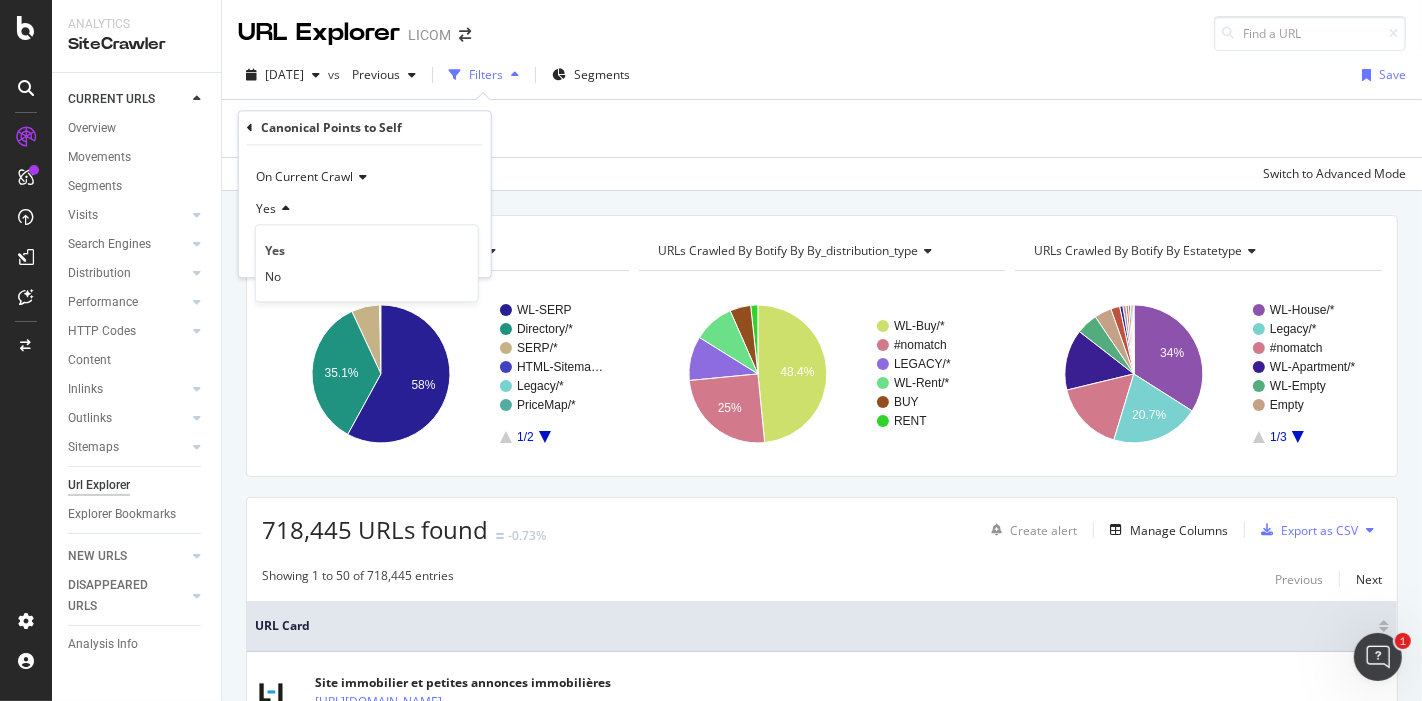 click on "Apply Clear Save Switch to Advanced Mode" at bounding box center (822, 173) 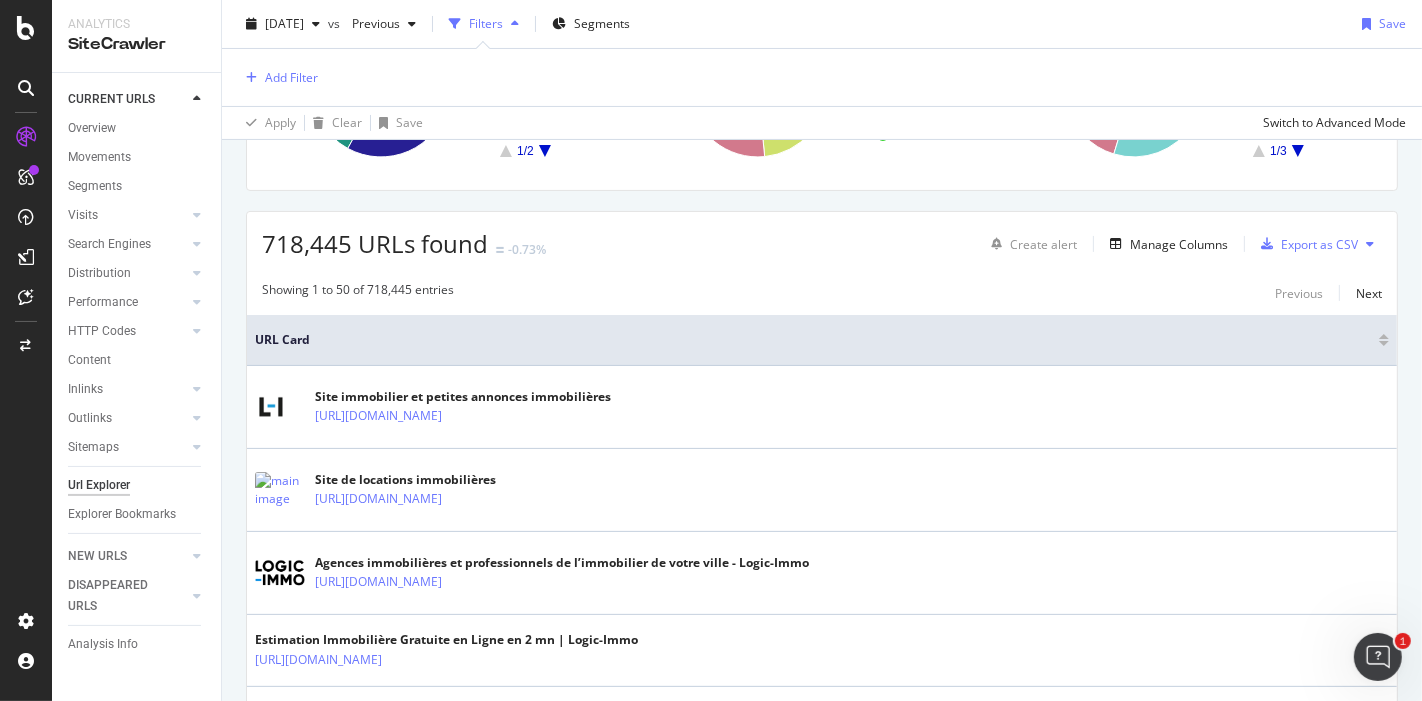 scroll, scrollTop: 293, scrollLeft: 0, axis: vertical 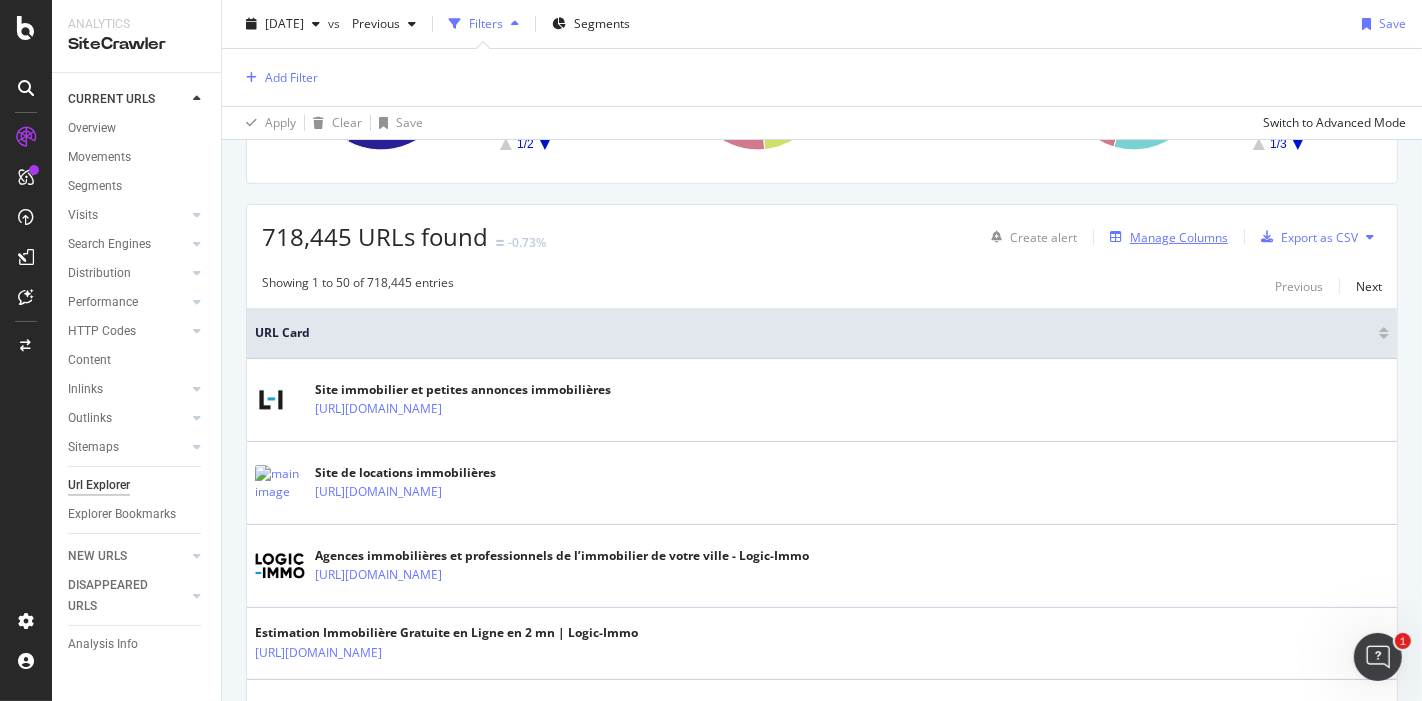 click on "Manage Columns" at bounding box center [1179, 237] 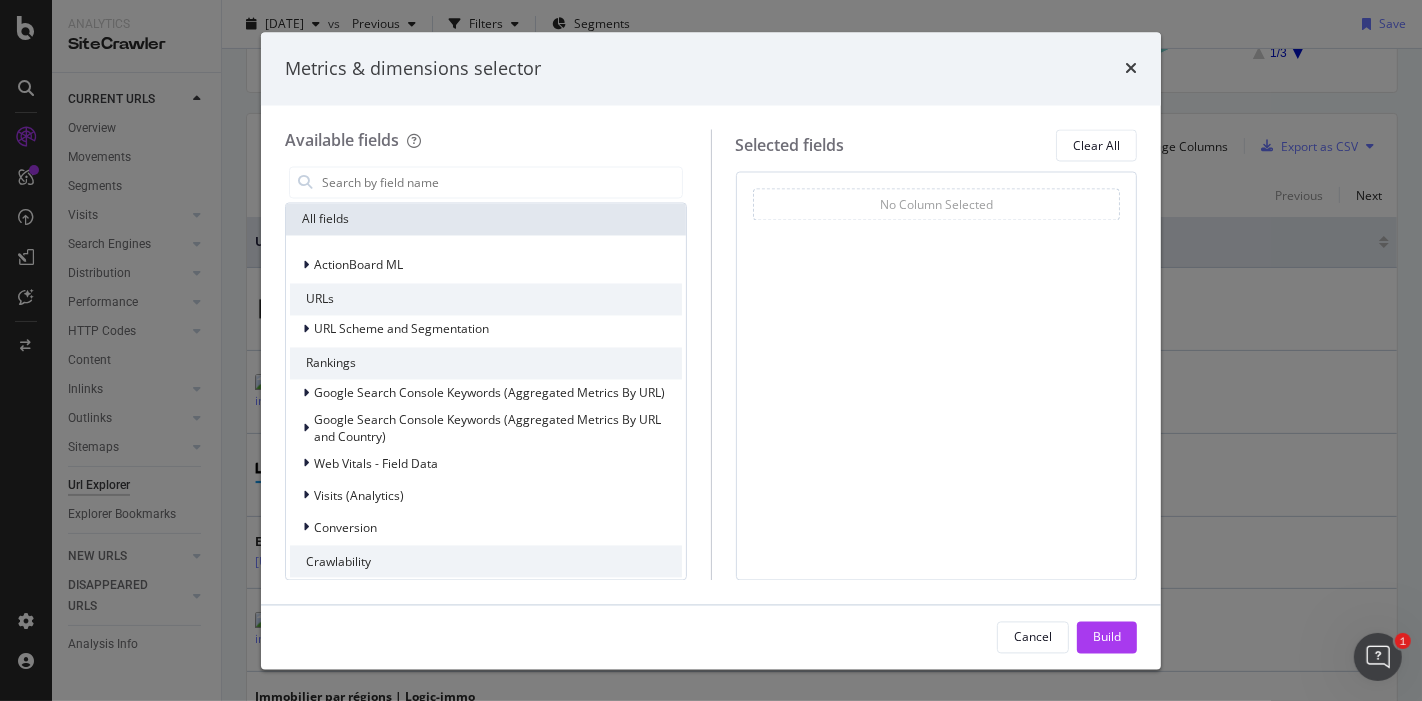 scroll, scrollTop: 202, scrollLeft: 0, axis: vertical 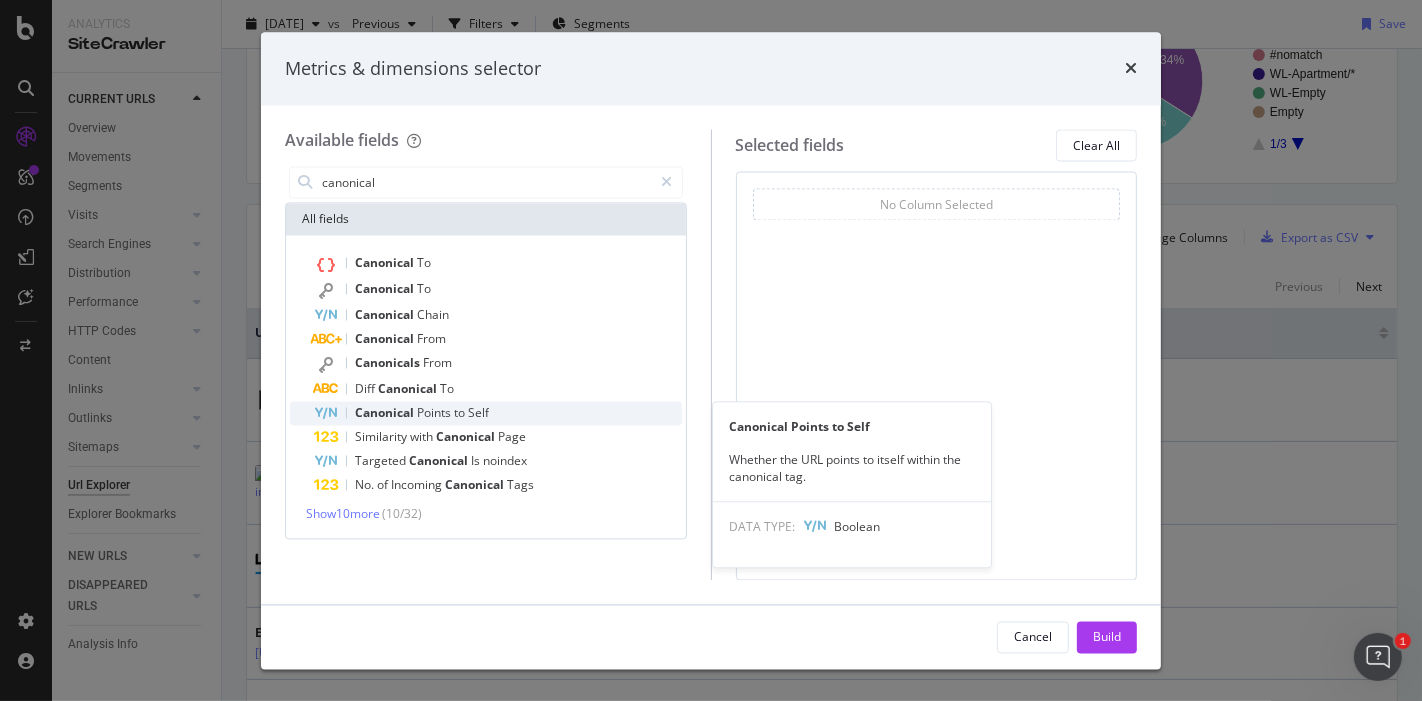 type on "canonical" 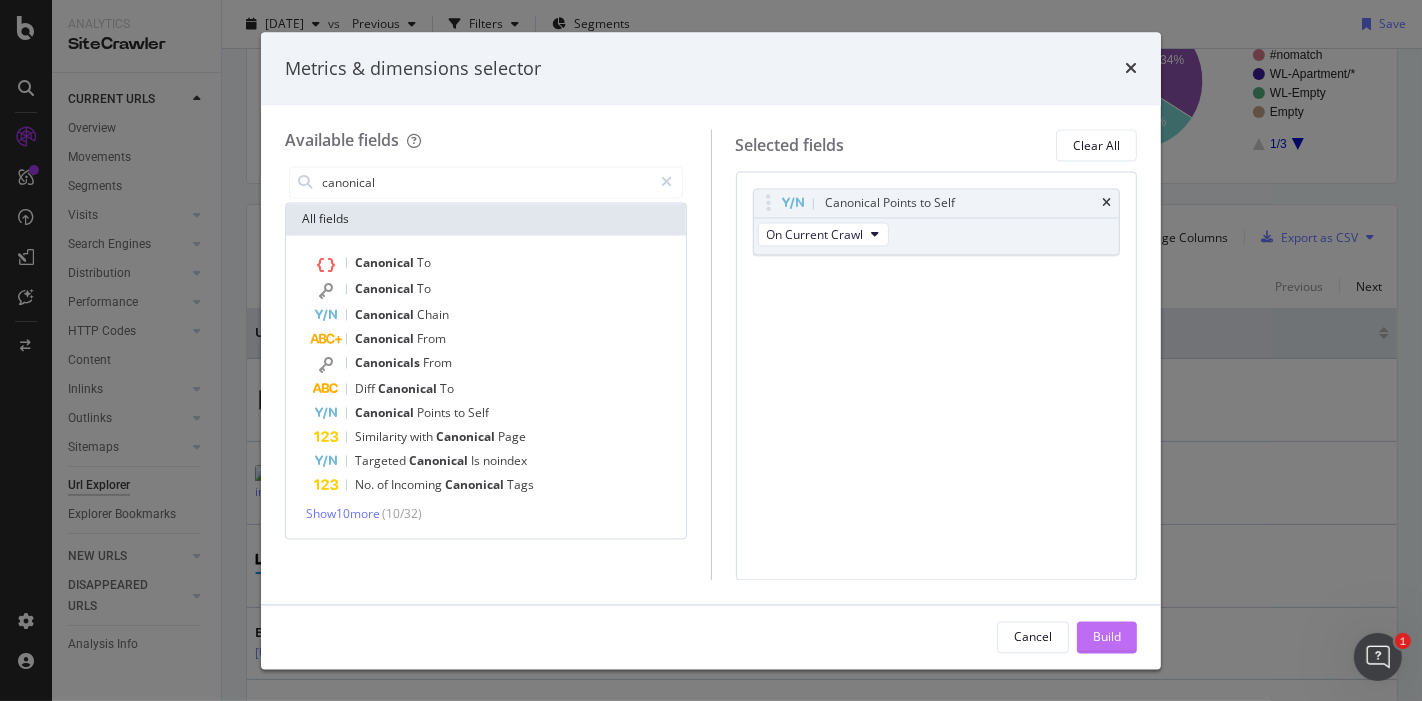 click on "Build" at bounding box center (1107, 637) 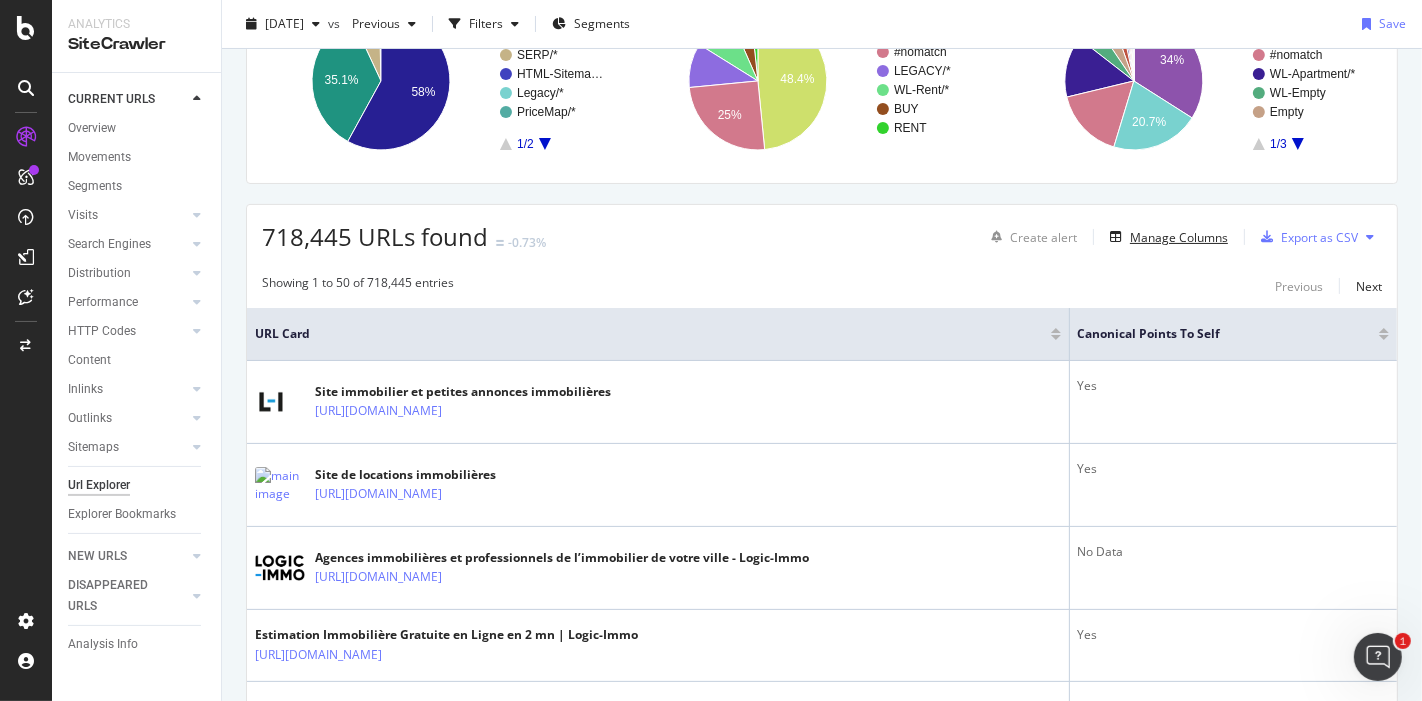scroll, scrollTop: 73, scrollLeft: 0, axis: vertical 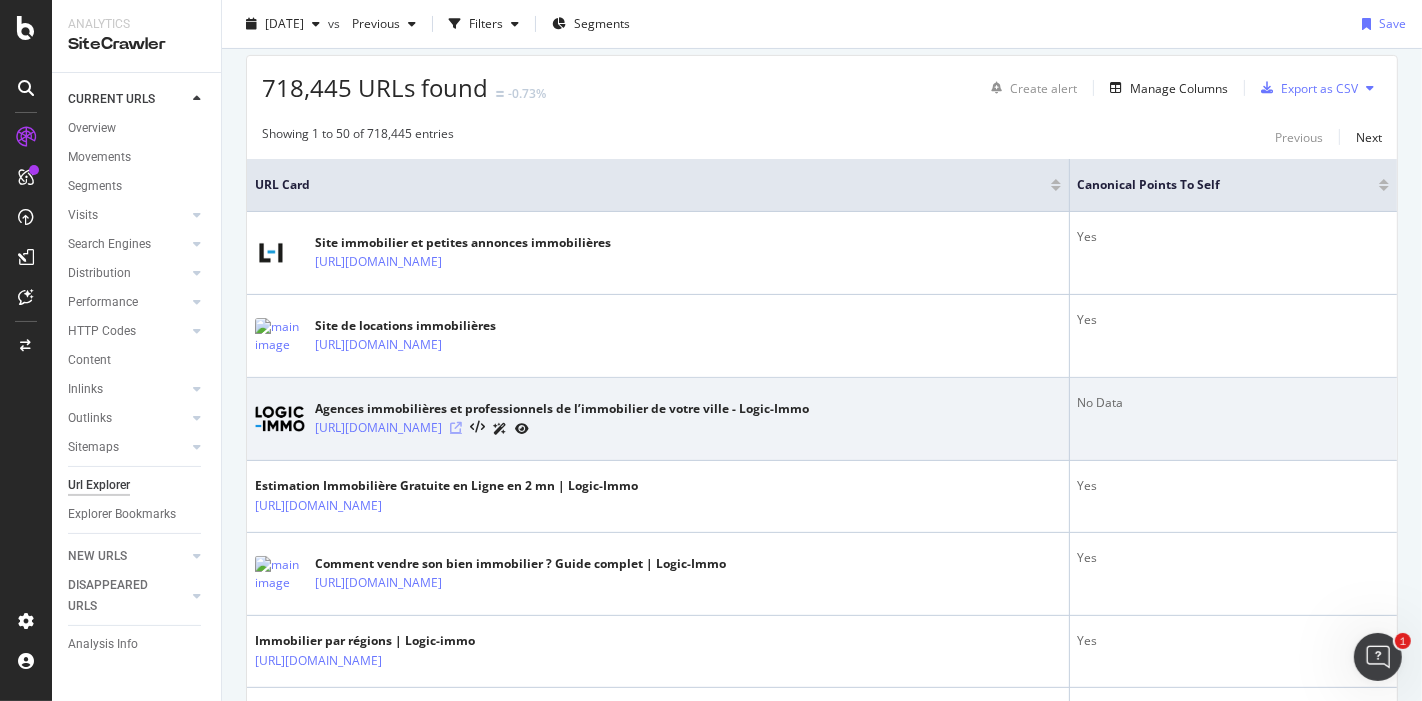 click at bounding box center (456, 428) 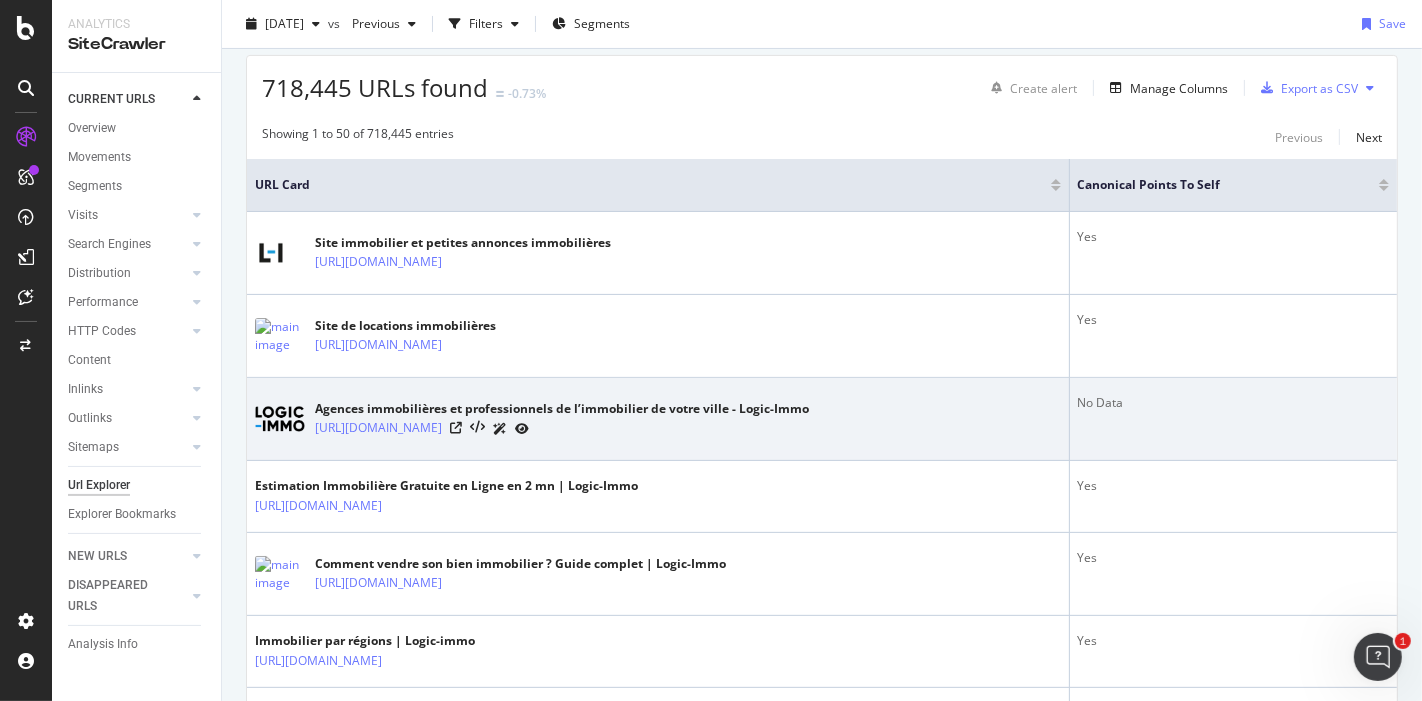 scroll, scrollTop: 0, scrollLeft: 0, axis: both 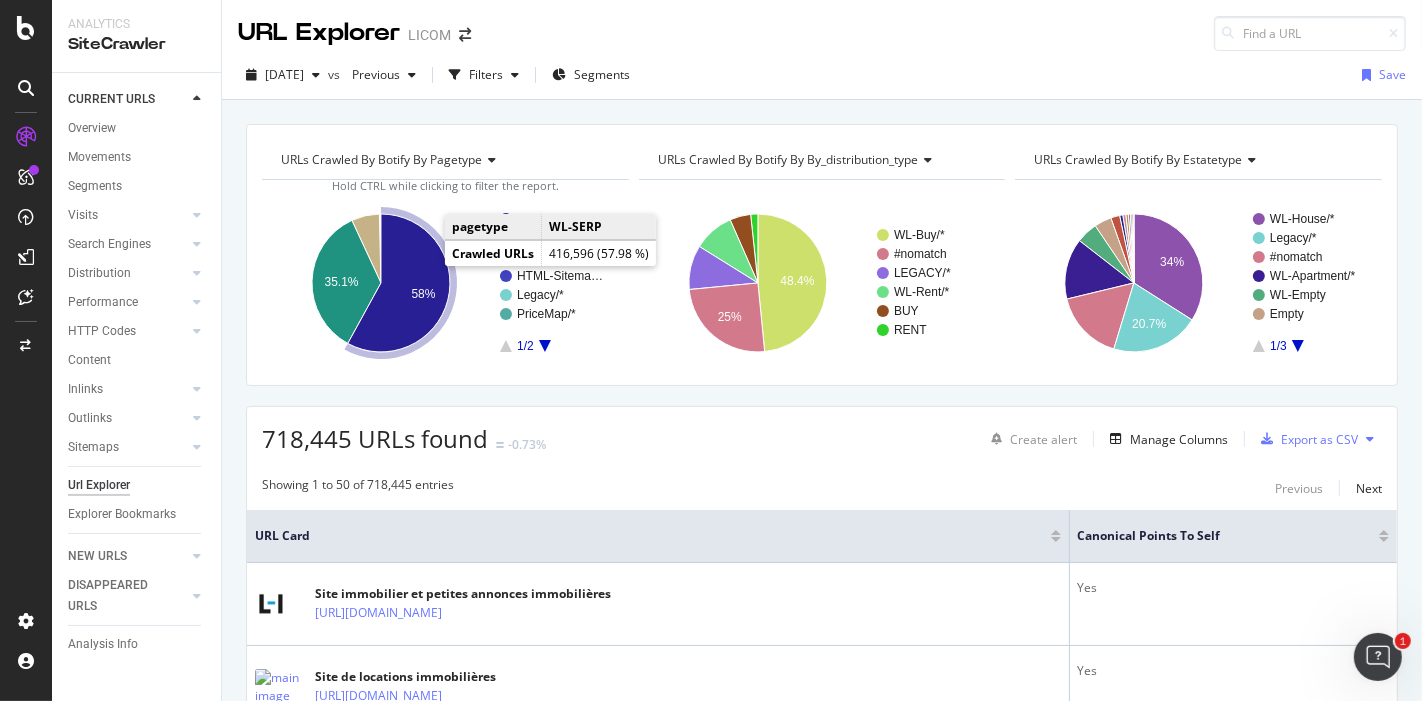 click 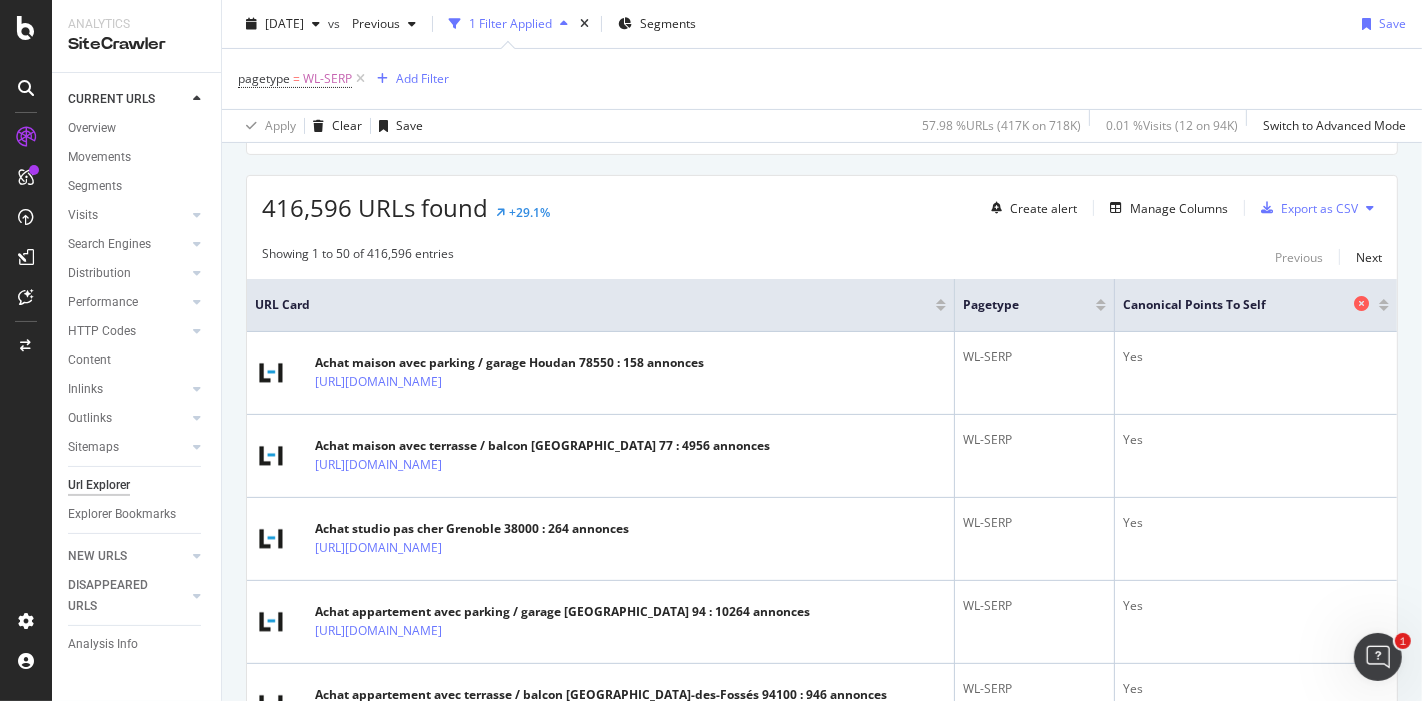 scroll, scrollTop: 324, scrollLeft: 0, axis: vertical 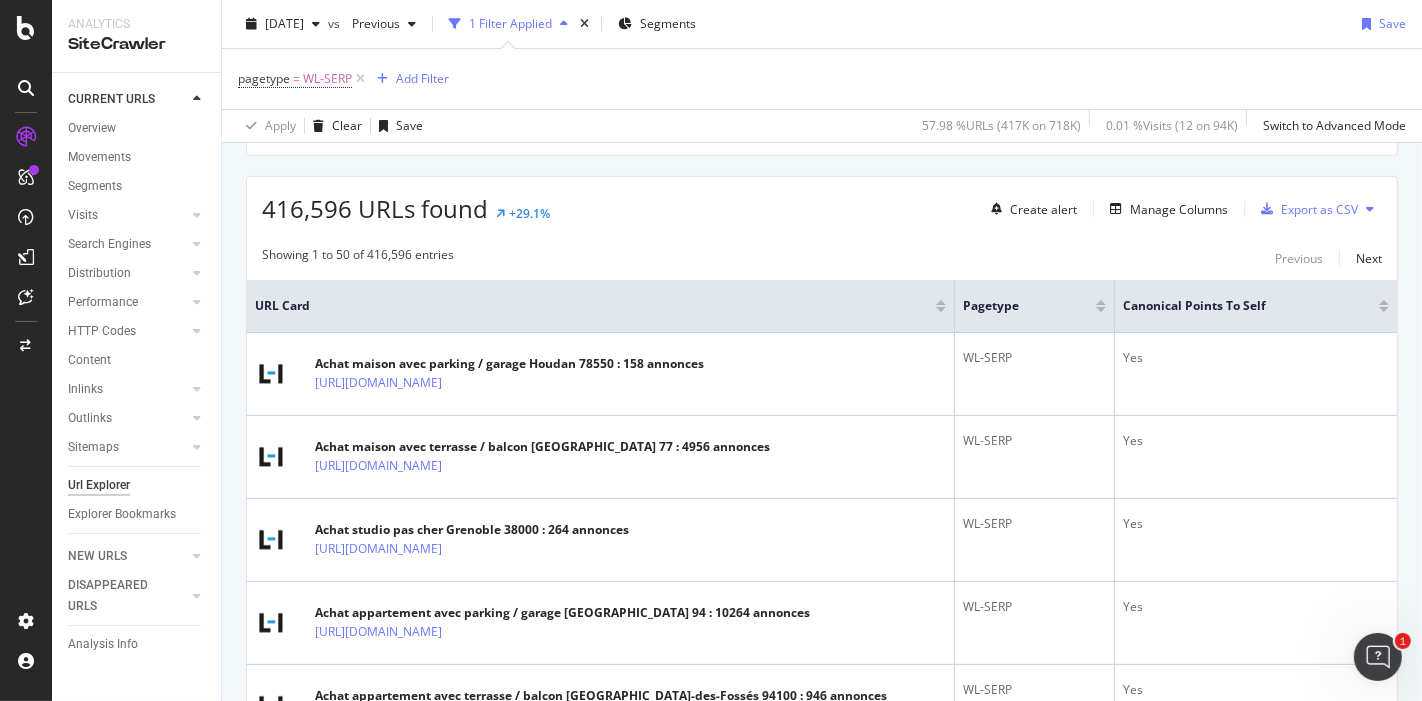 click at bounding box center [1384, 309] 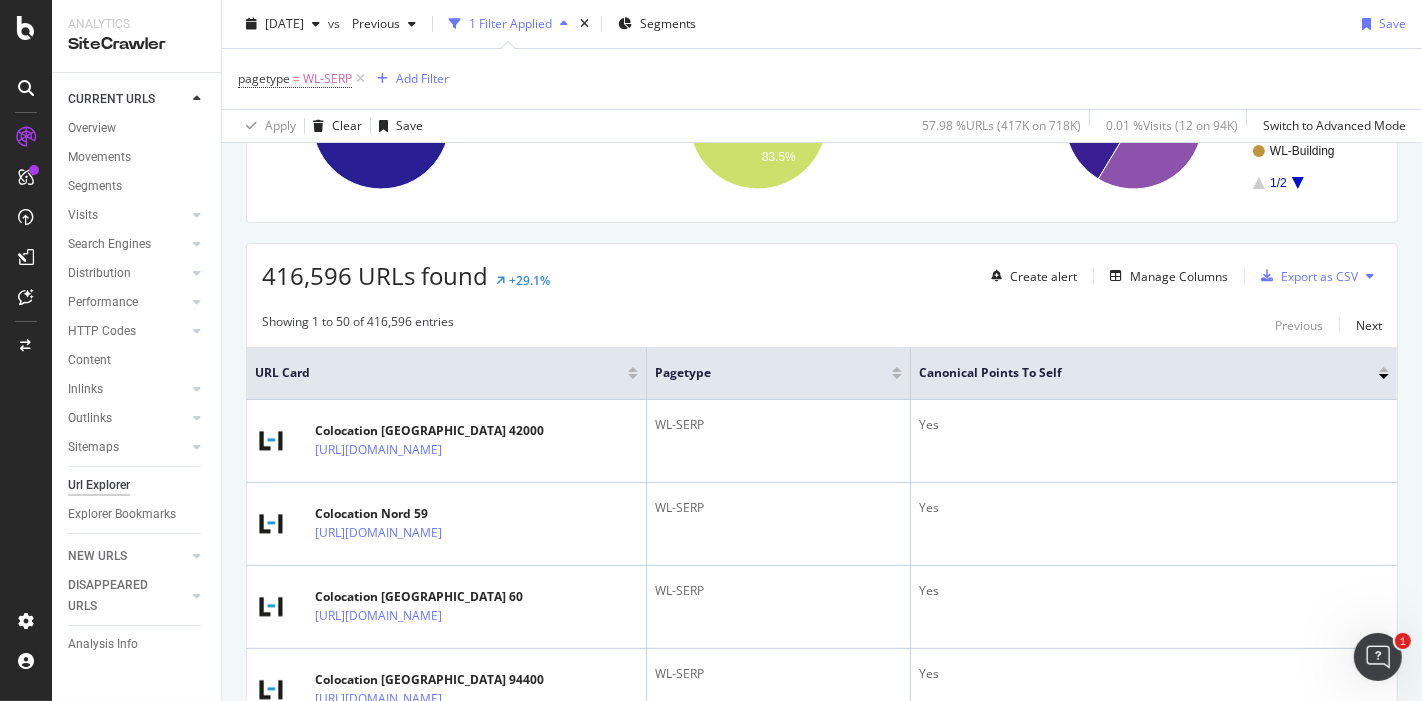 scroll, scrollTop: 258, scrollLeft: 0, axis: vertical 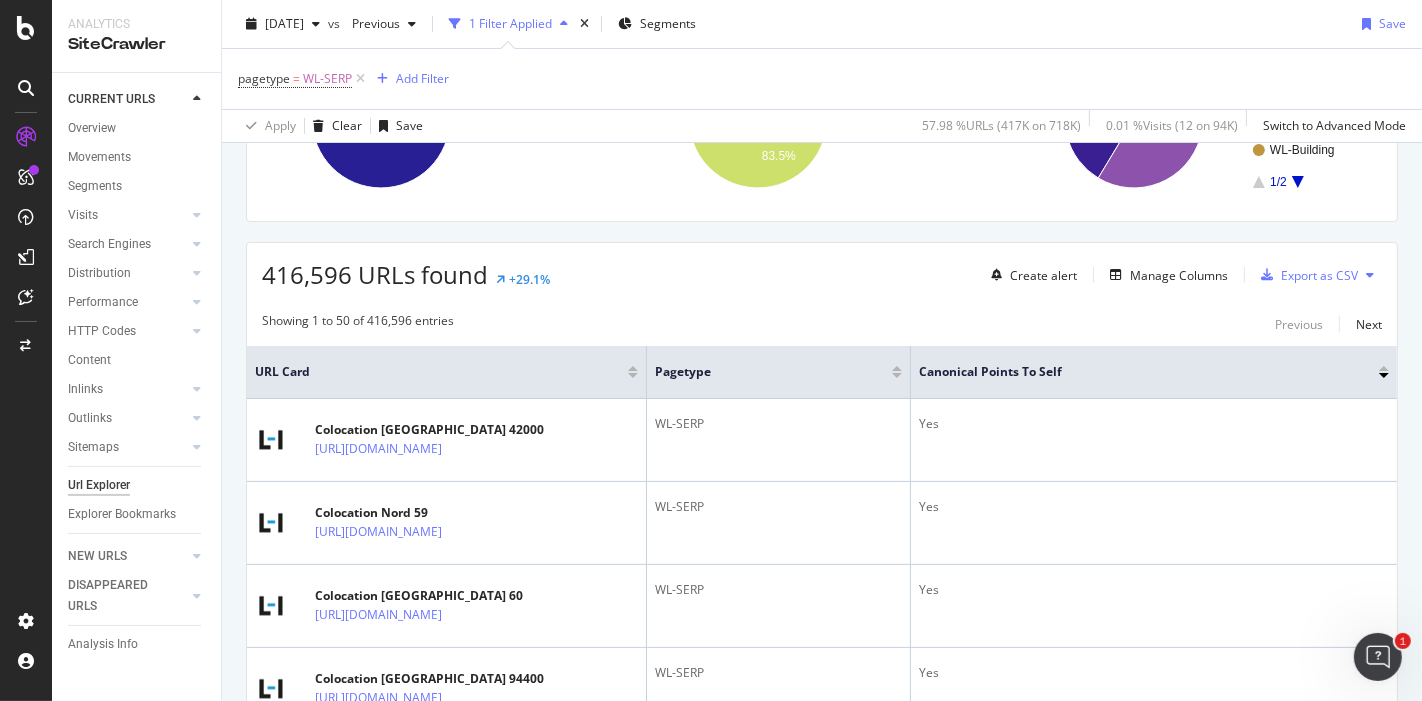 click at bounding box center [1384, 368] 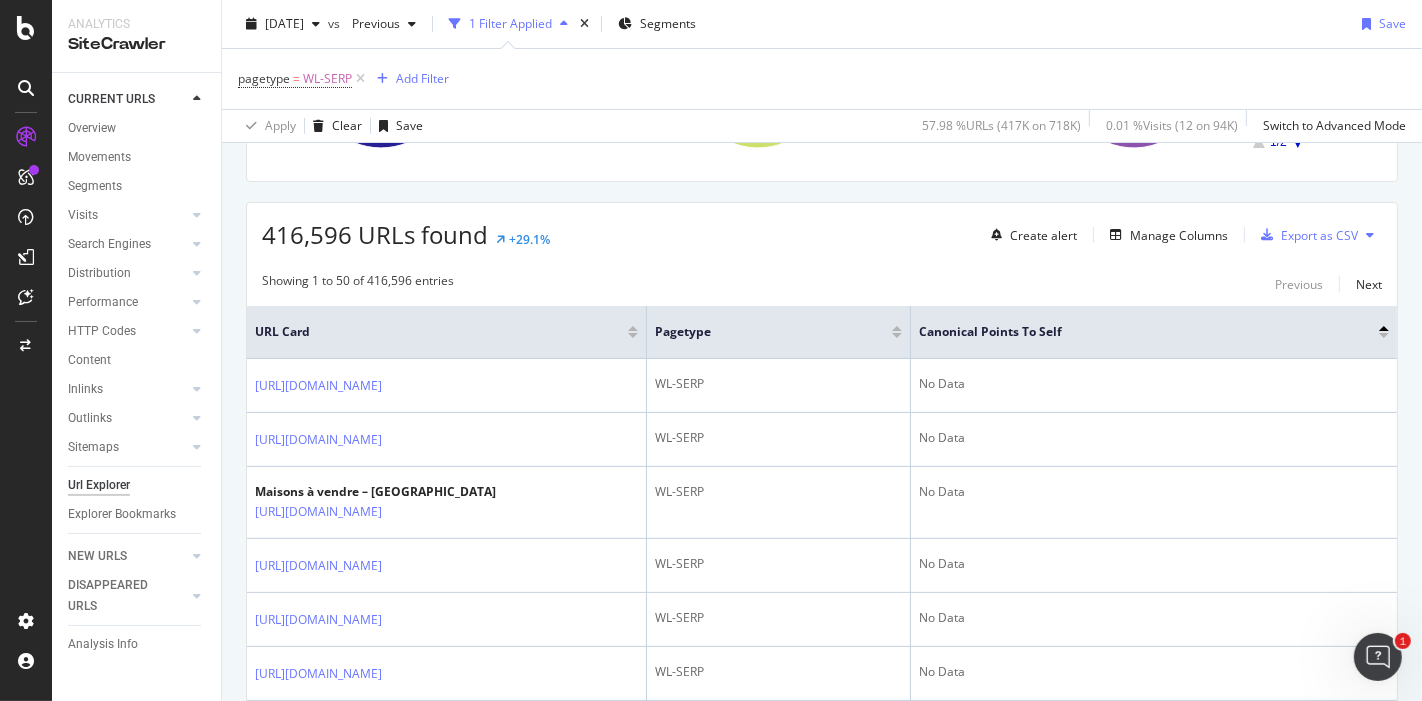 scroll, scrollTop: 211, scrollLeft: 0, axis: vertical 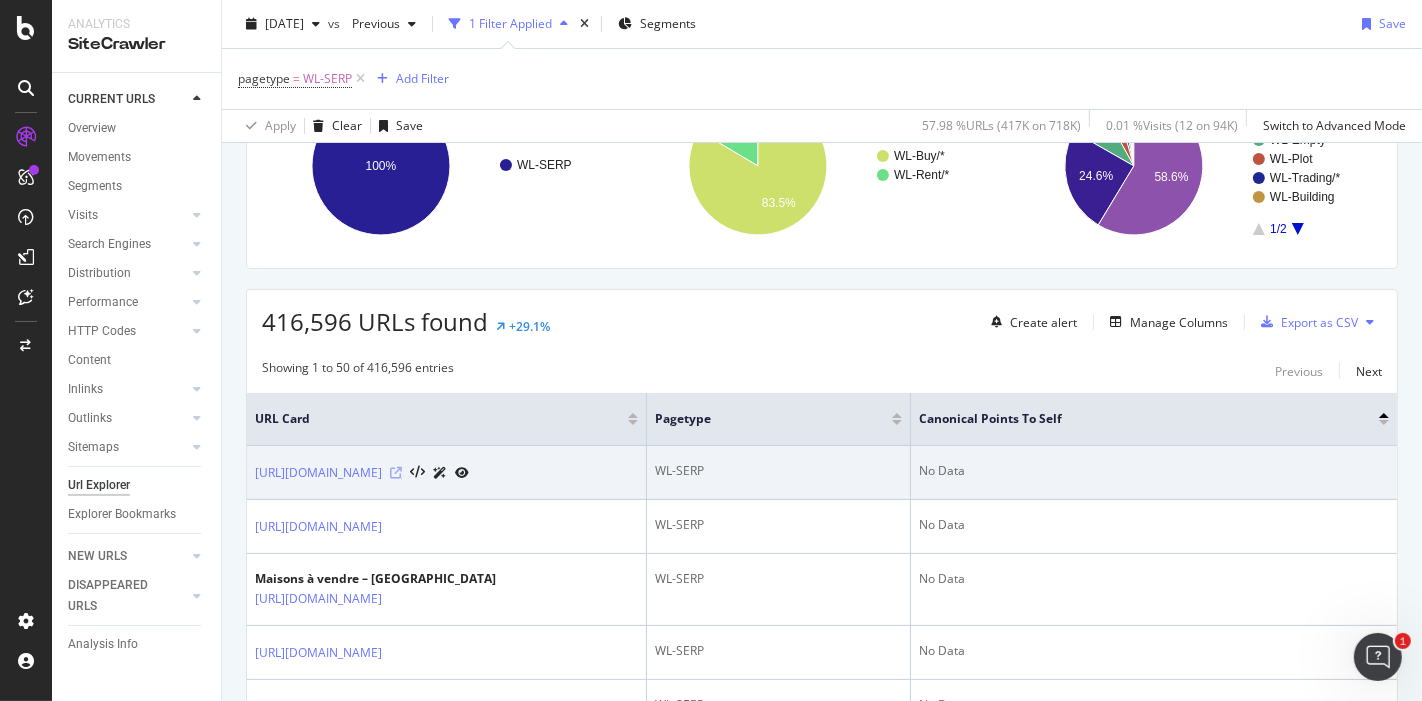 click at bounding box center [396, 473] 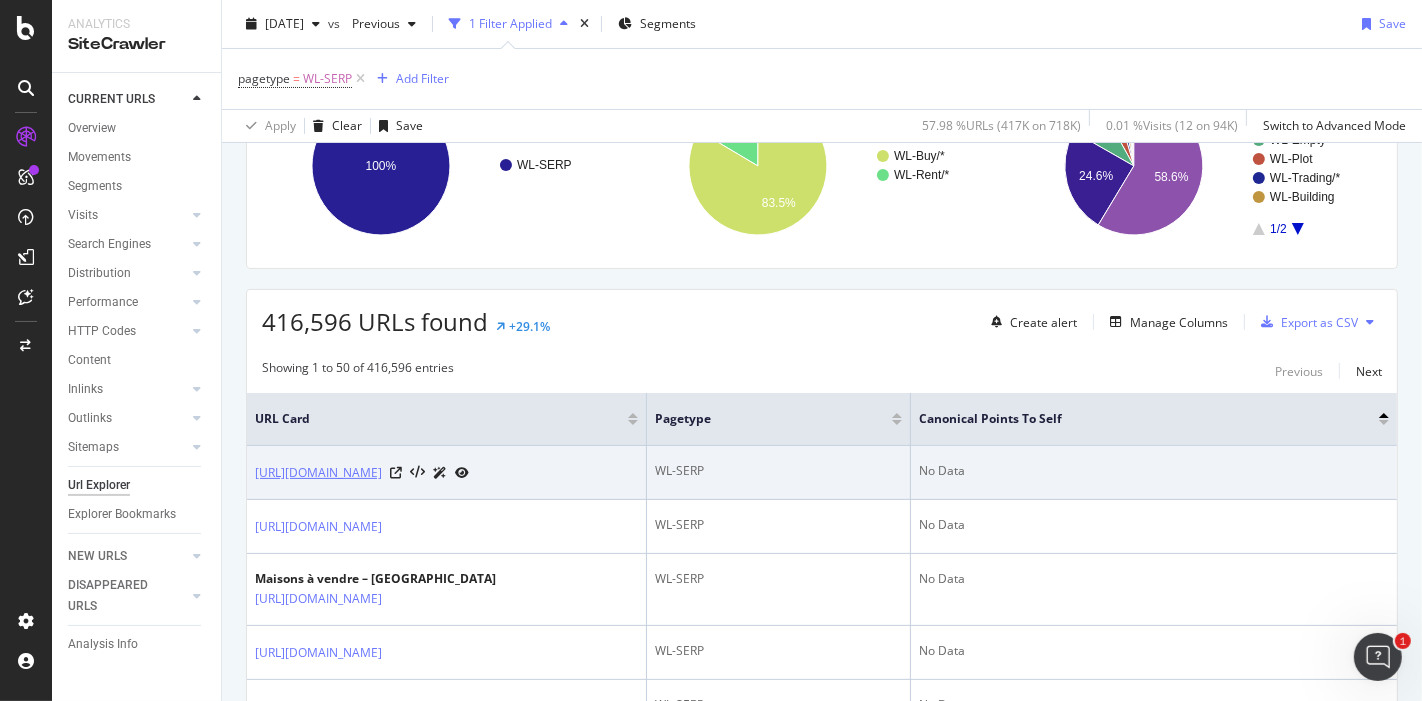 click on "https://www.logic-immo.com/recherche-immo/location/immobilier/canet-en-roussillon-66140/canet-plage-66140/nbh1fr13" at bounding box center [318, 473] 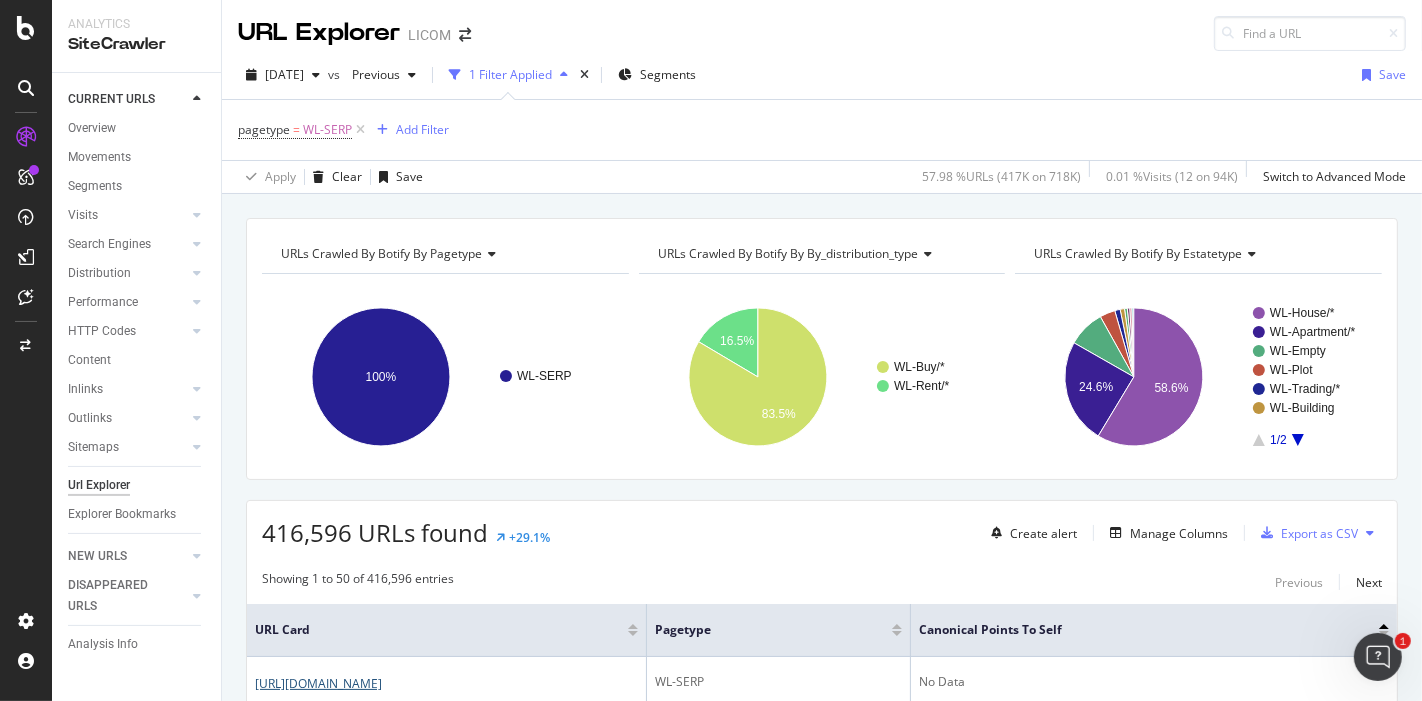 scroll, scrollTop: 0, scrollLeft: 0, axis: both 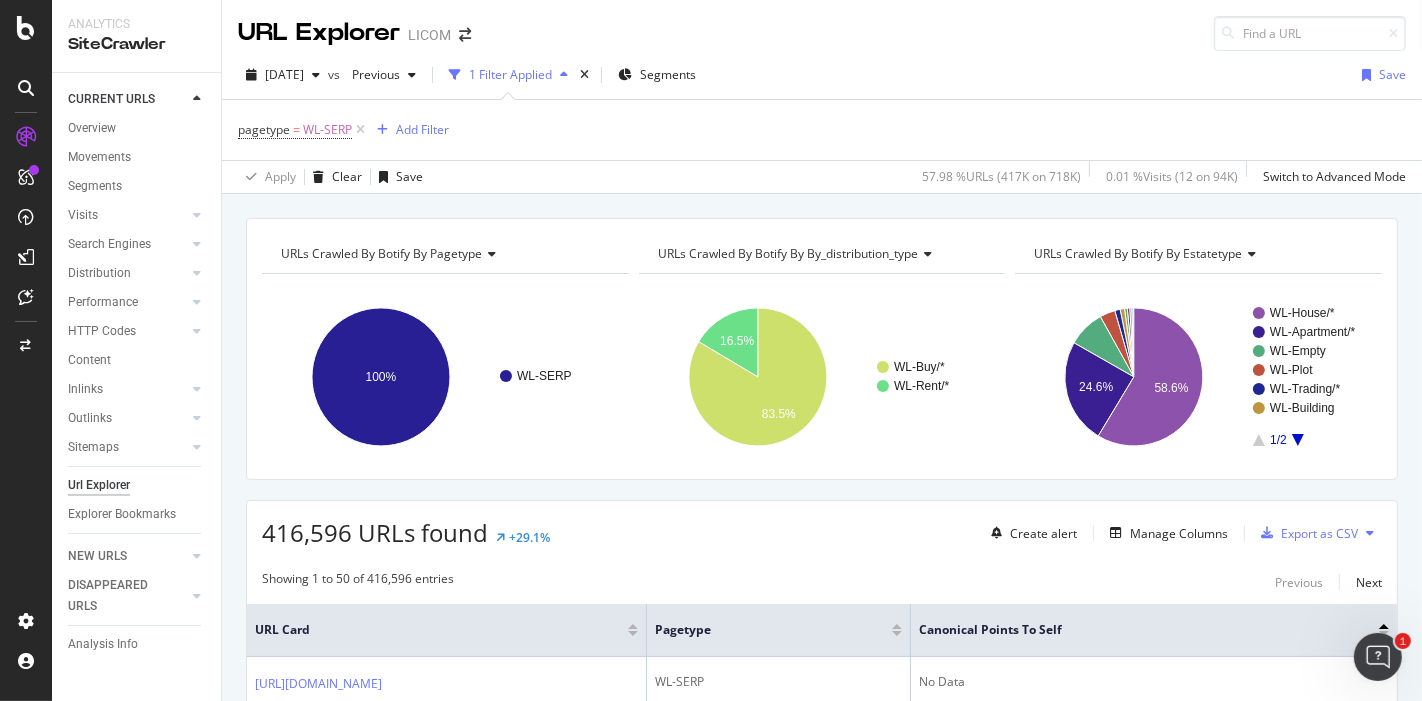 click on "URLs Crawled By Botify By by_distribution_type" at bounding box center (788, 253) 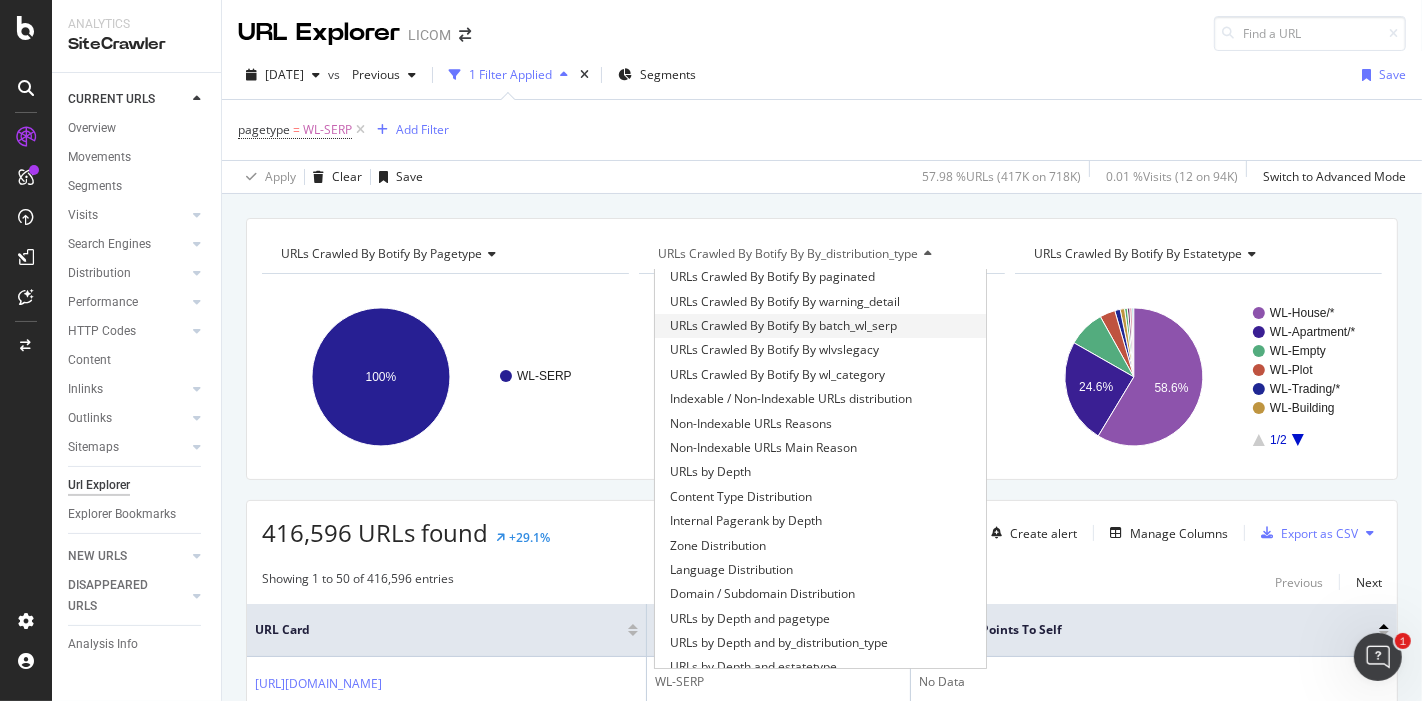 scroll, scrollTop: 177, scrollLeft: 0, axis: vertical 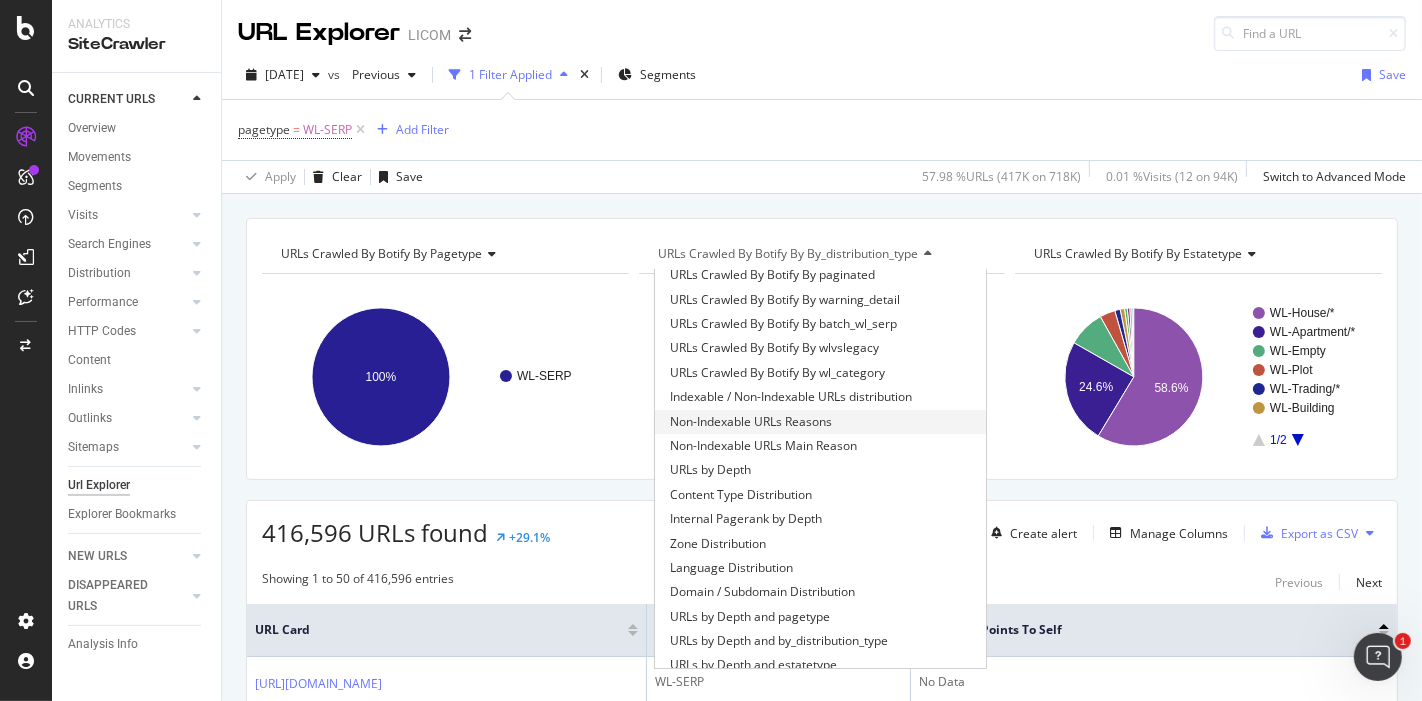 click on "Non-Indexable URLs Reasons" at bounding box center (751, 422) 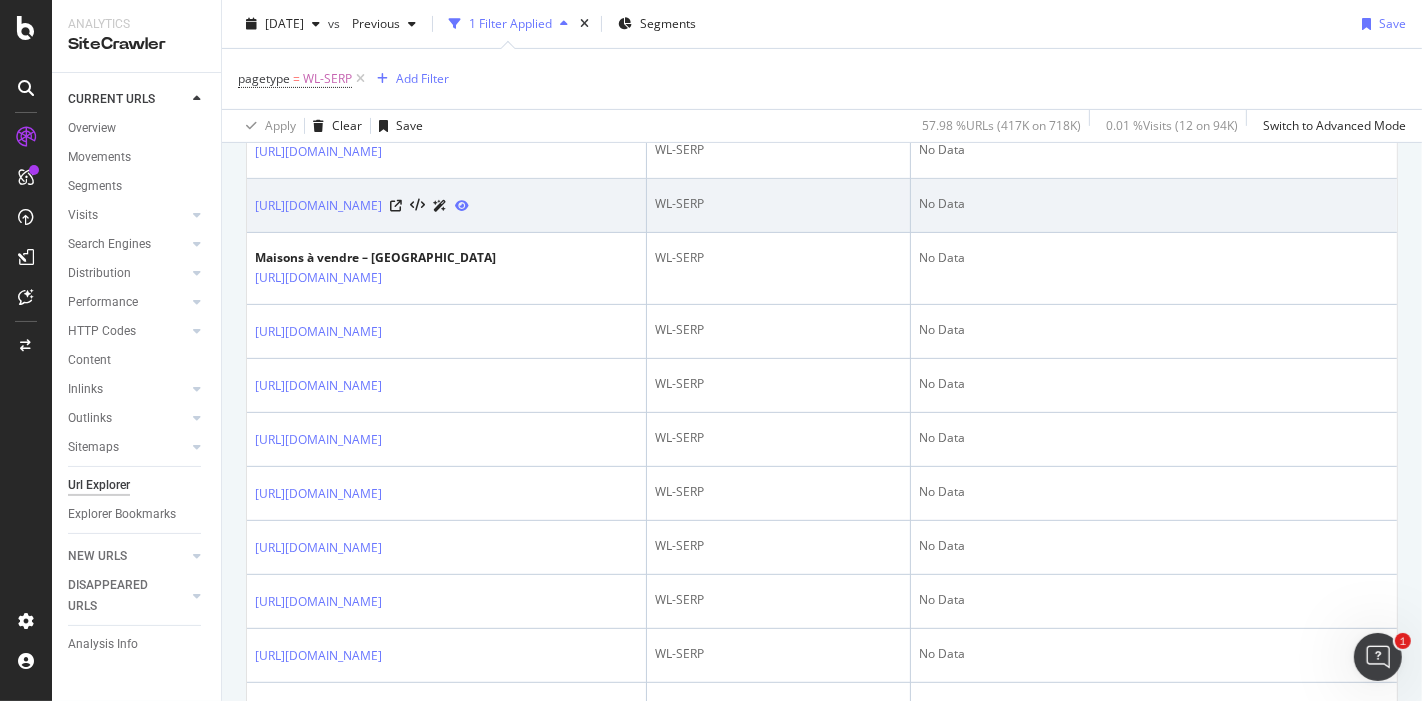 scroll, scrollTop: 533, scrollLeft: 0, axis: vertical 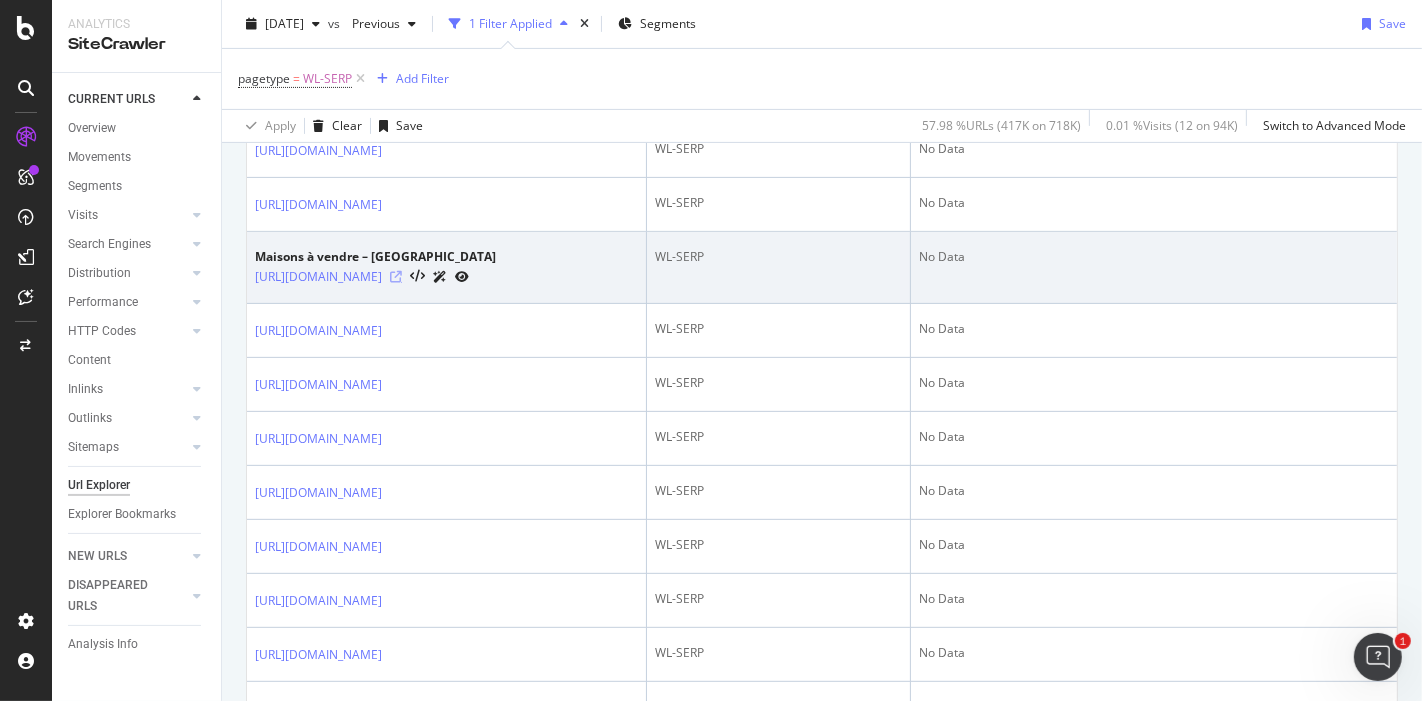 click at bounding box center [396, 277] 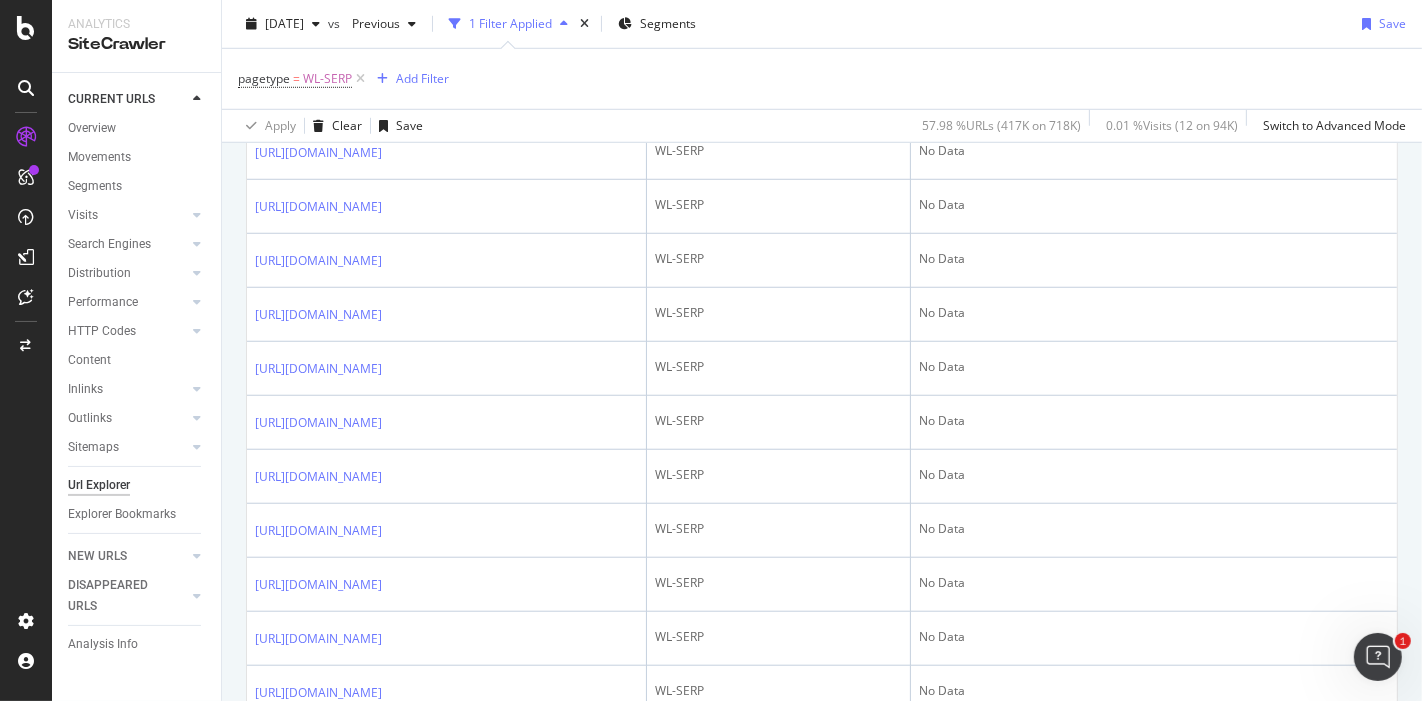 scroll, scrollTop: 1308, scrollLeft: 0, axis: vertical 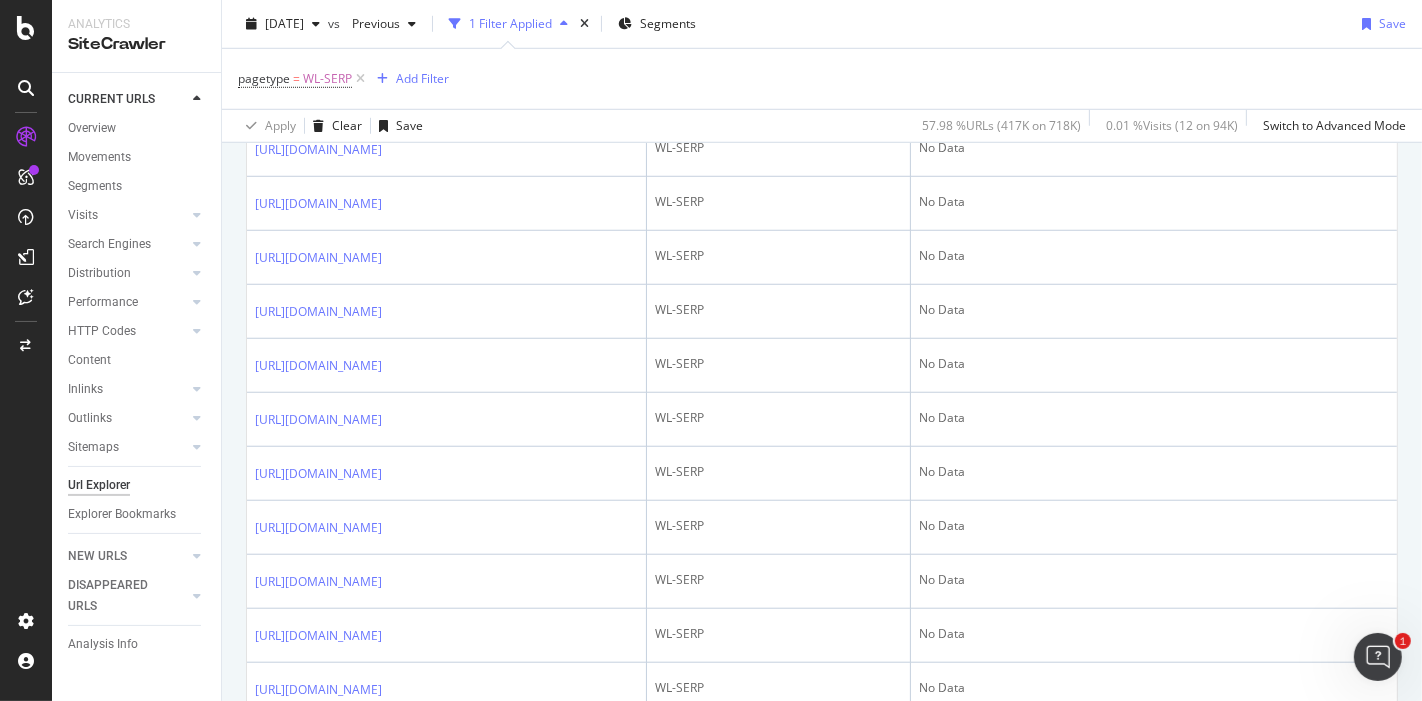click at bounding box center (396, -12) 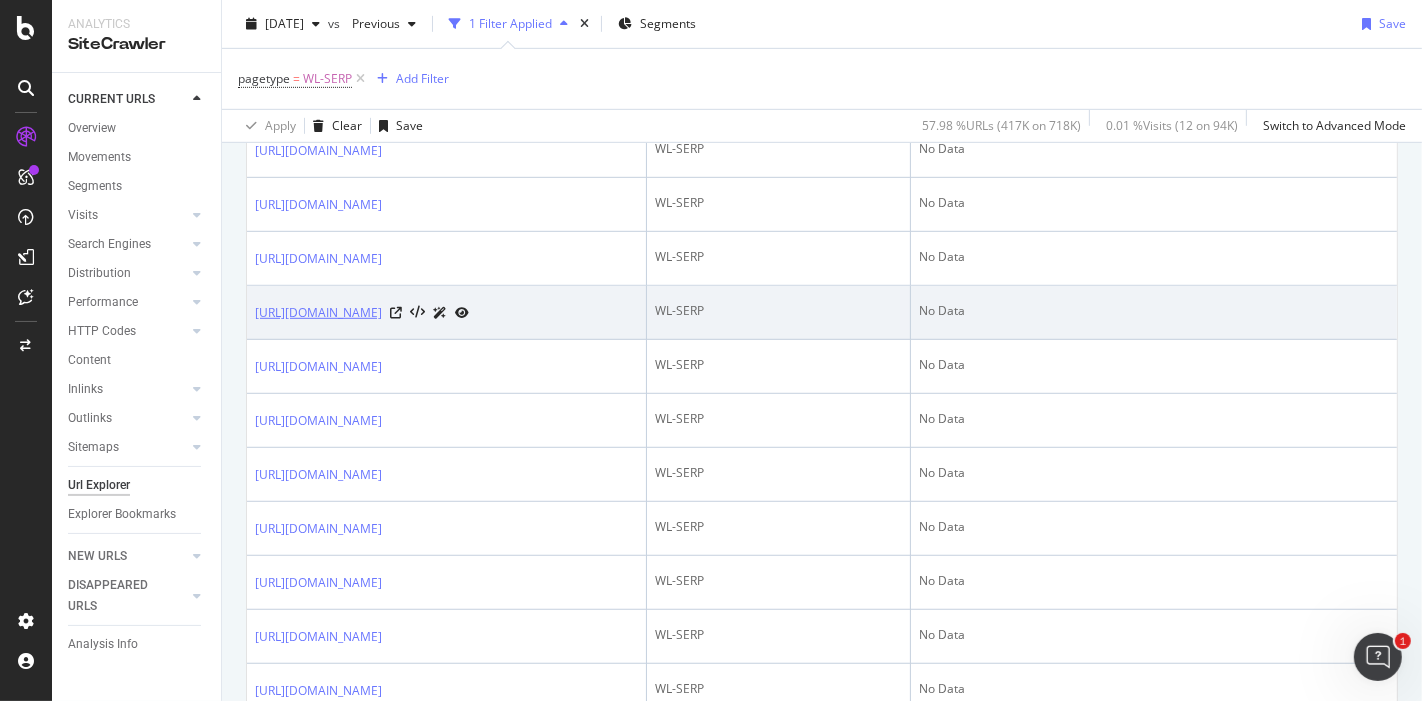 scroll, scrollTop: 982, scrollLeft: 0, axis: vertical 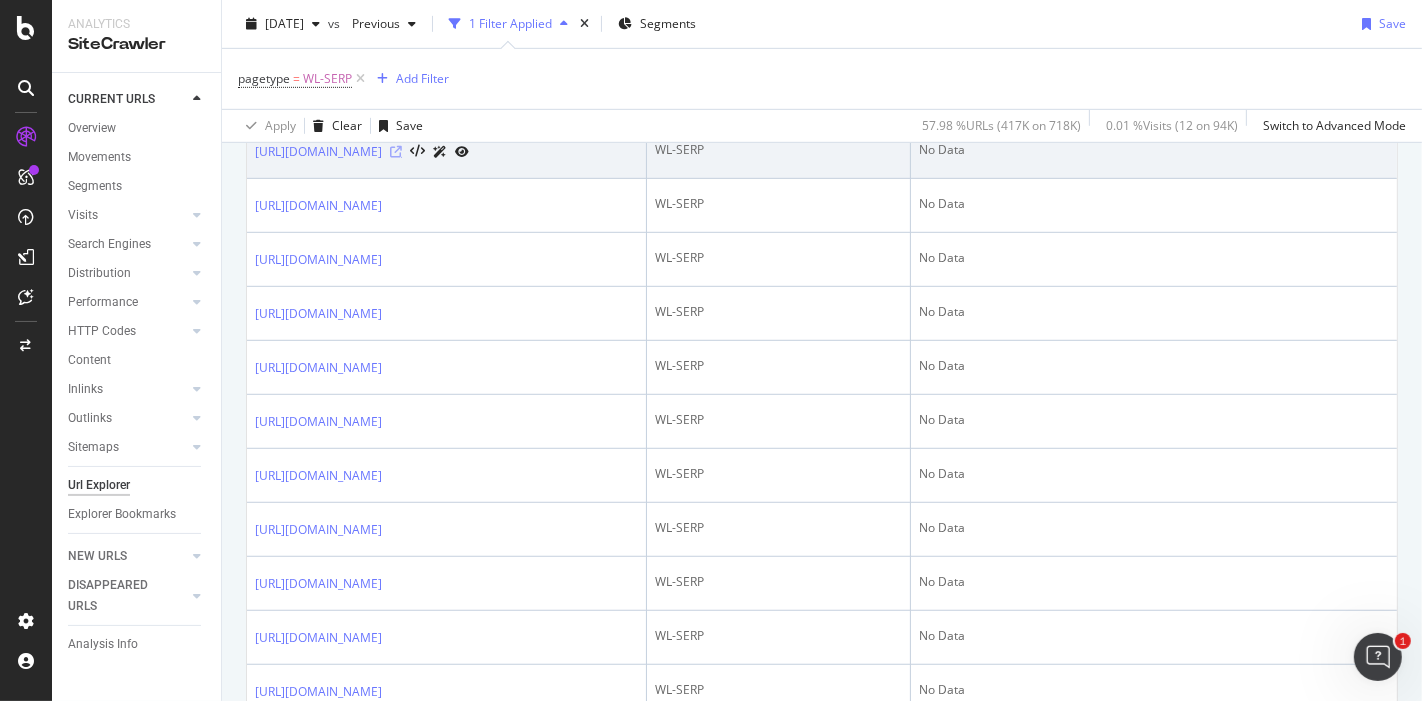 click at bounding box center [396, 152] 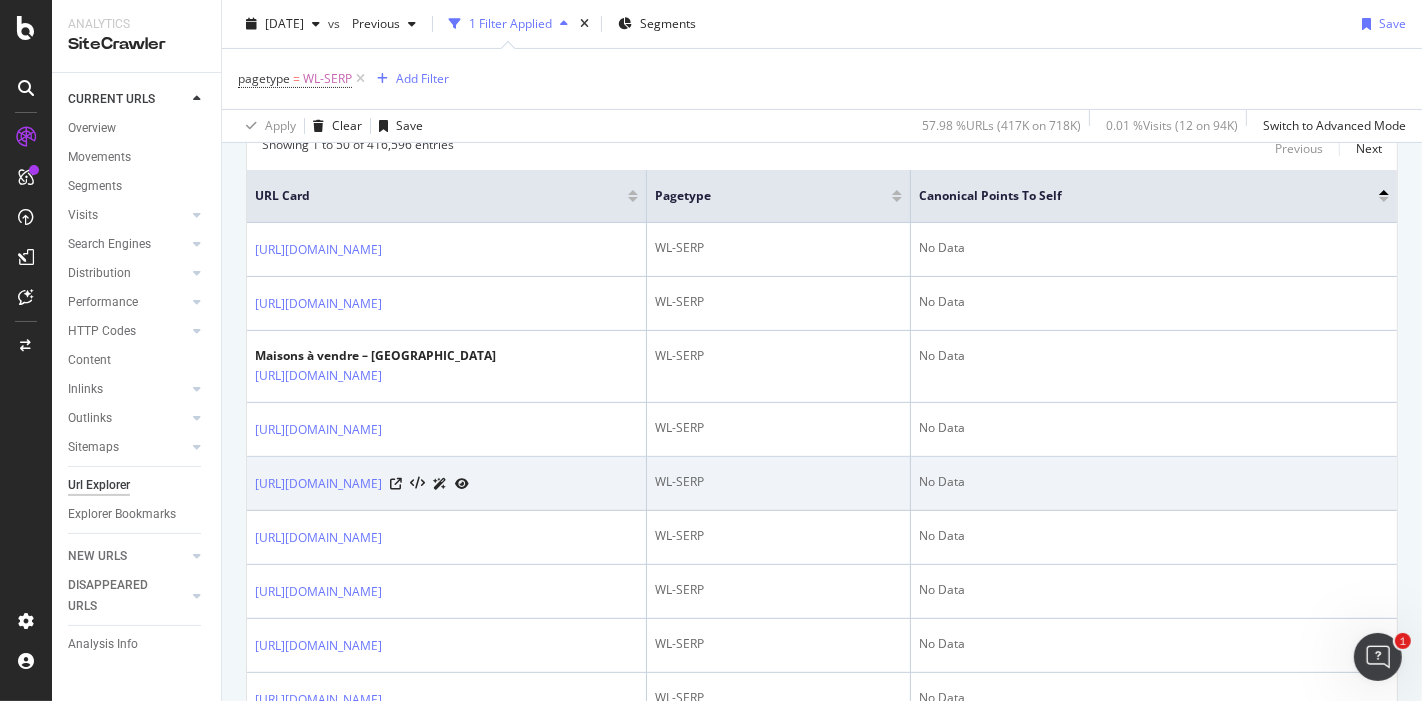 scroll, scrollTop: 431, scrollLeft: 0, axis: vertical 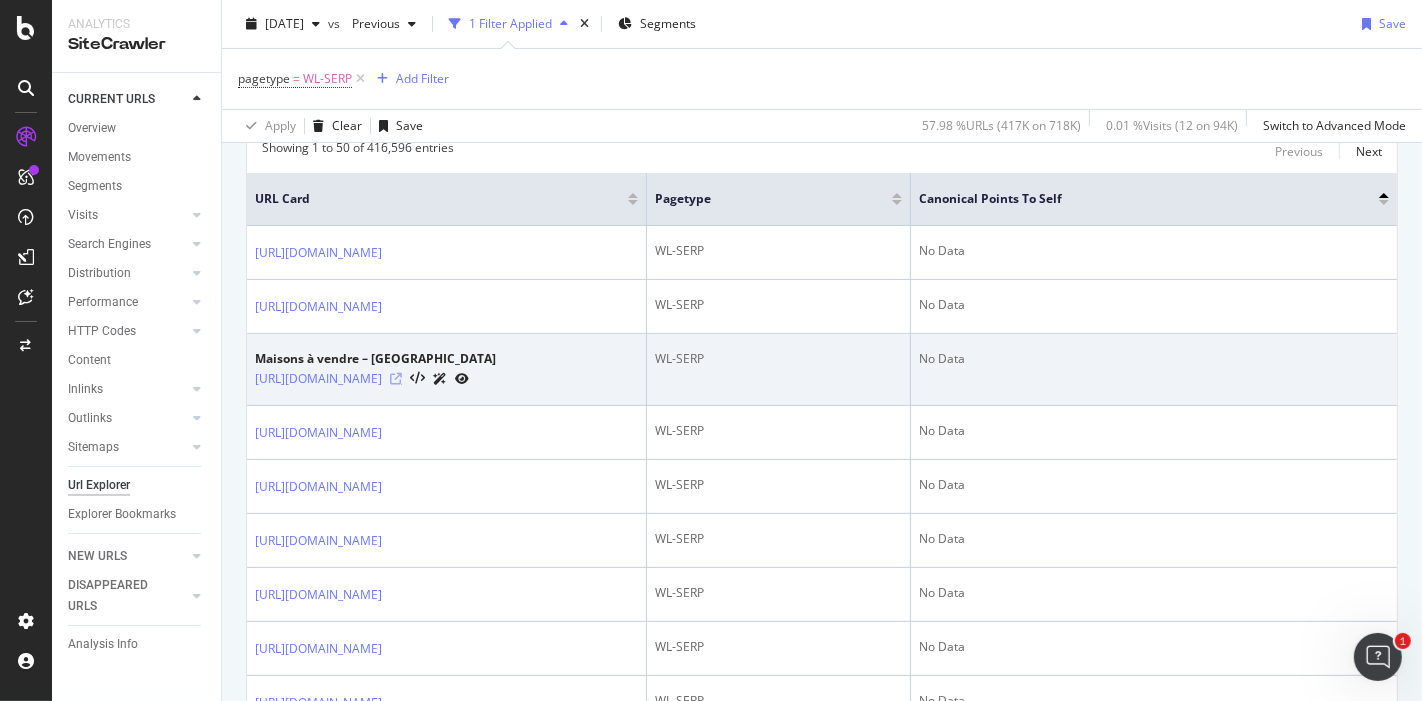 click at bounding box center (396, 379) 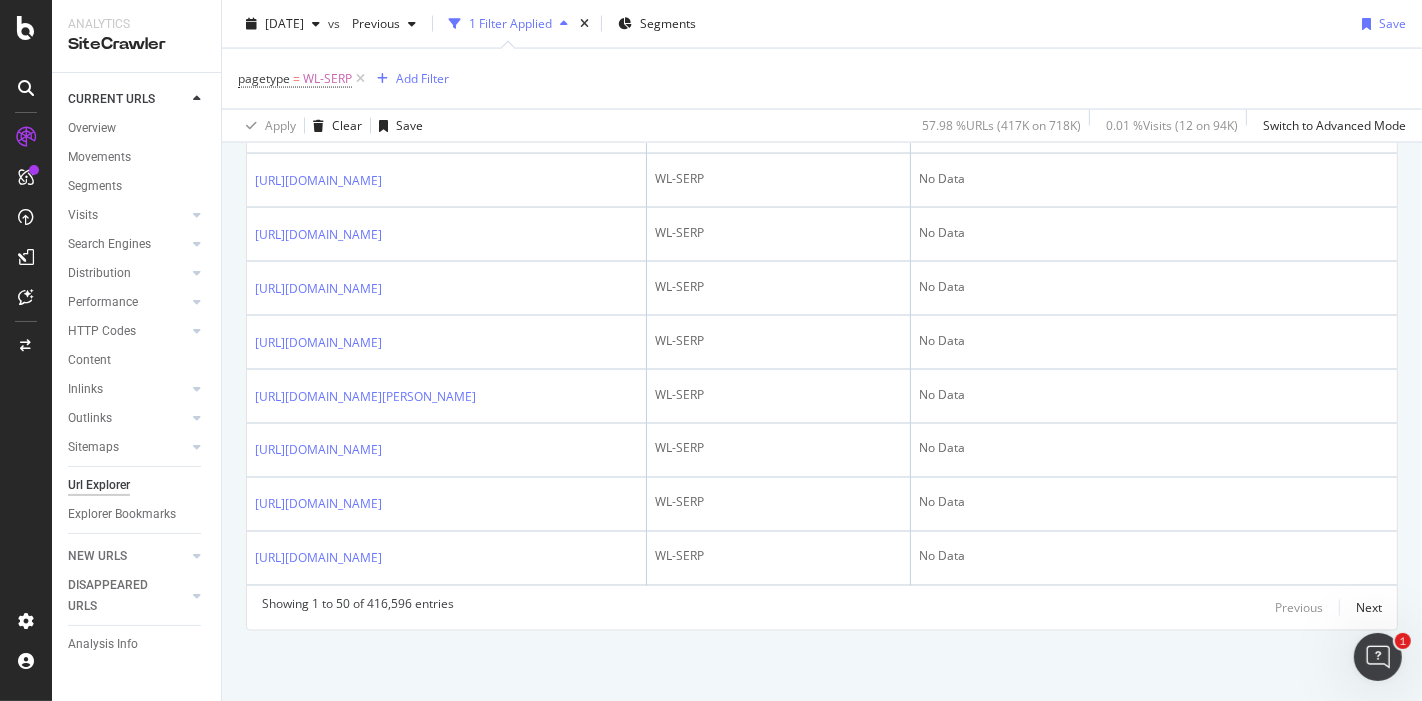 scroll, scrollTop: 4391, scrollLeft: 0, axis: vertical 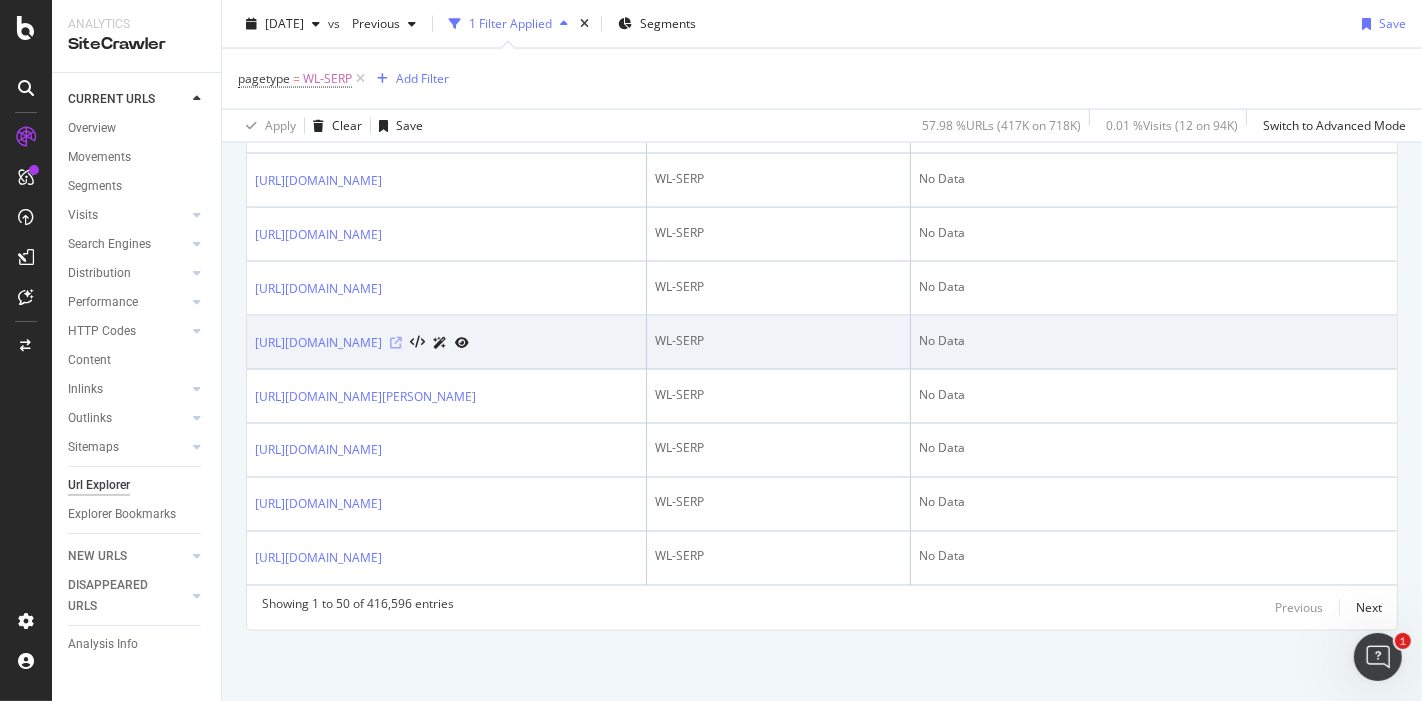 click at bounding box center [396, 343] 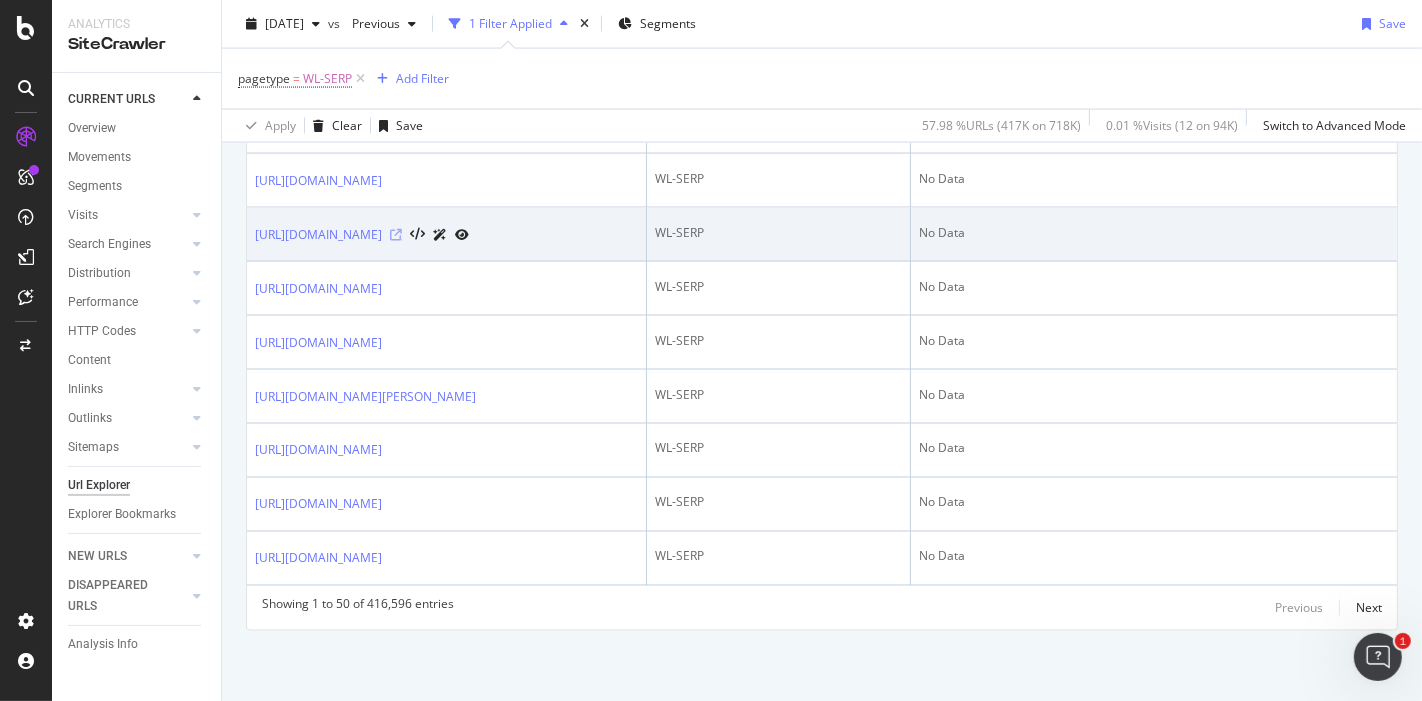 click at bounding box center (396, 235) 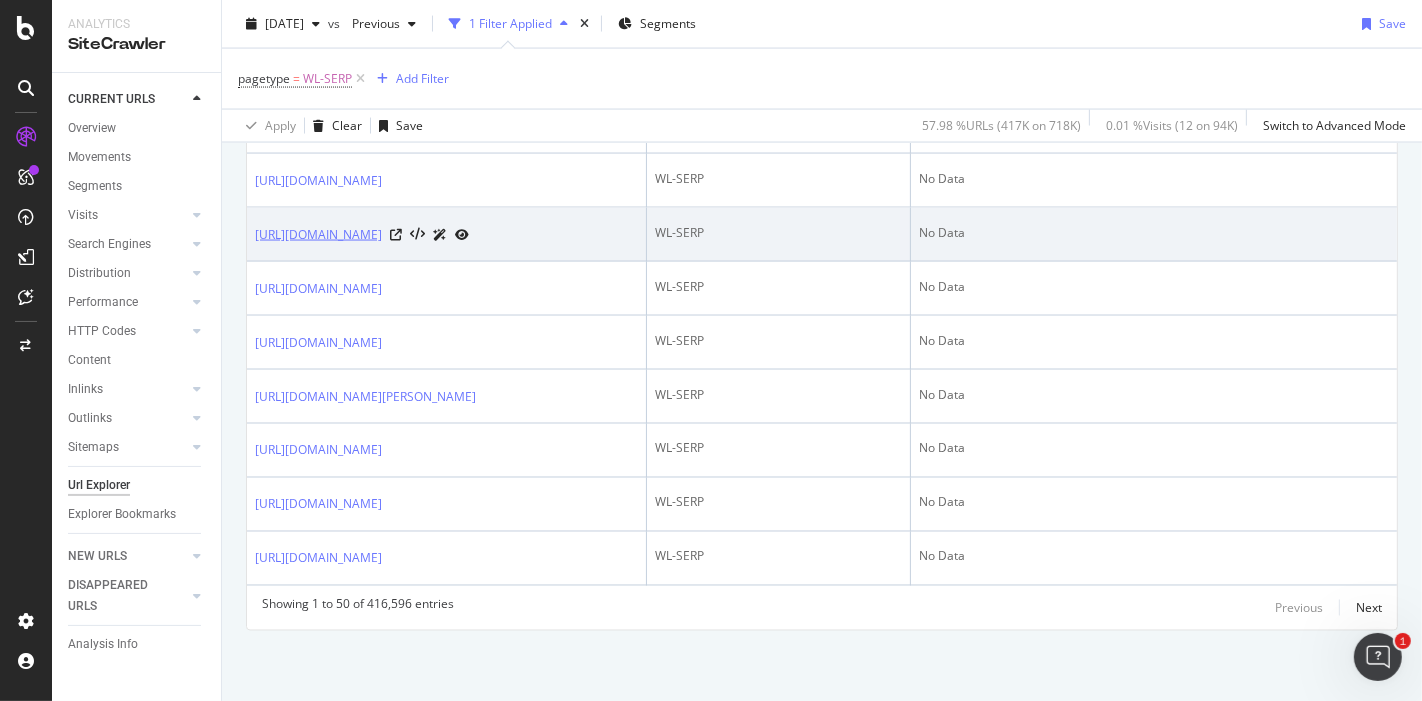click on "https://www.logic-immo.com/recherche-immo/vente/bien-immobilier/centre-val-de-loire/blois-41000/ad08fr16243" at bounding box center (318, 235) 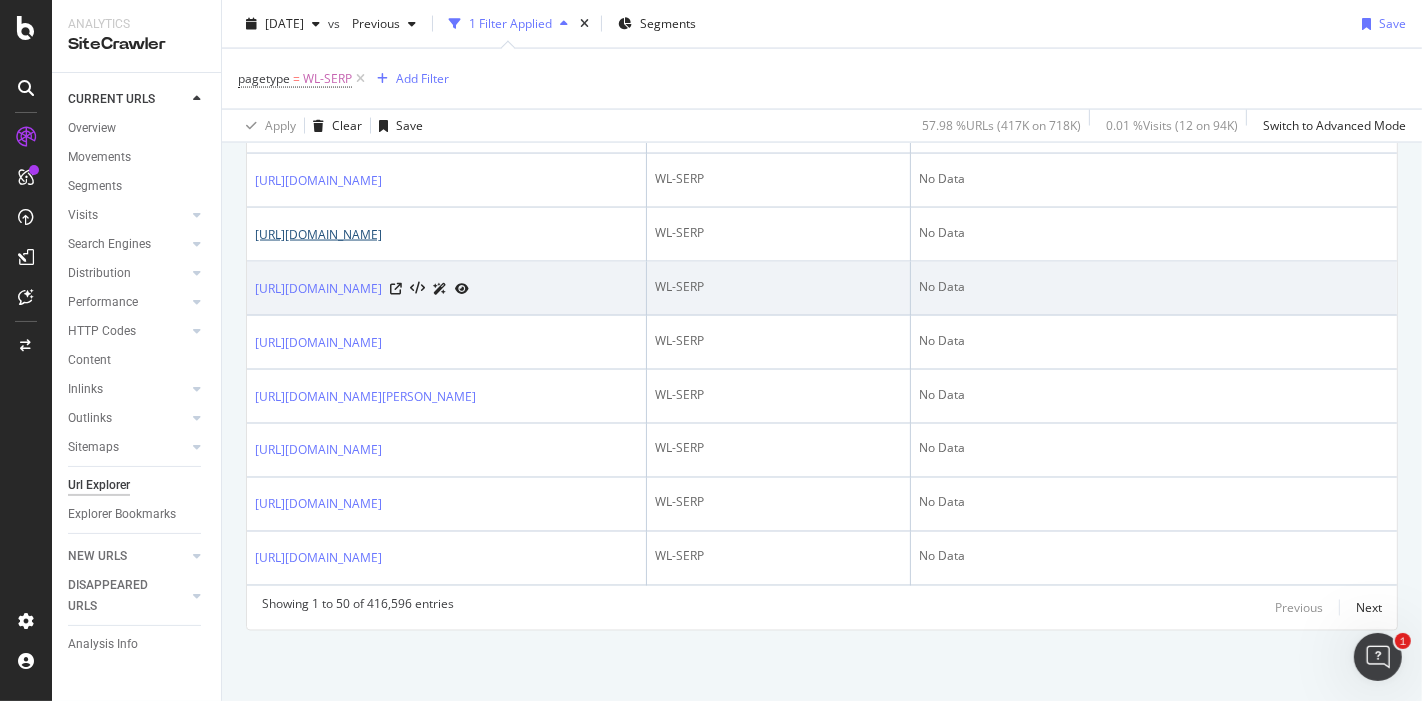 scroll, scrollTop: 4357, scrollLeft: 0, axis: vertical 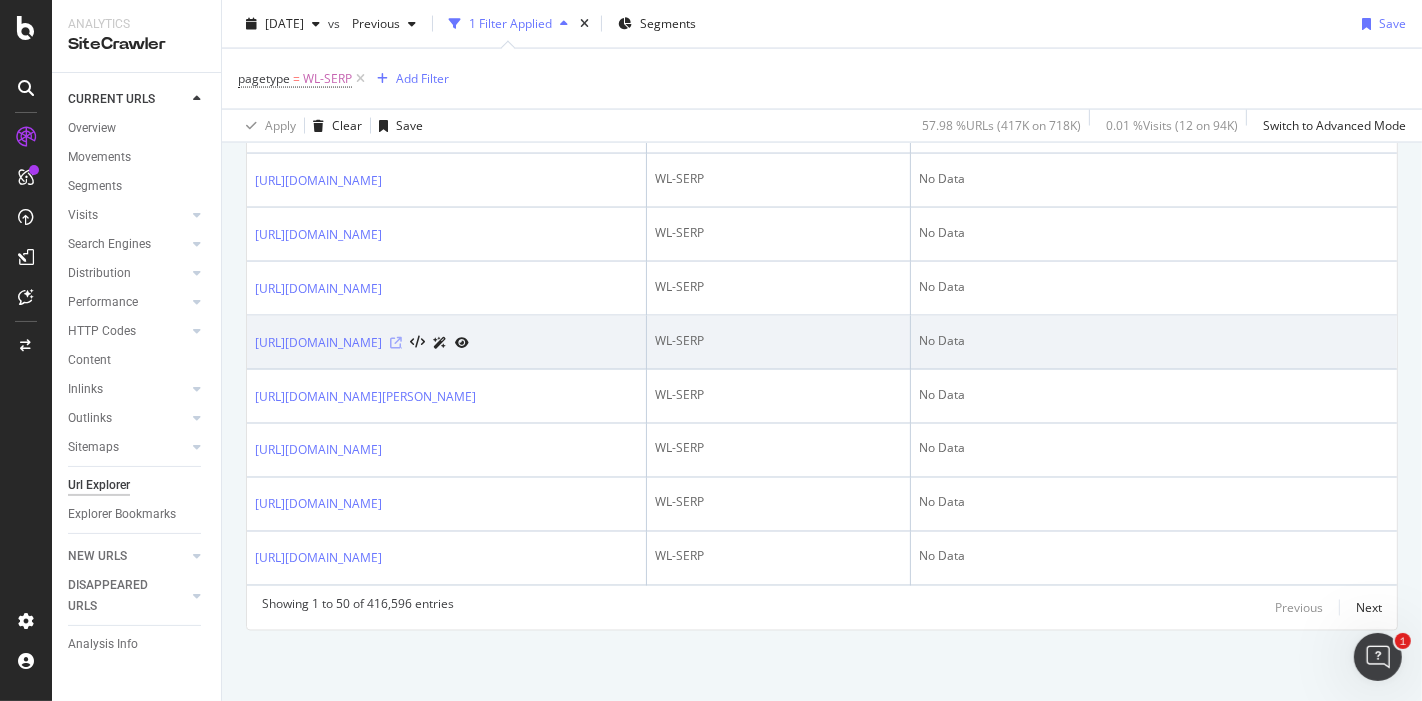 click at bounding box center (396, 343) 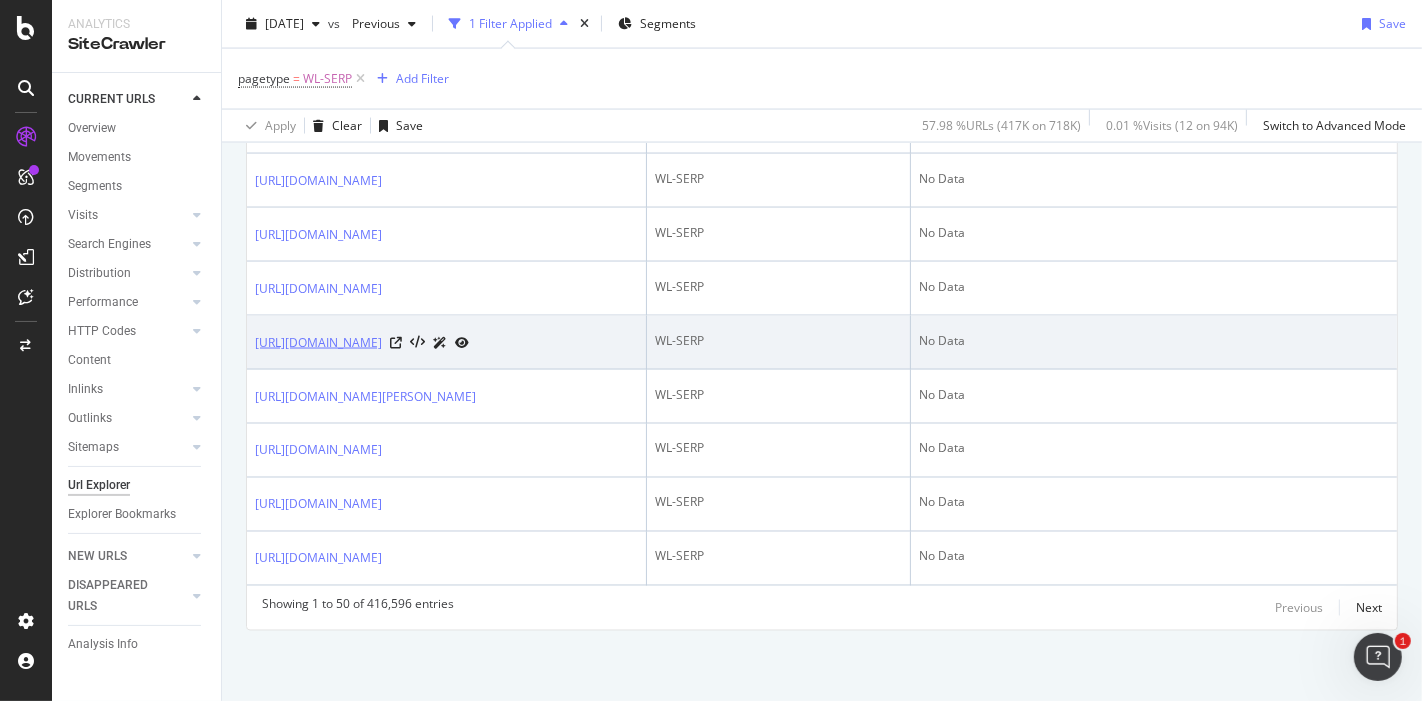 click on "https://www.logic-immo.com/recherche-immo/vente/bien-immobilier/centre-val-de-loire/indre-et-loire-37/ad06fr38" at bounding box center [318, 343] 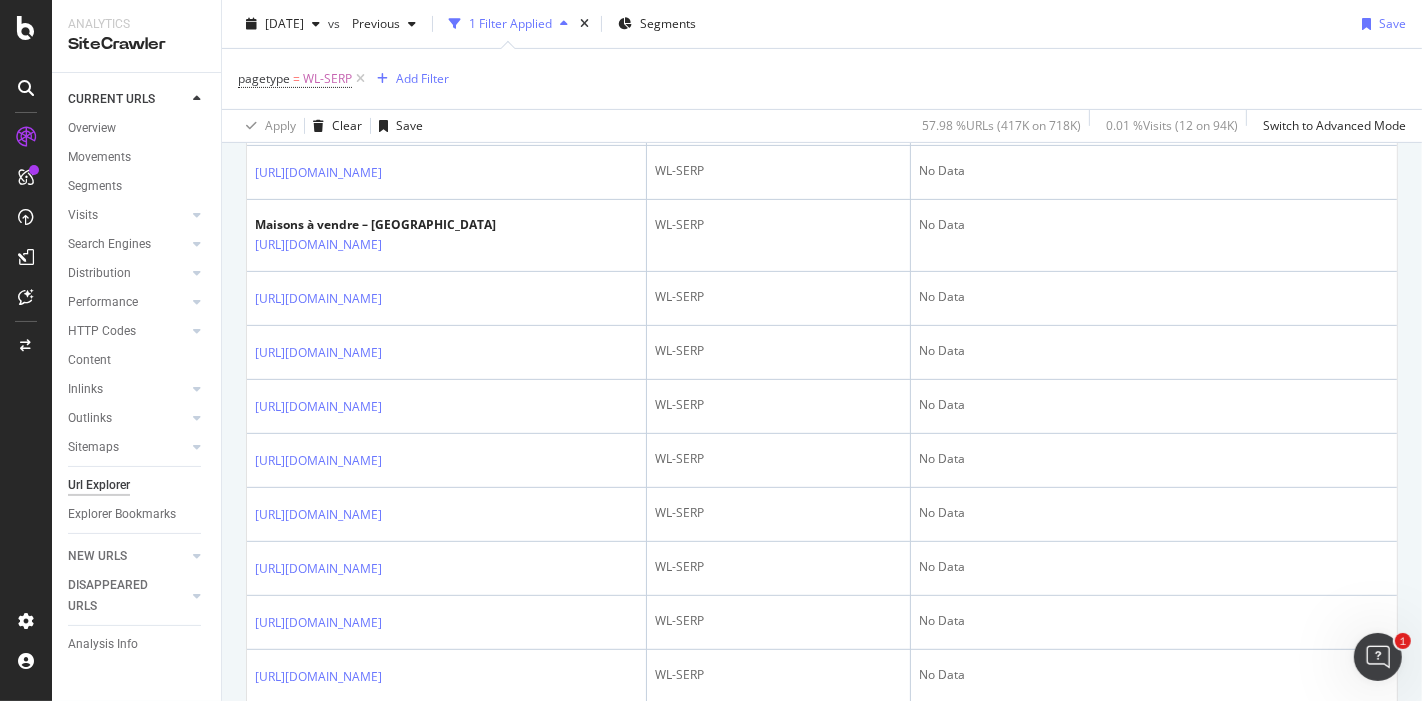 scroll, scrollTop: 0, scrollLeft: 0, axis: both 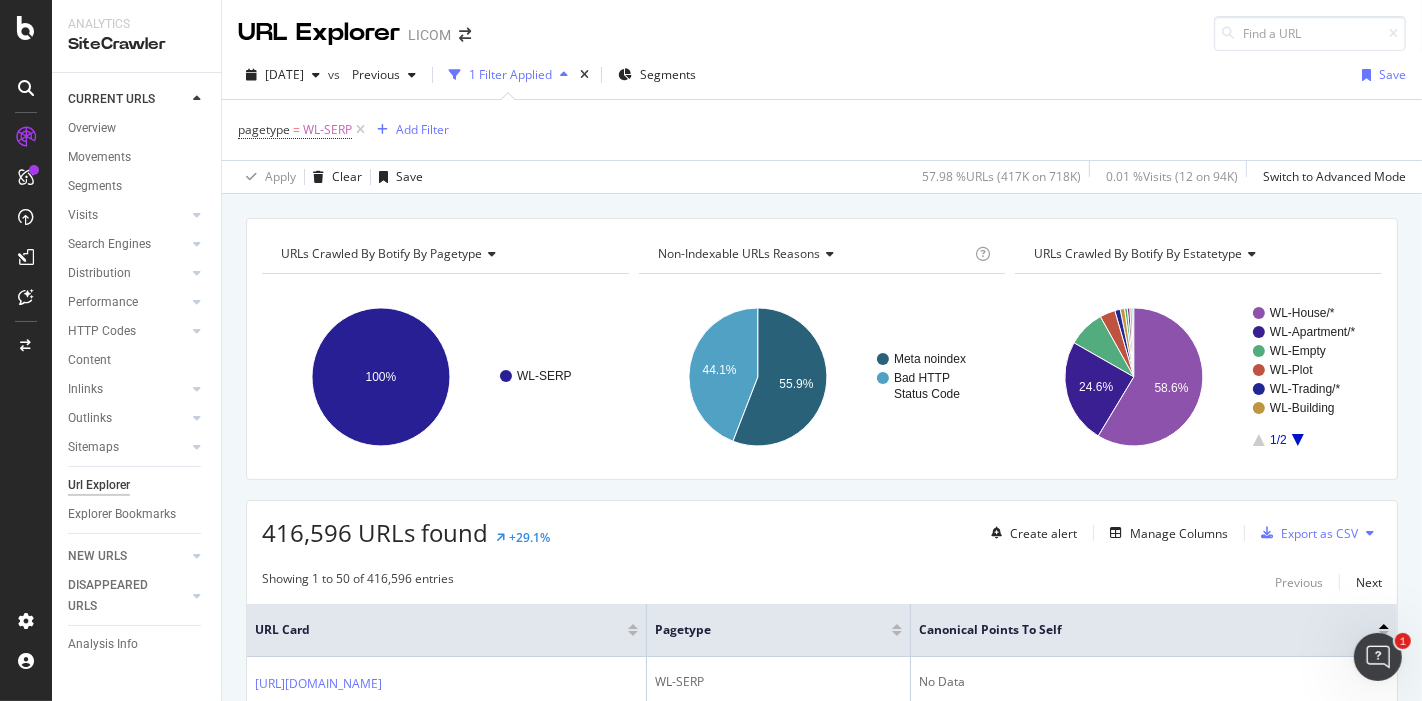 click on "Non-Indexable URLs Reasons" at bounding box center (813, 254) 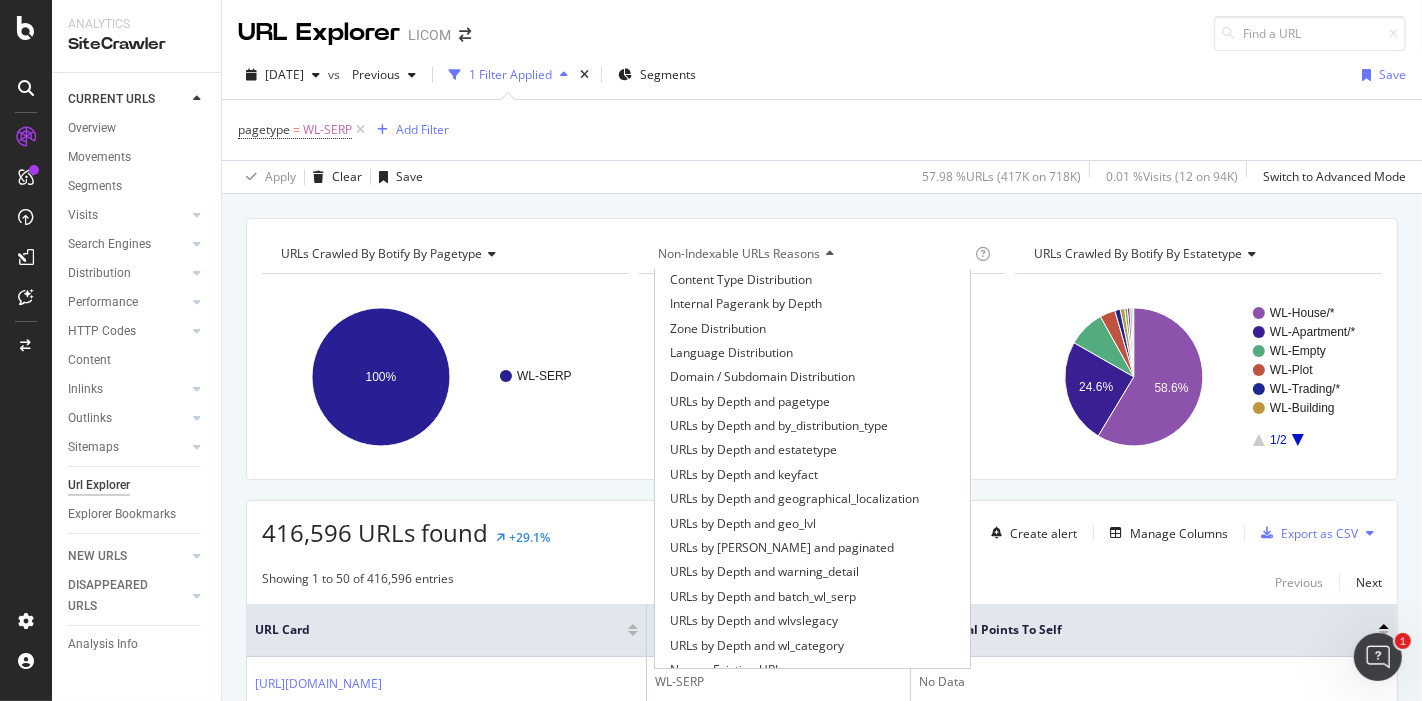 scroll, scrollTop: 698, scrollLeft: 0, axis: vertical 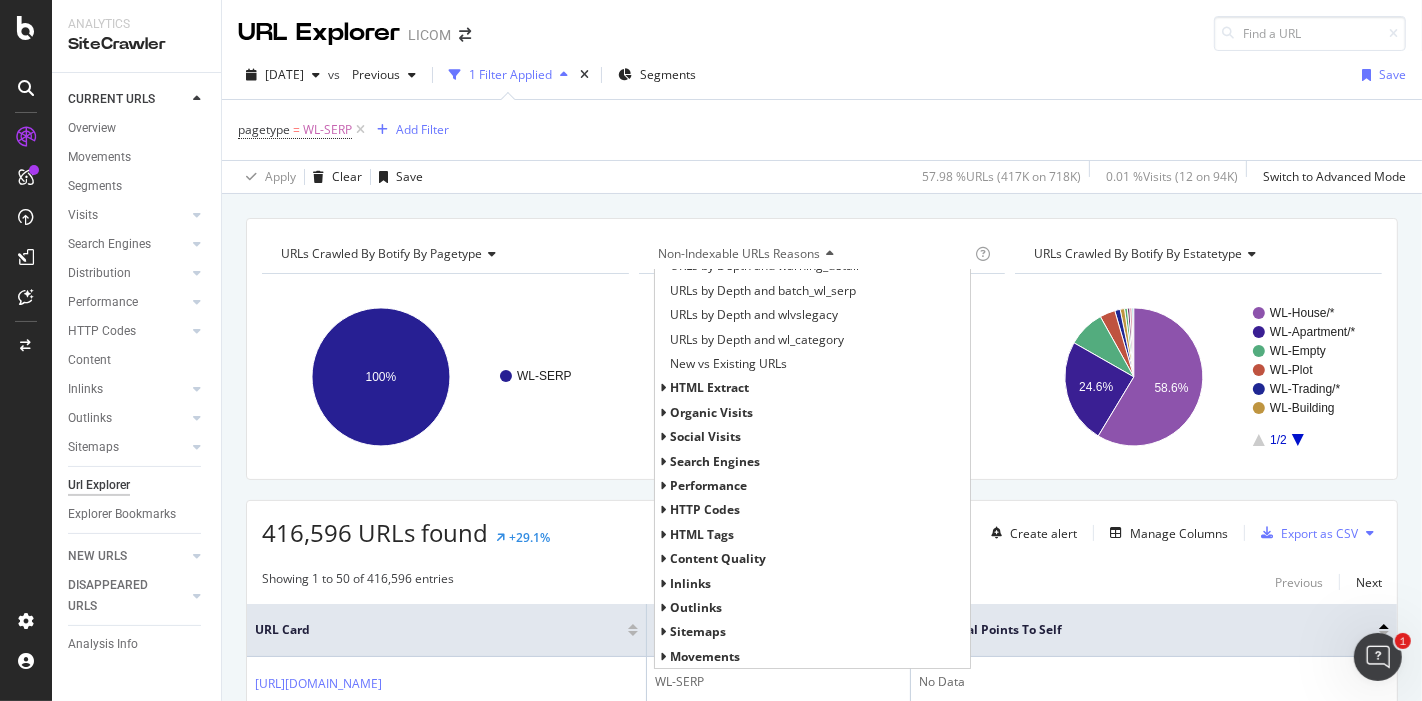 click on "HTTP Codes" at bounding box center [705, 509] 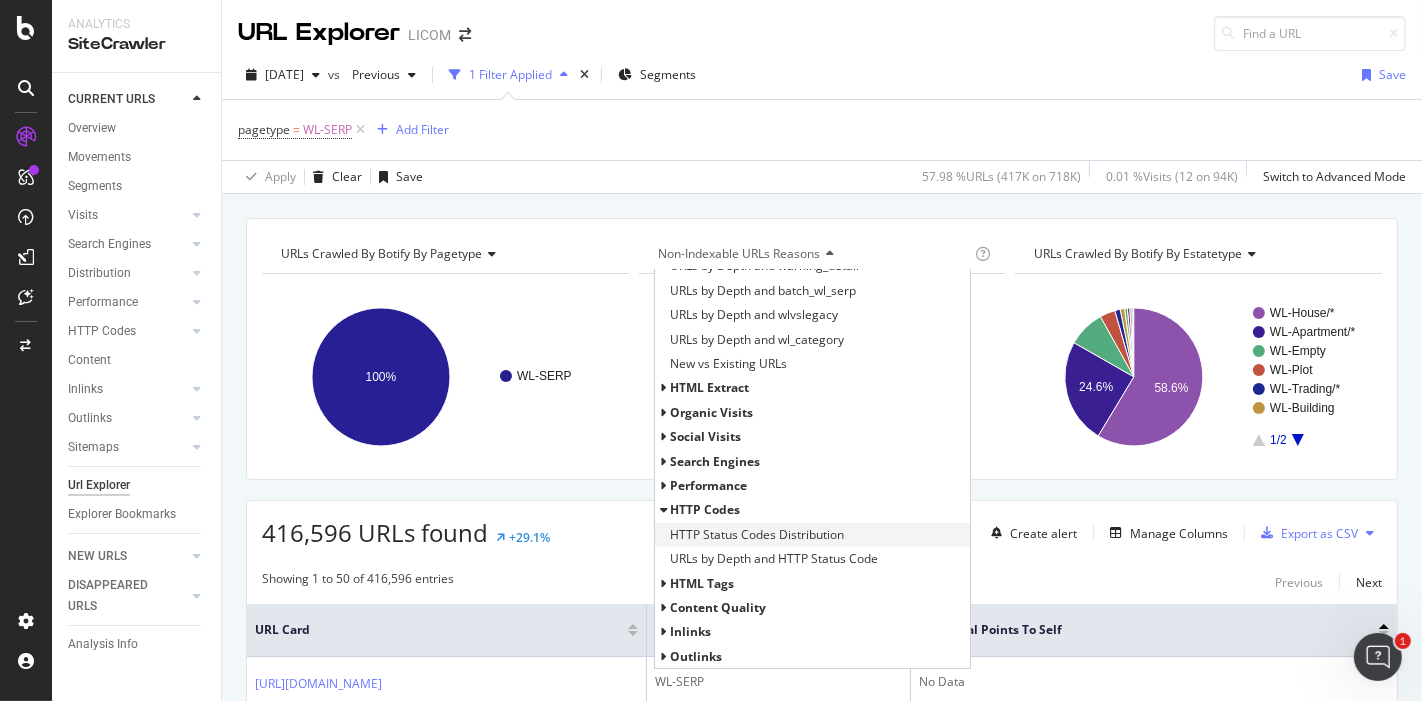 click on "HTTP Status Codes Distribution" at bounding box center (757, 535) 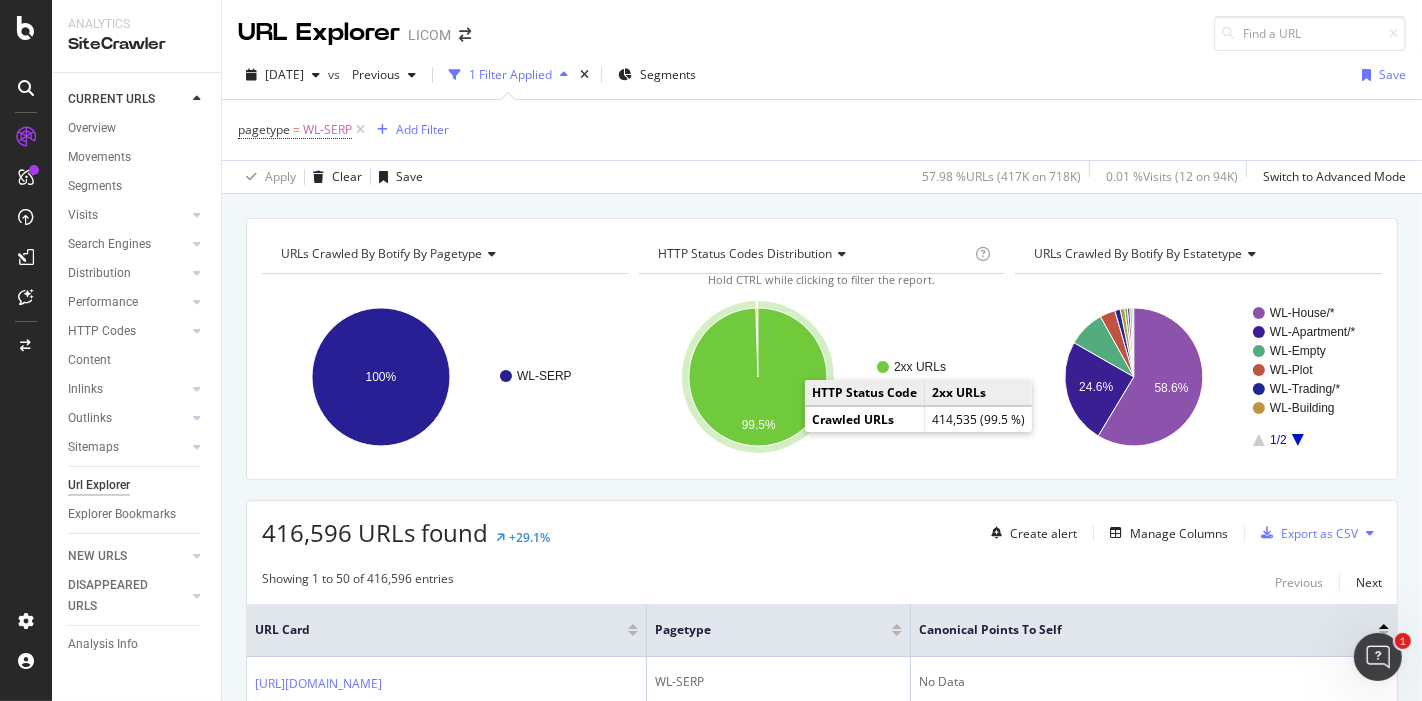 click 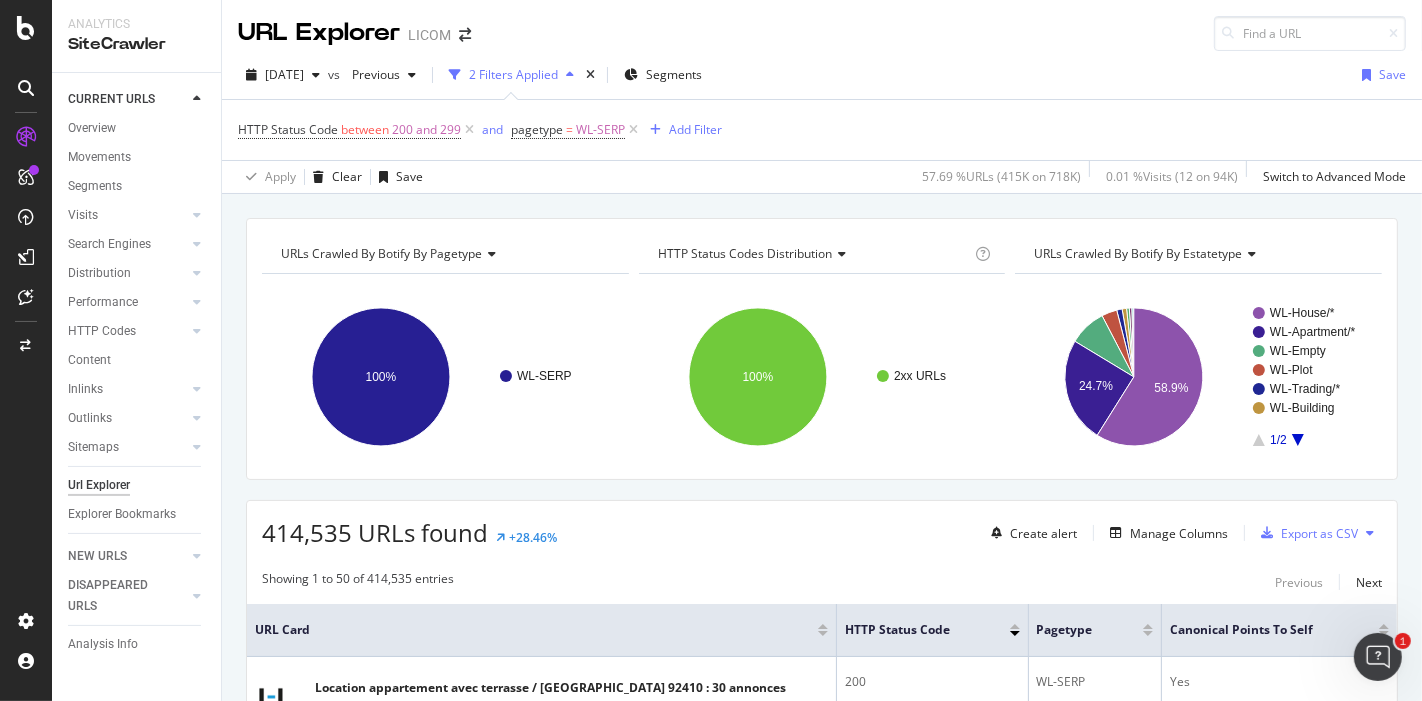 scroll, scrollTop: 475, scrollLeft: 0, axis: vertical 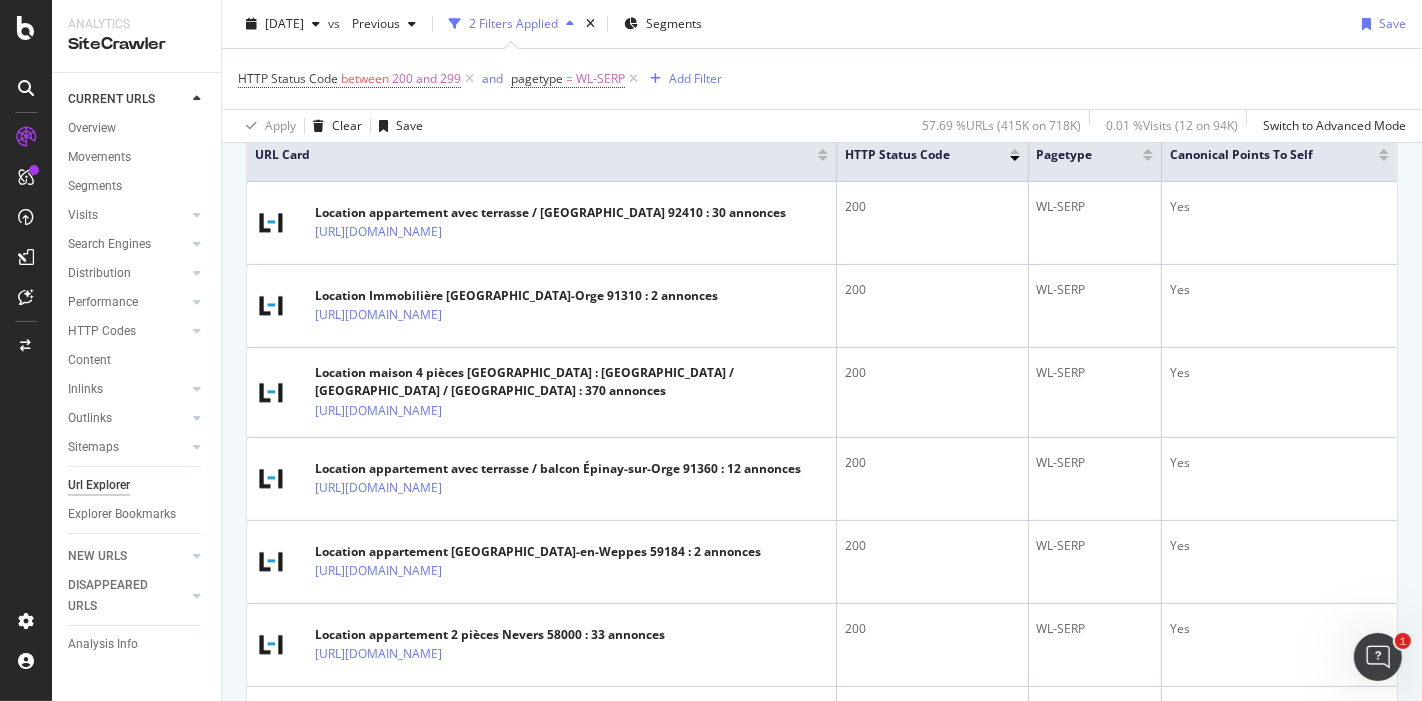 click at bounding box center (1384, 158) 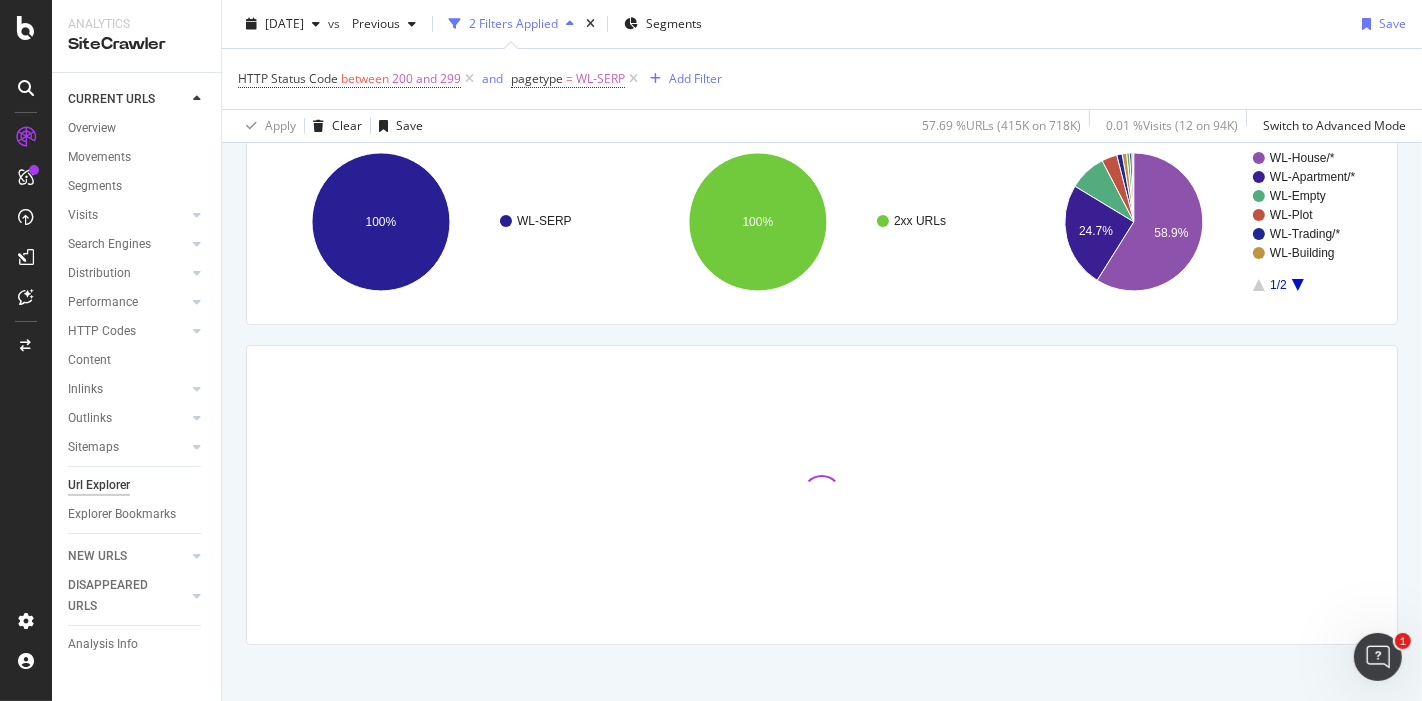 scroll, scrollTop: 166, scrollLeft: 0, axis: vertical 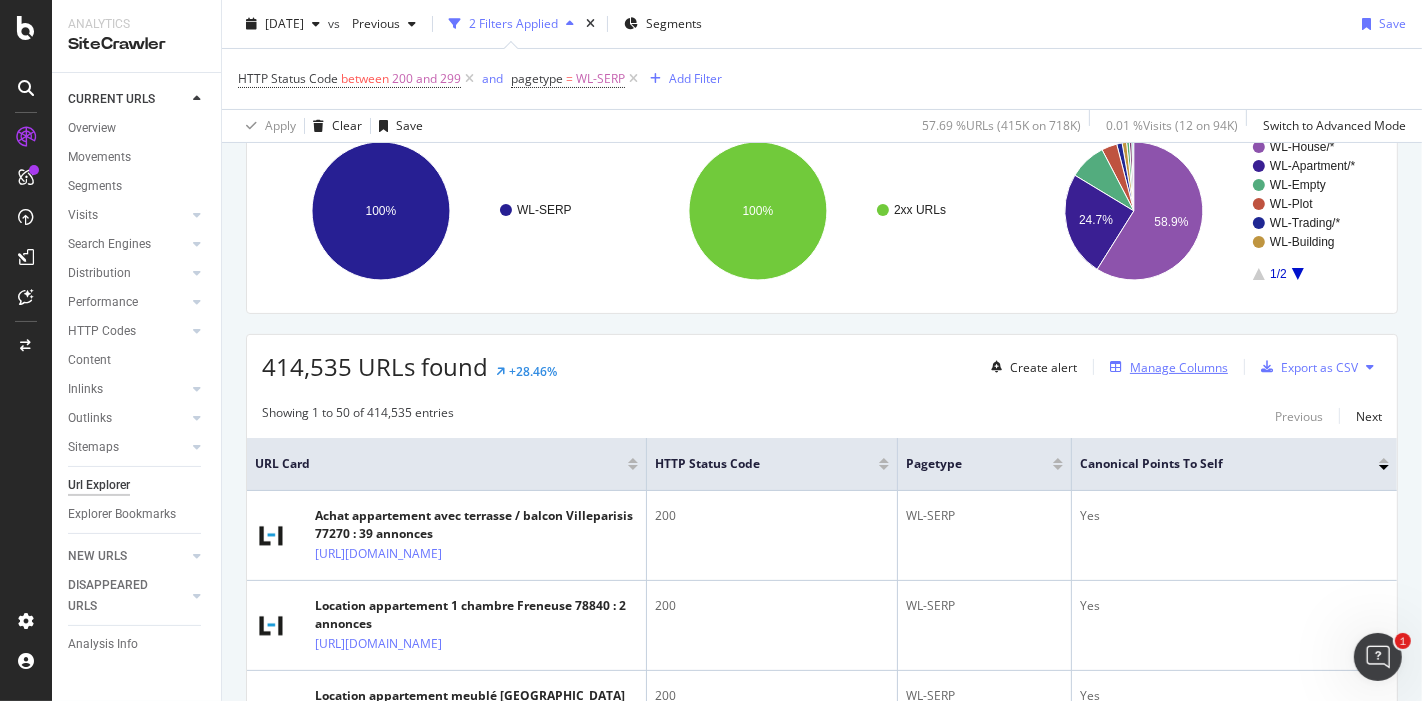 click on "Manage Columns" at bounding box center [1179, 367] 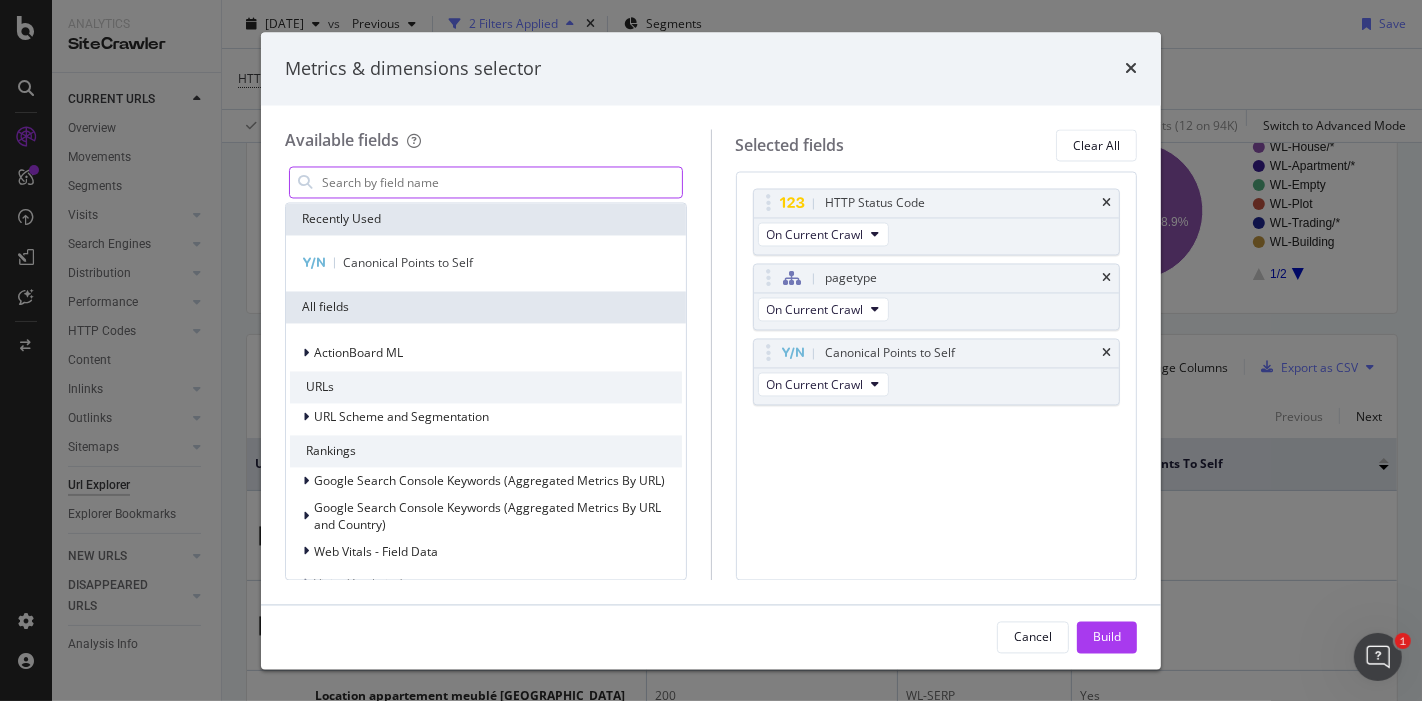 click at bounding box center (501, 183) 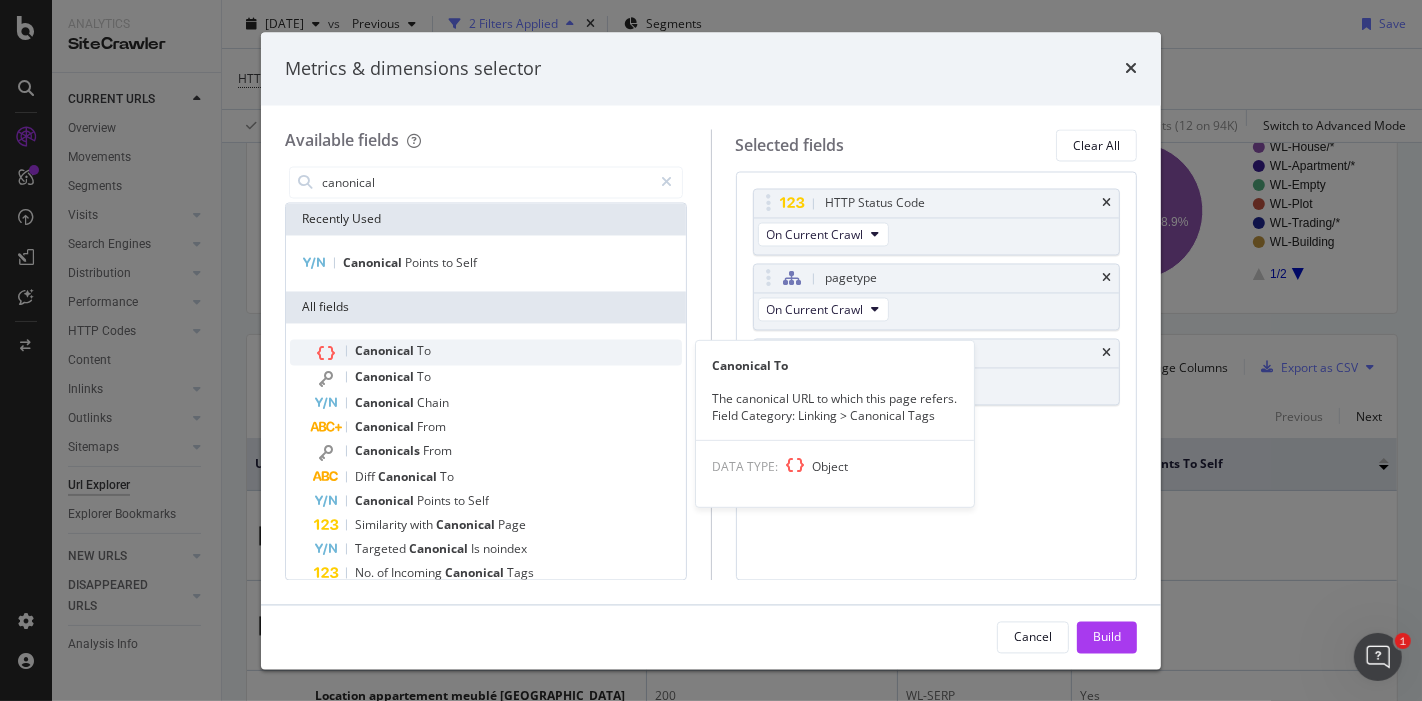 type on "canonical" 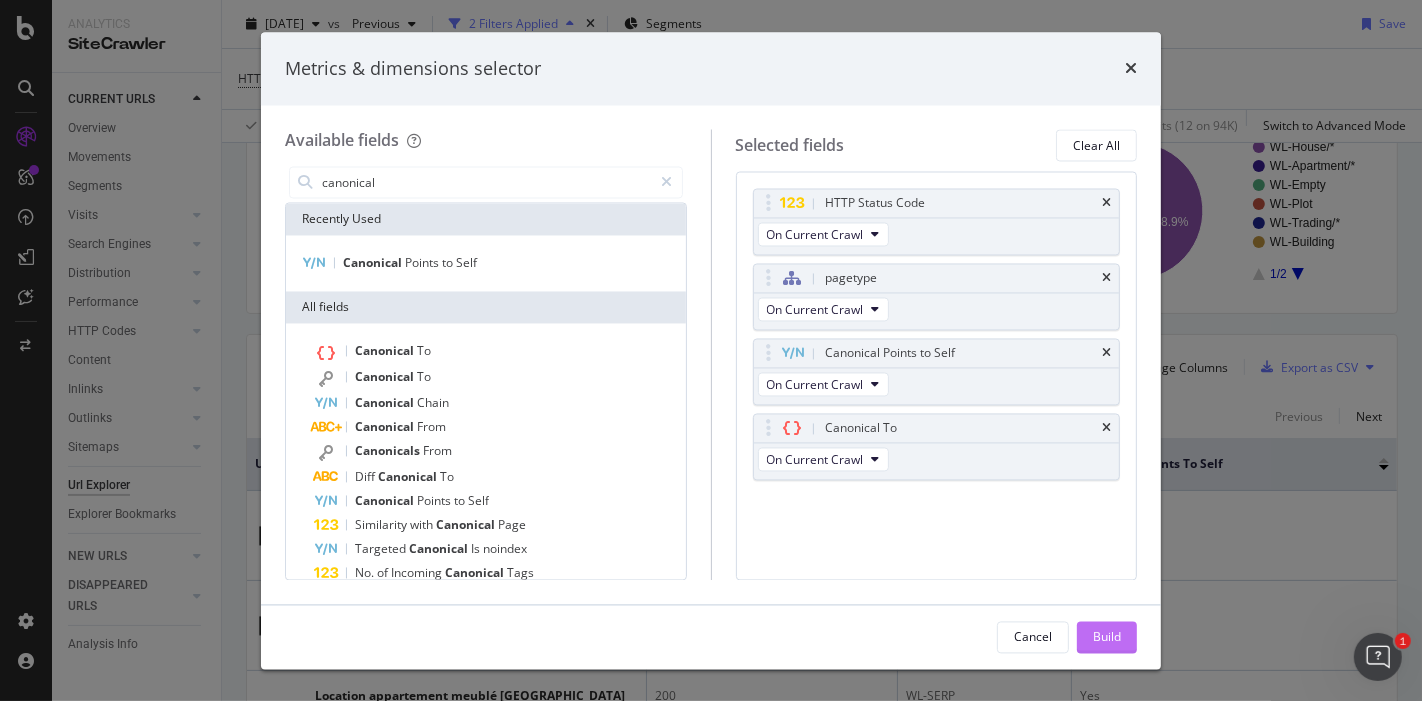 click on "Build" at bounding box center [1107, 637] 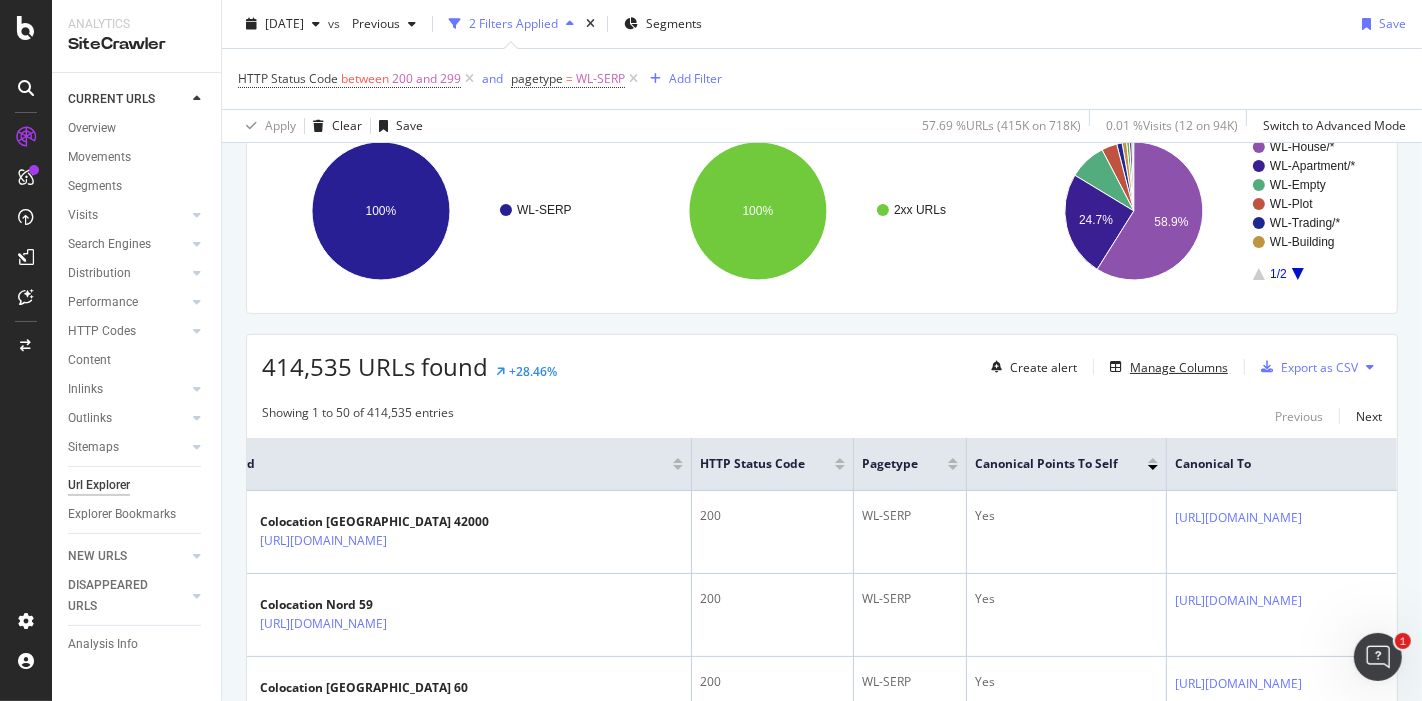scroll, scrollTop: 0, scrollLeft: 334, axis: horizontal 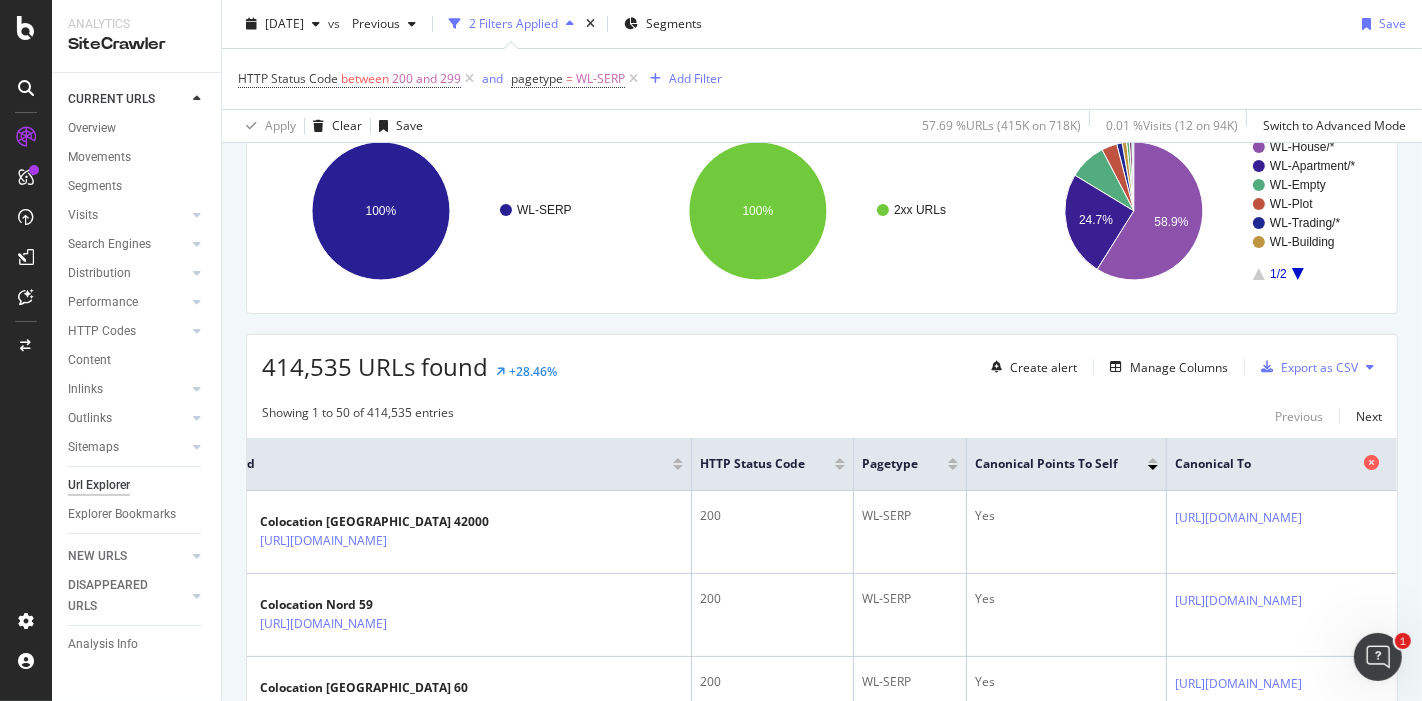 click on "Canonical To" at bounding box center [1267, 464] 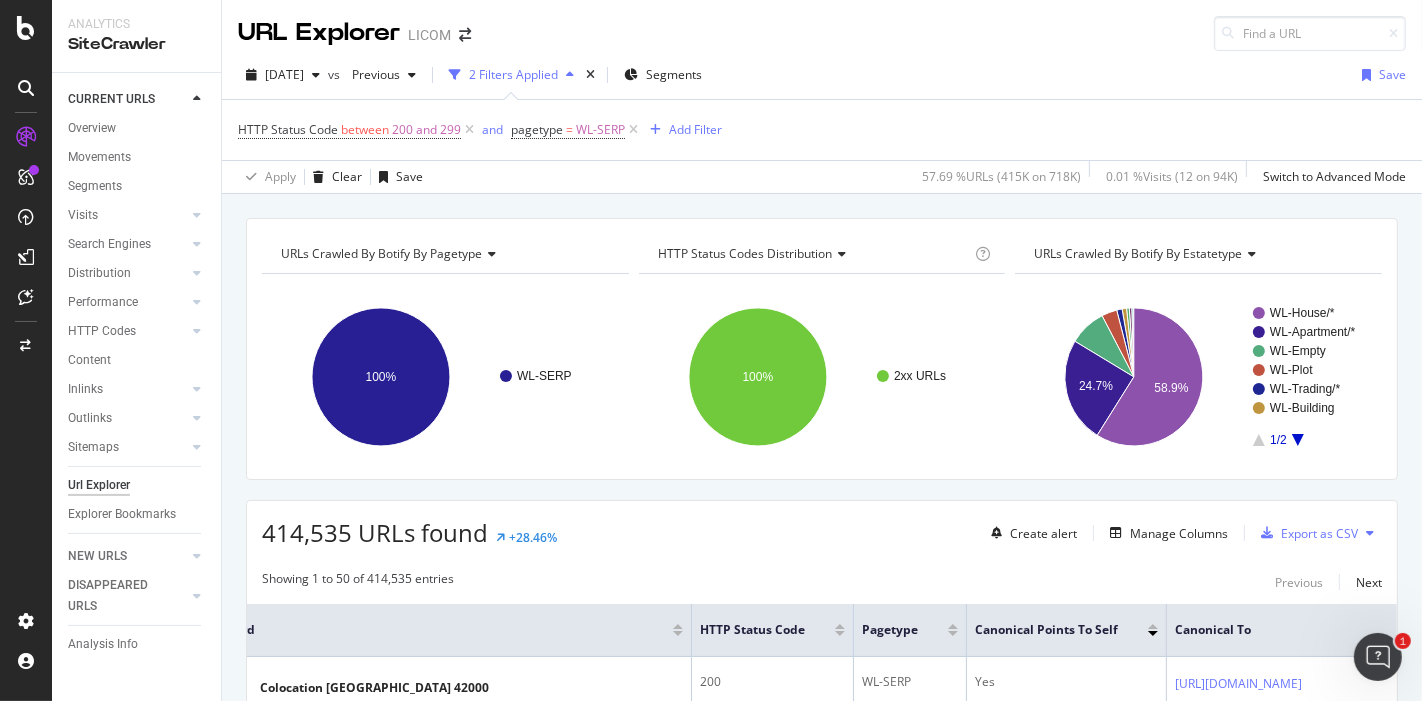 scroll, scrollTop: 148, scrollLeft: 0, axis: vertical 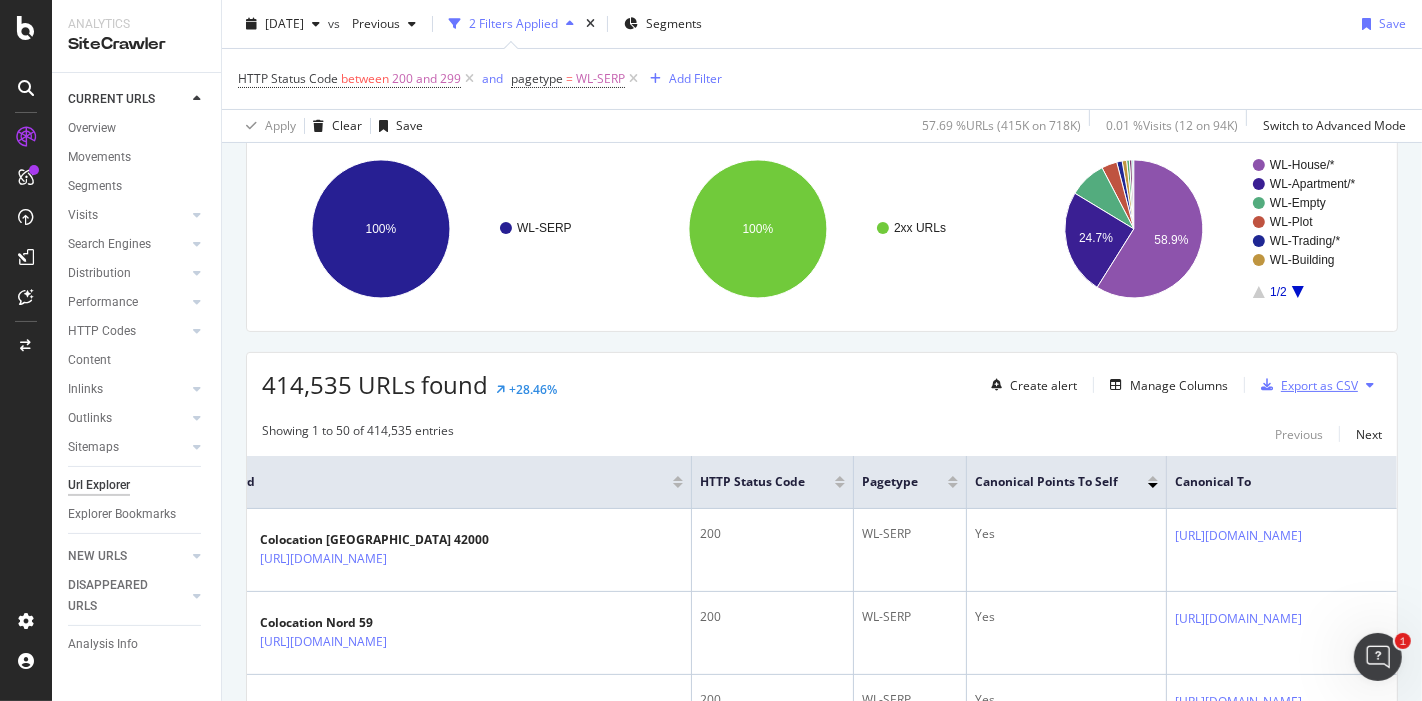 click on "Export as CSV" at bounding box center (1319, 385) 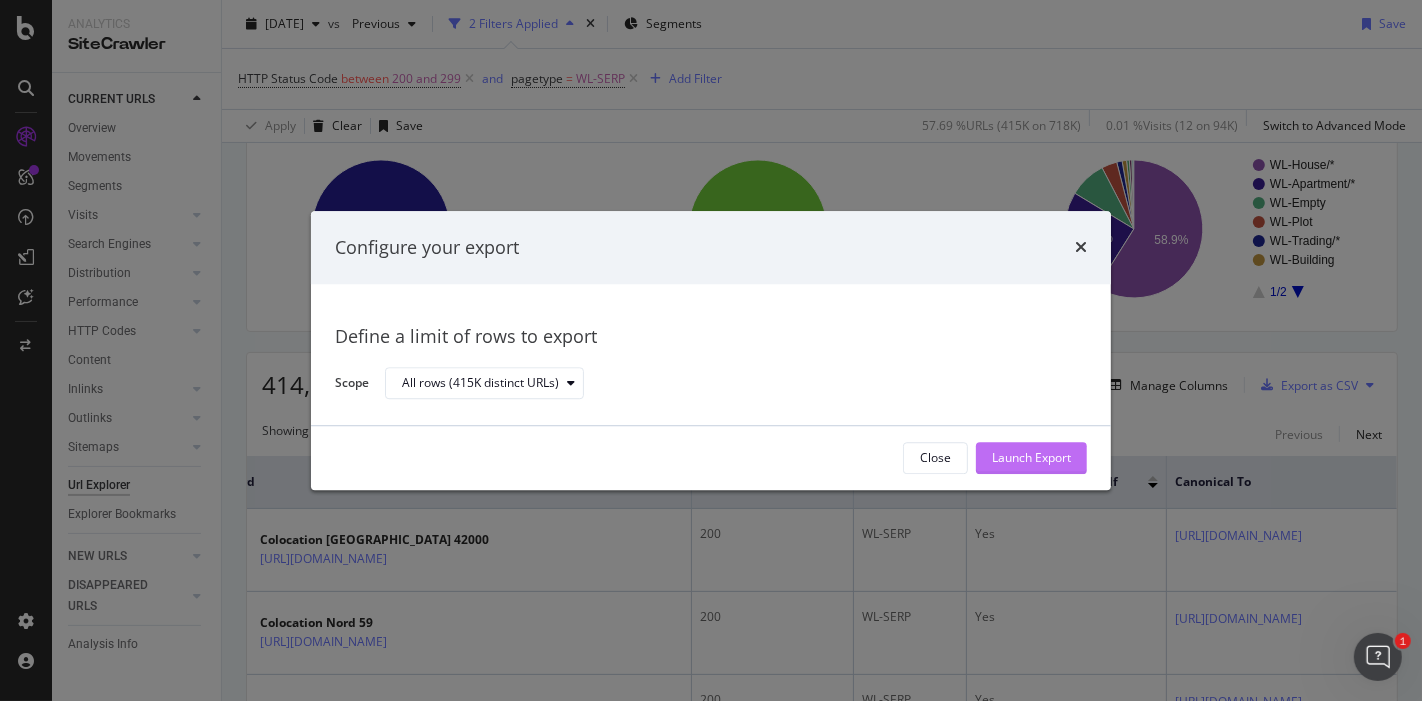 click on "Launch Export" at bounding box center [1031, 458] 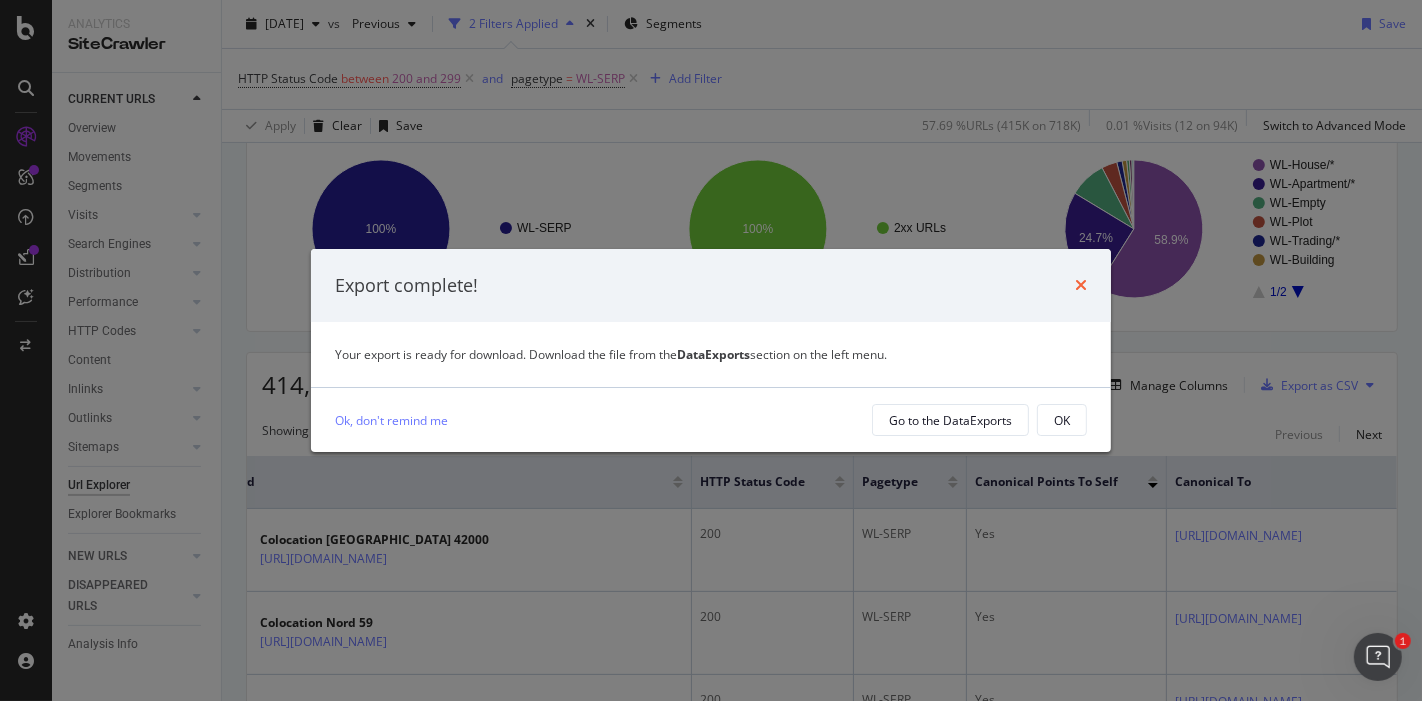 click at bounding box center [1081, 285] 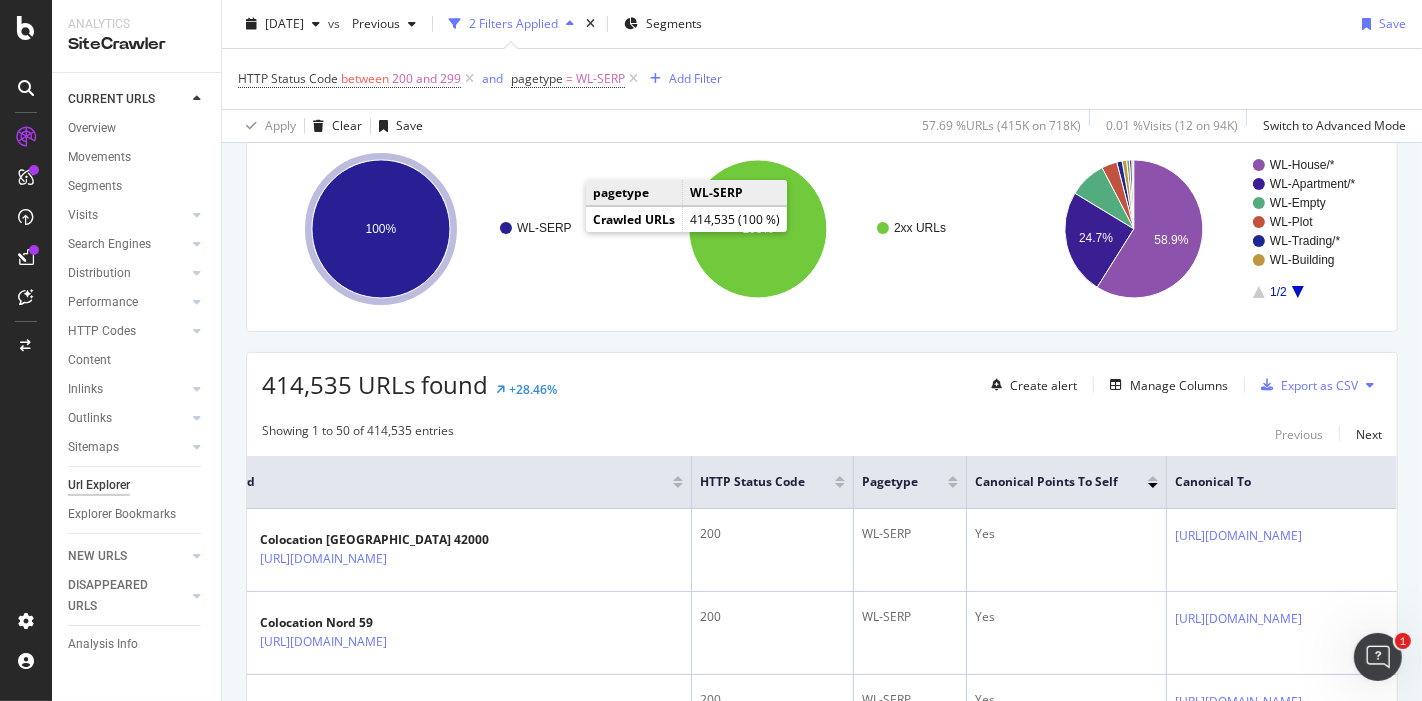 click on "WL-SERP" 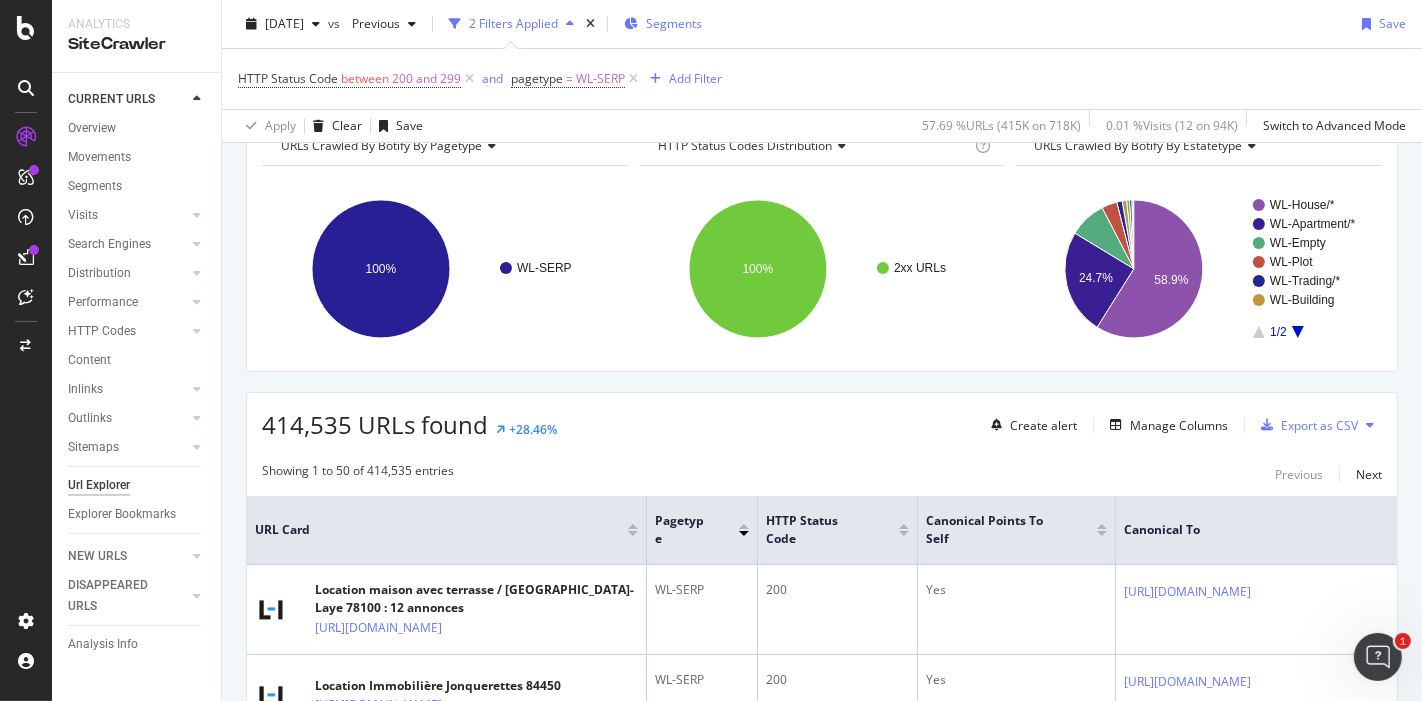 scroll, scrollTop: 75, scrollLeft: 0, axis: vertical 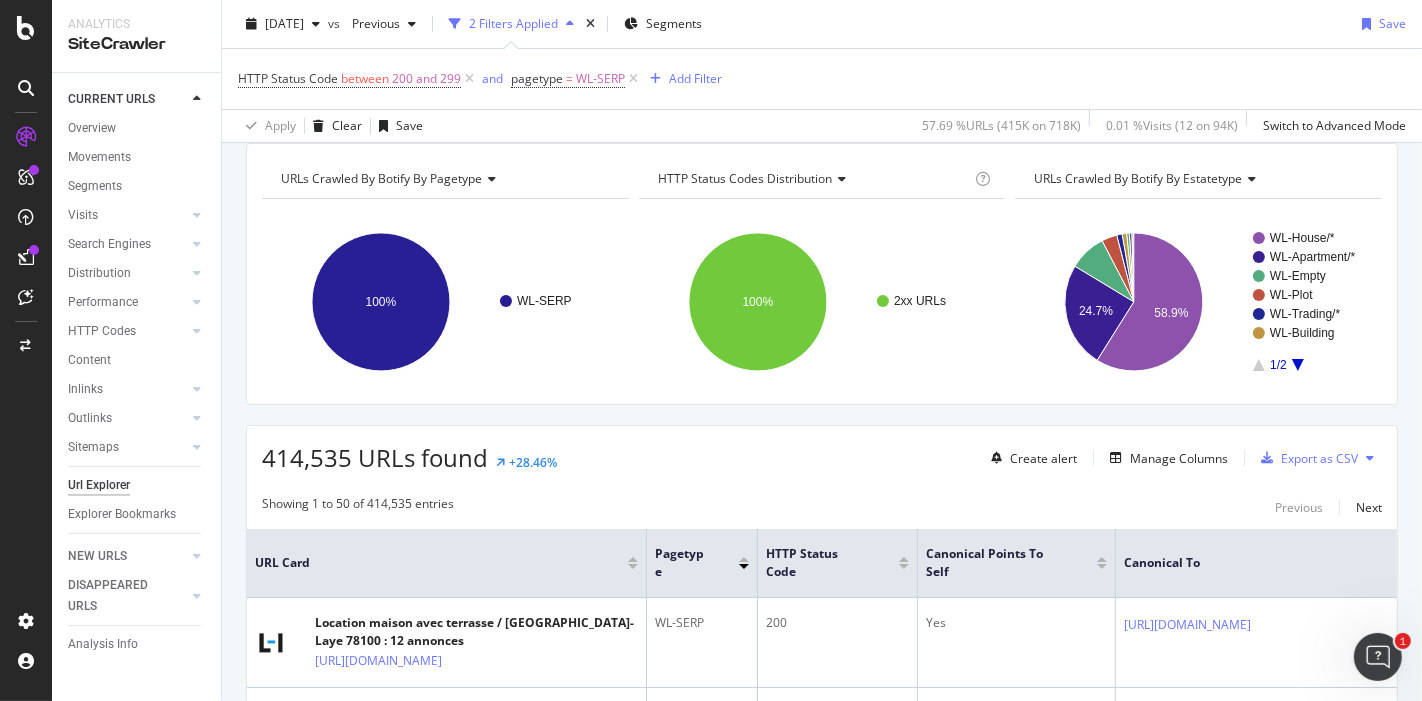 click on "URLs Crawled By Botify By estatetype" at bounding box center [1138, 178] 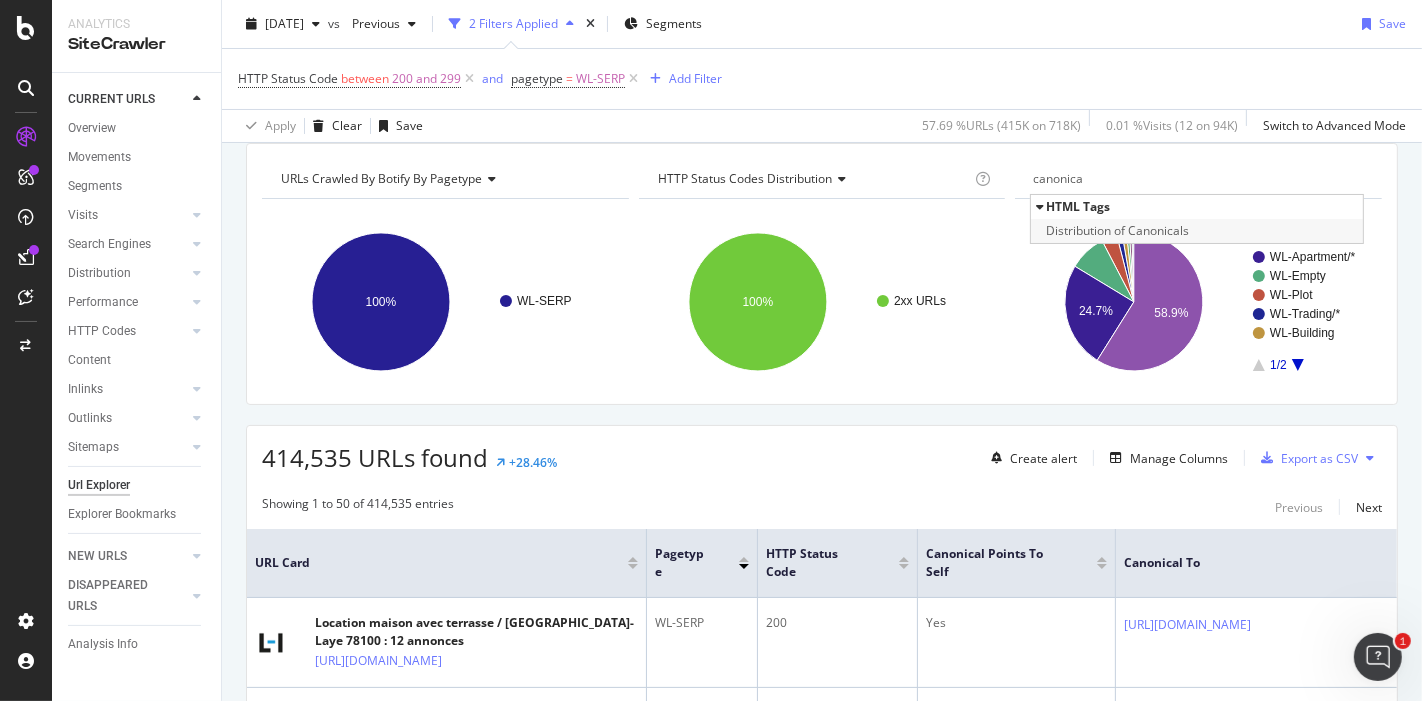 type on "canonica" 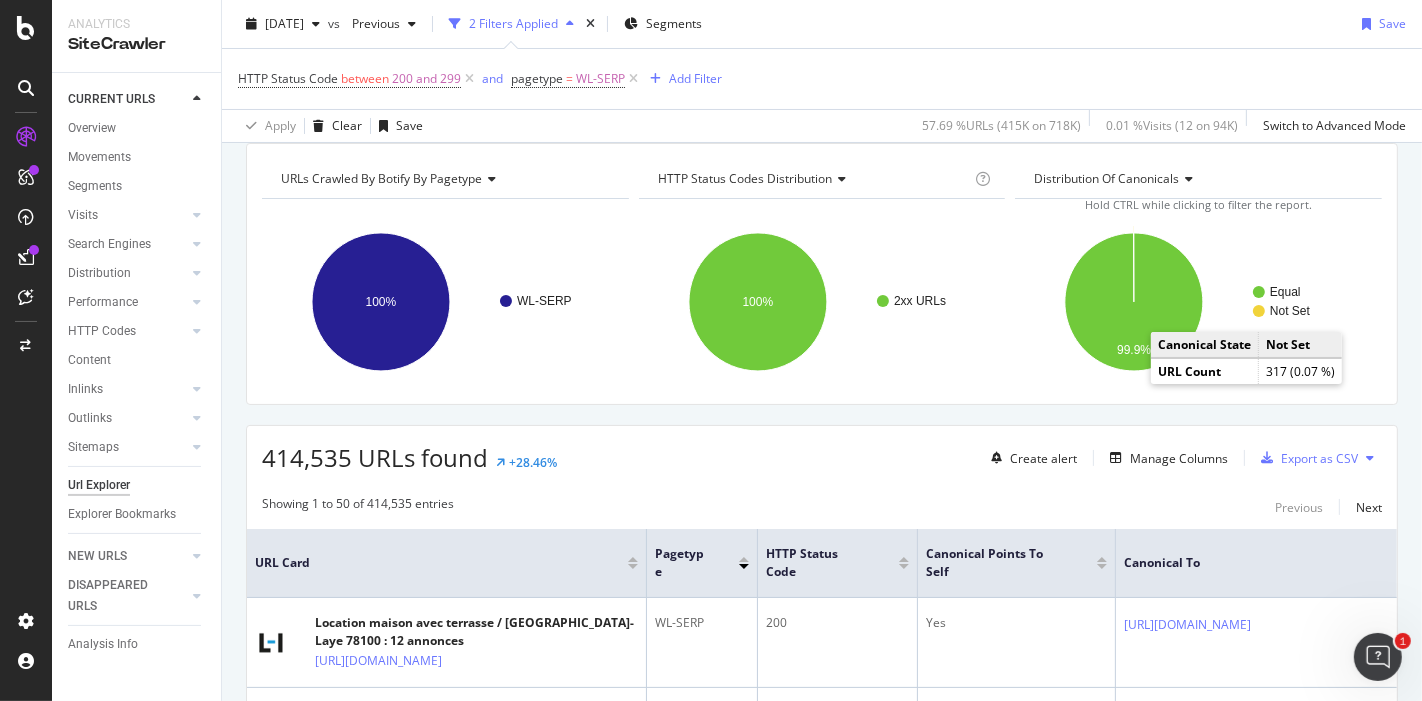 click on "Not Set" 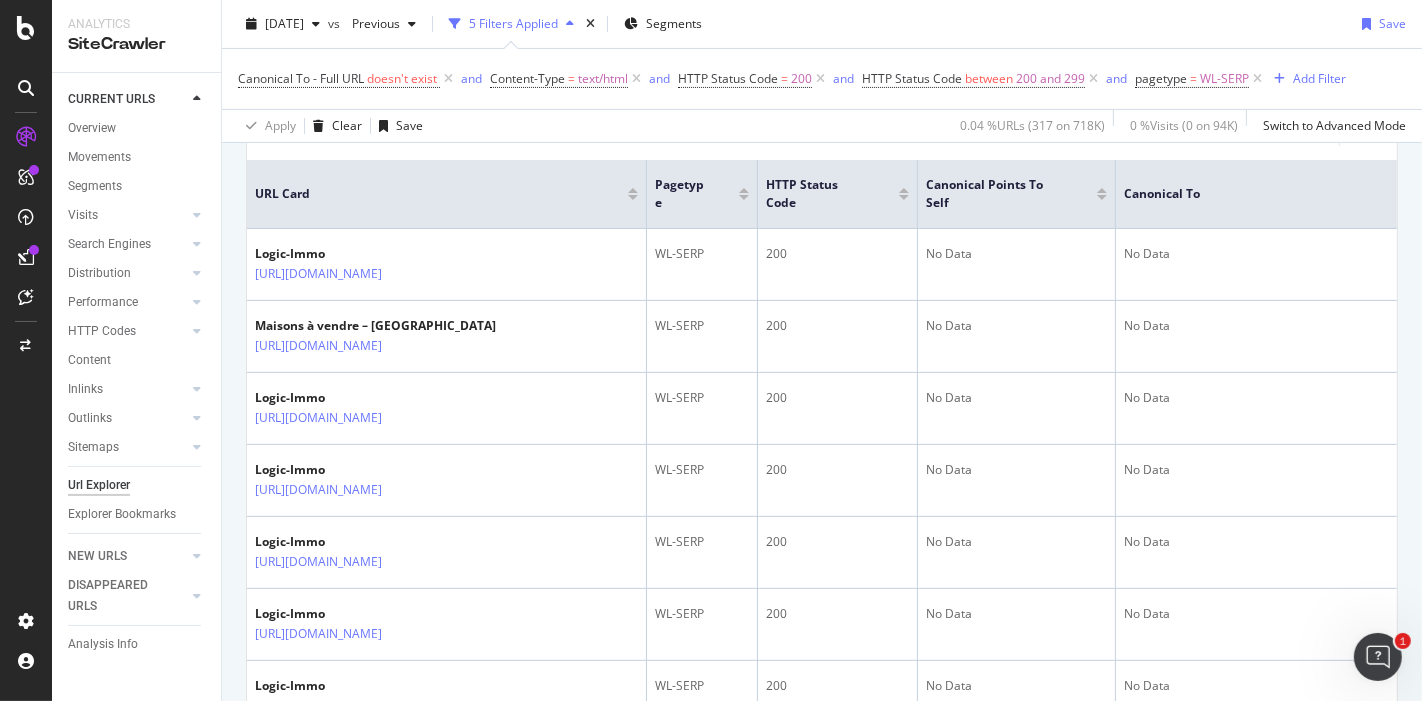 scroll, scrollTop: 448, scrollLeft: 0, axis: vertical 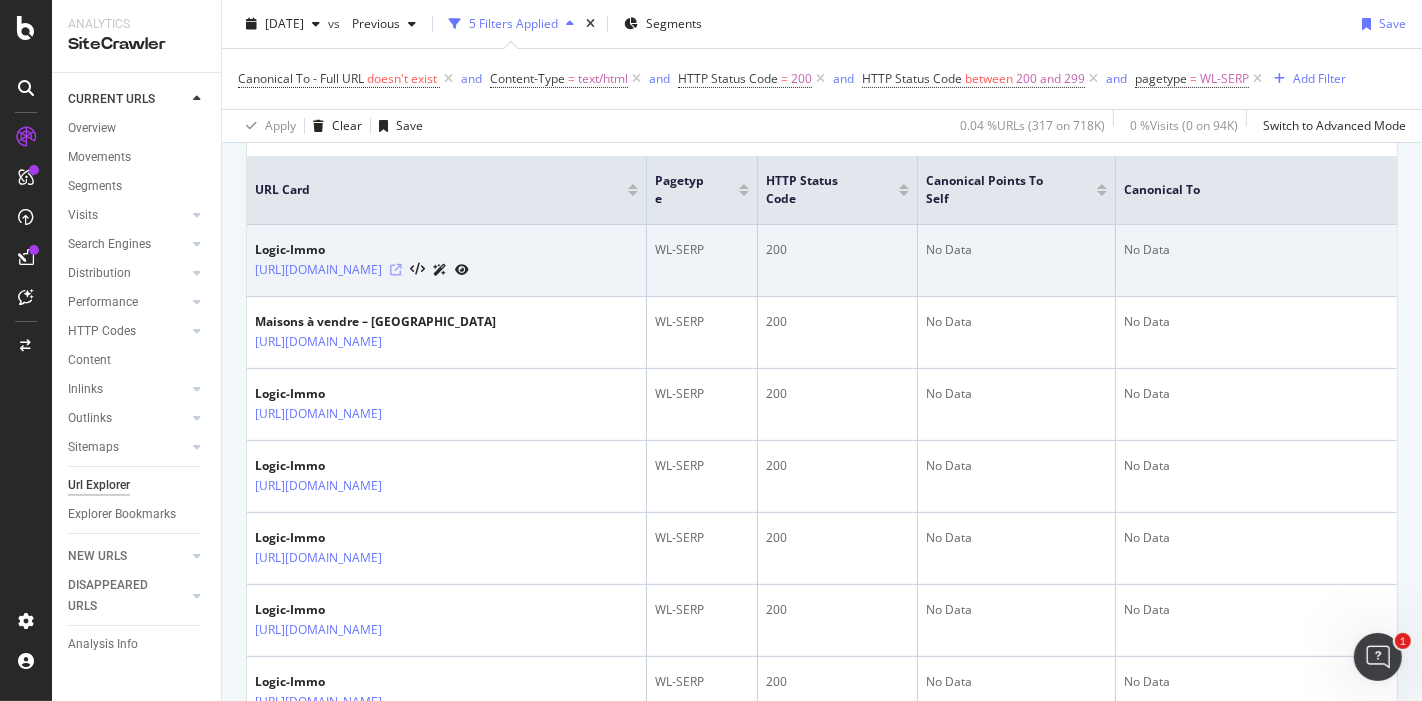 click at bounding box center [396, 270] 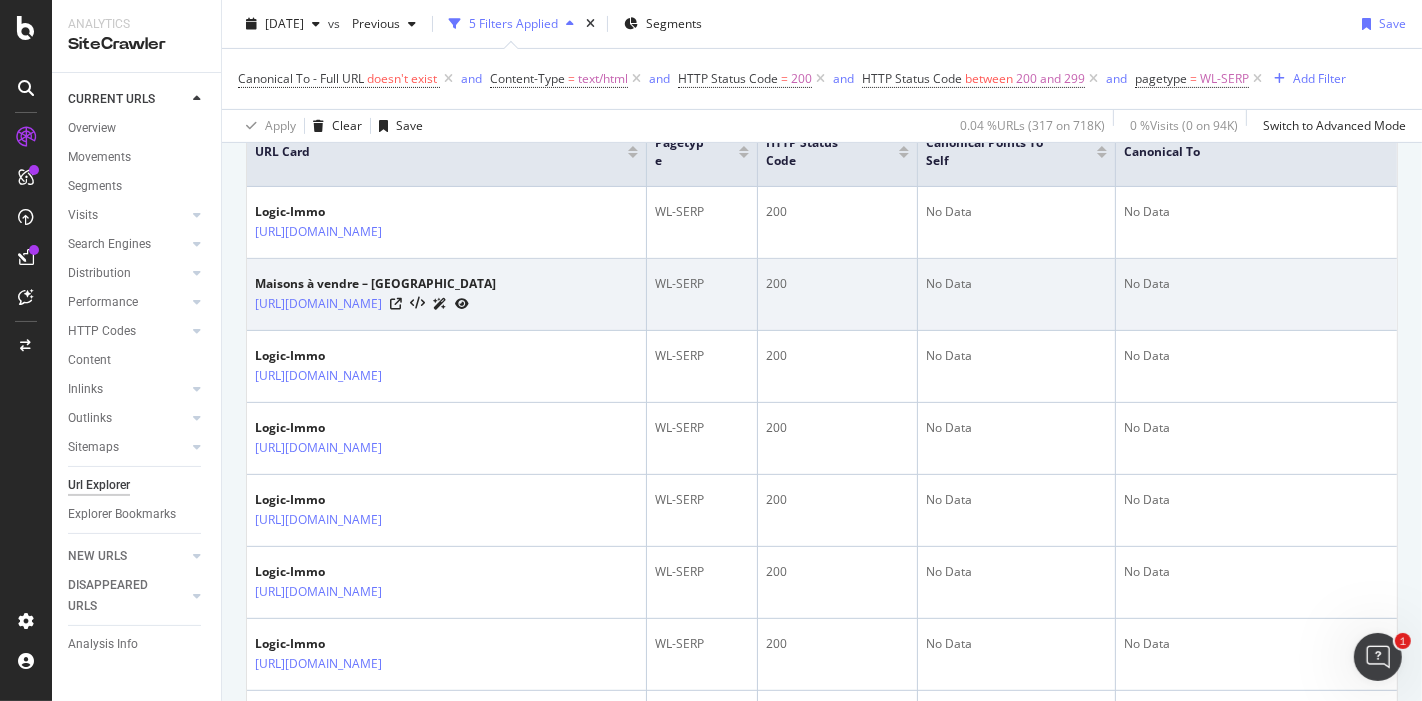 scroll, scrollTop: 500, scrollLeft: 0, axis: vertical 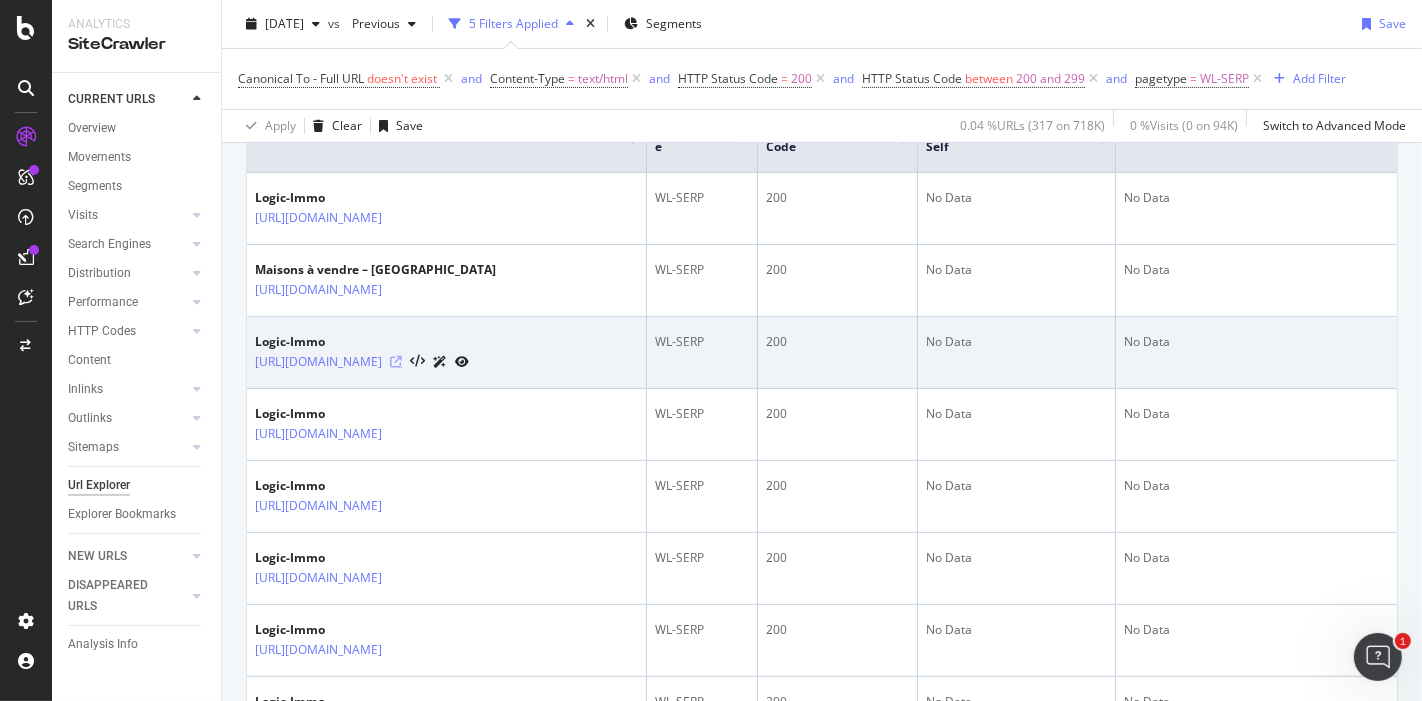 click at bounding box center [396, 362] 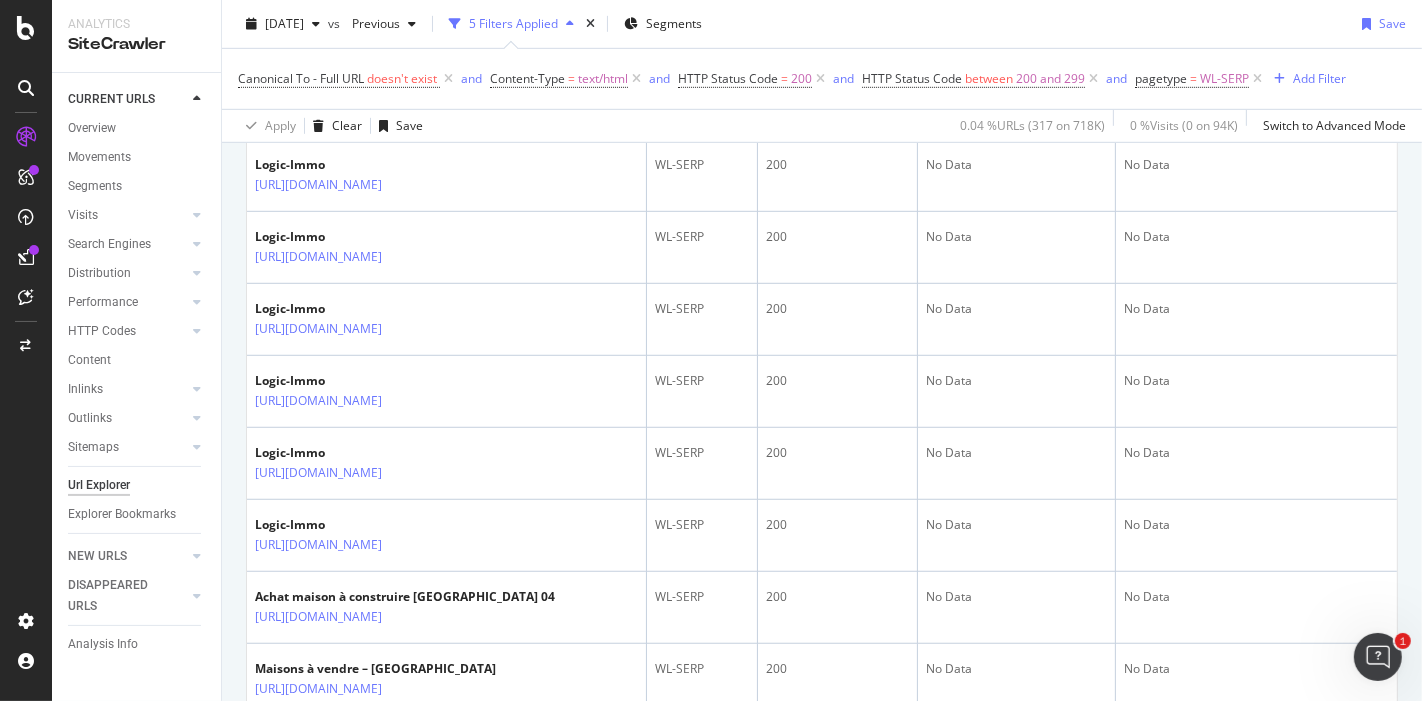 scroll, scrollTop: 1037, scrollLeft: 0, axis: vertical 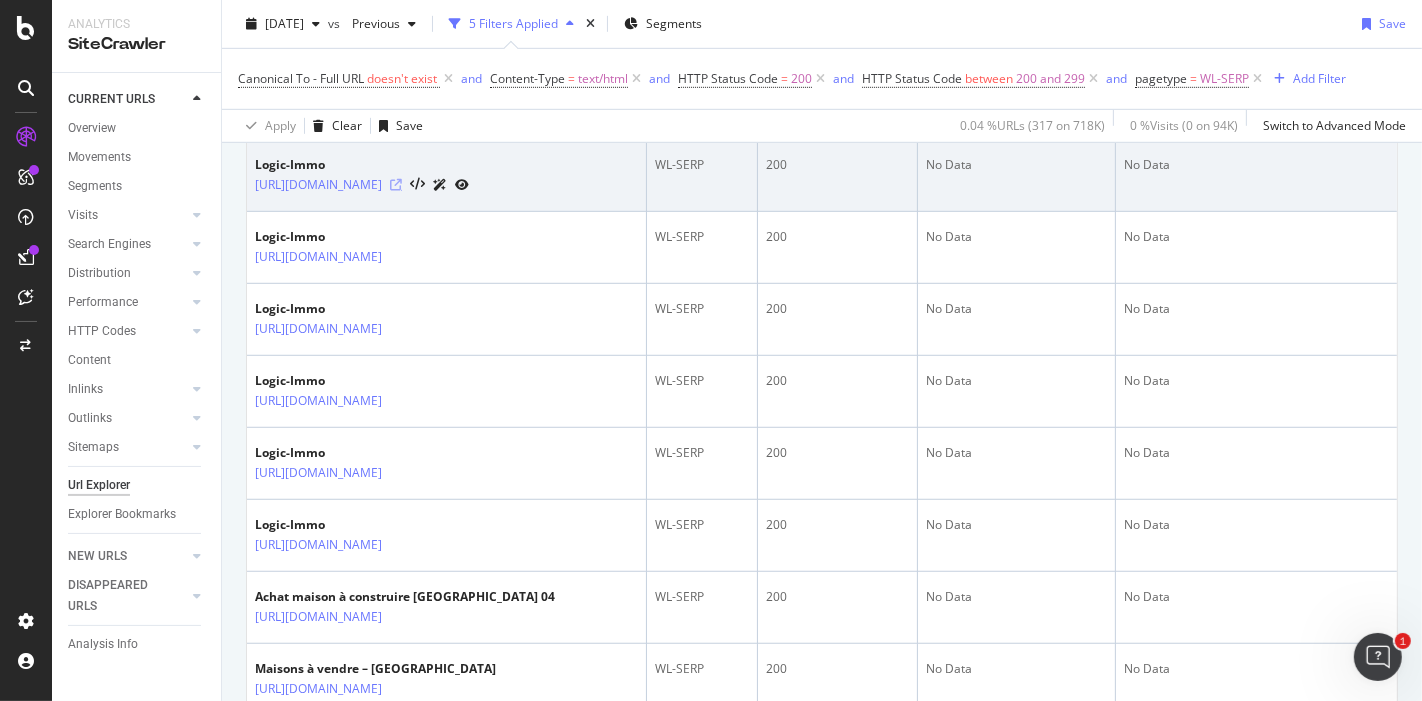 click at bounding box center (396, 185) 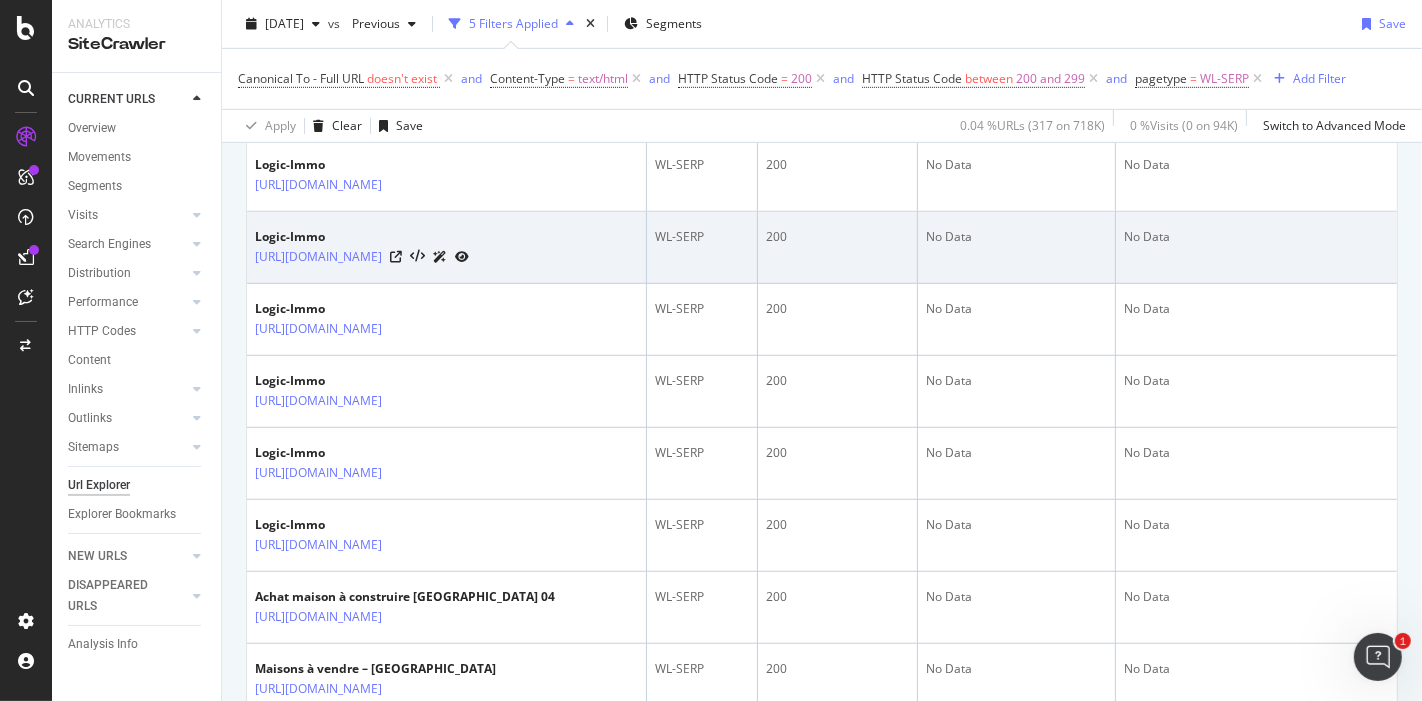 scroll, scrollTop: 1112, scrollLeft: 0, axis: vertical 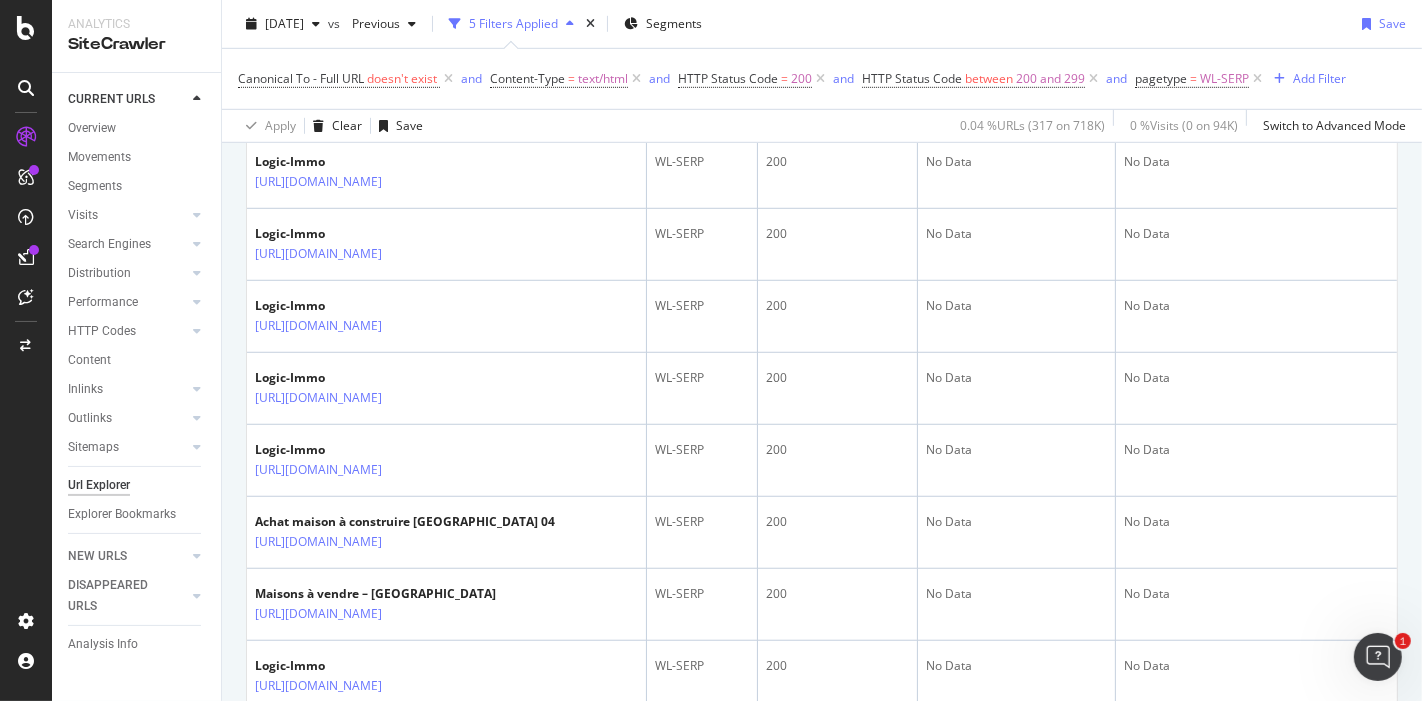 click at bounding box center (396, 38) 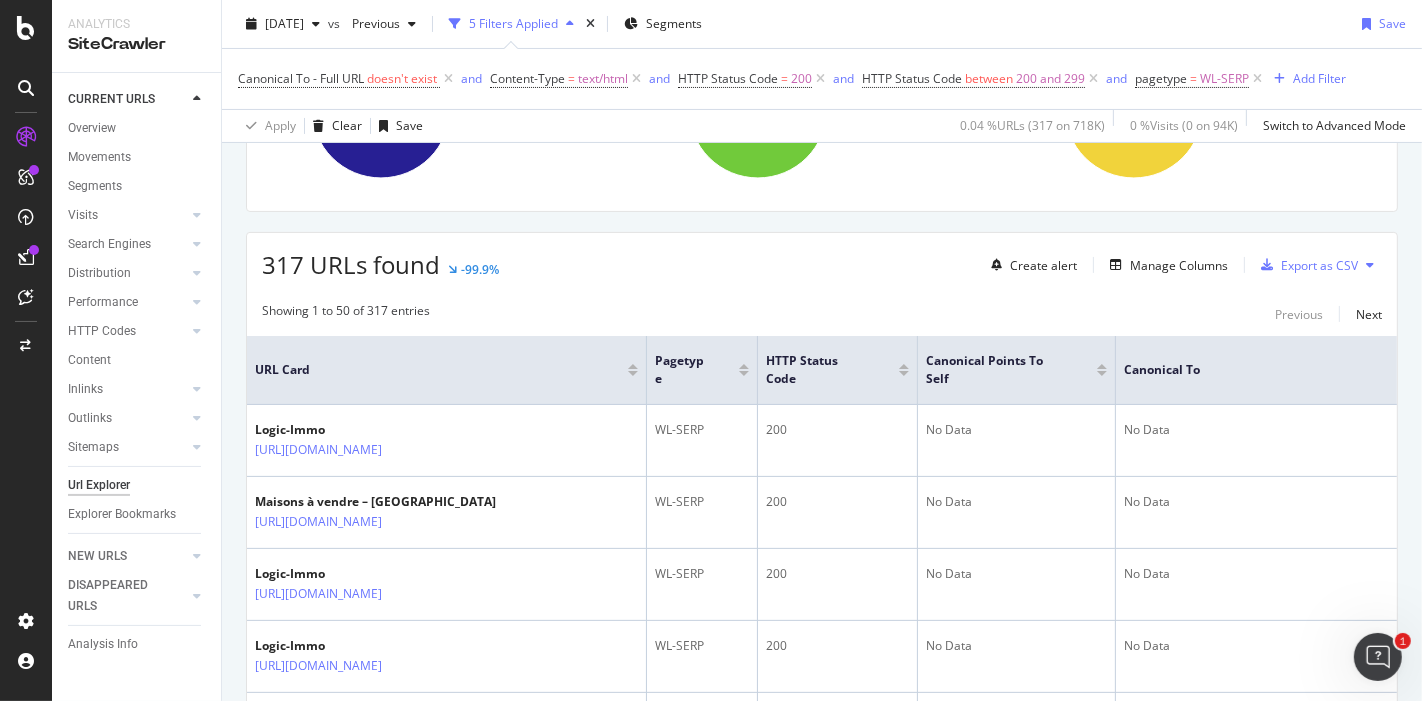 scroll, scrollTop: 0, scrollLeft: 0, axis: both 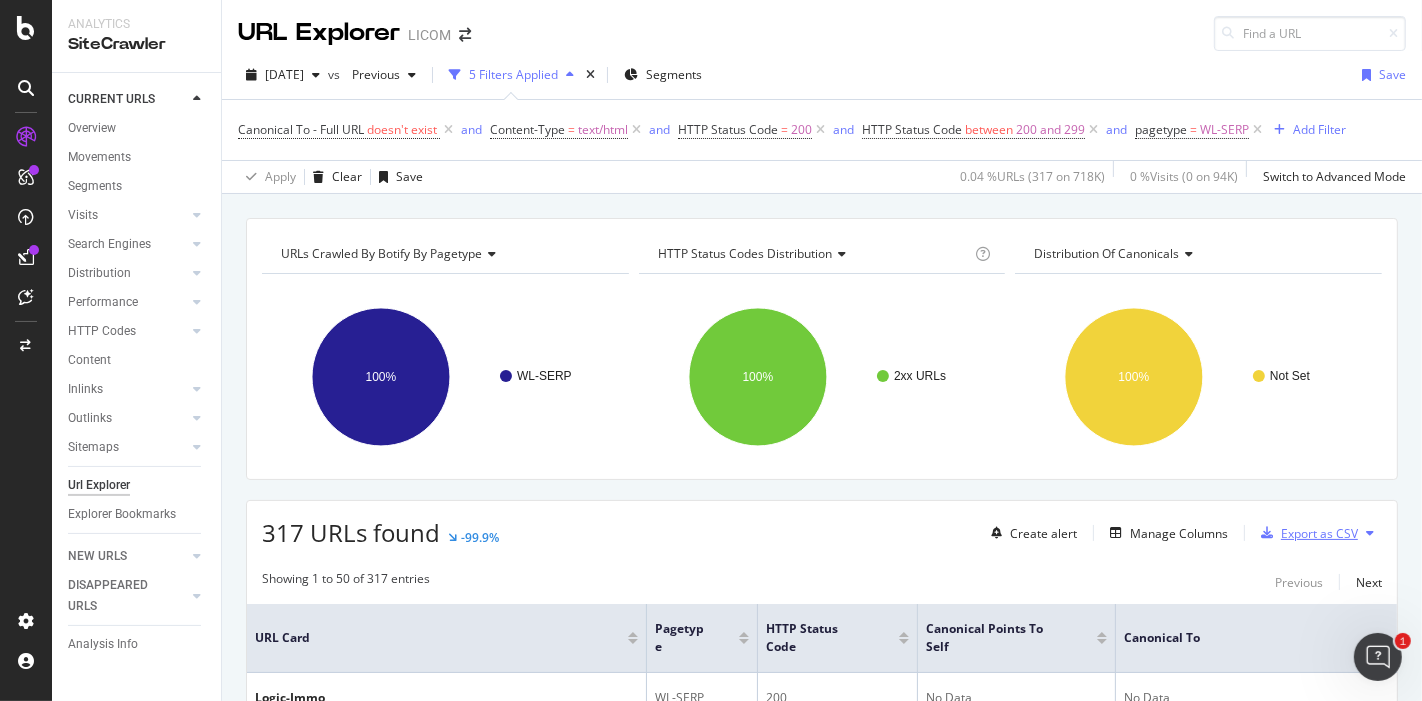 click on "Export as CSV" at bounding box center (1319, 533) 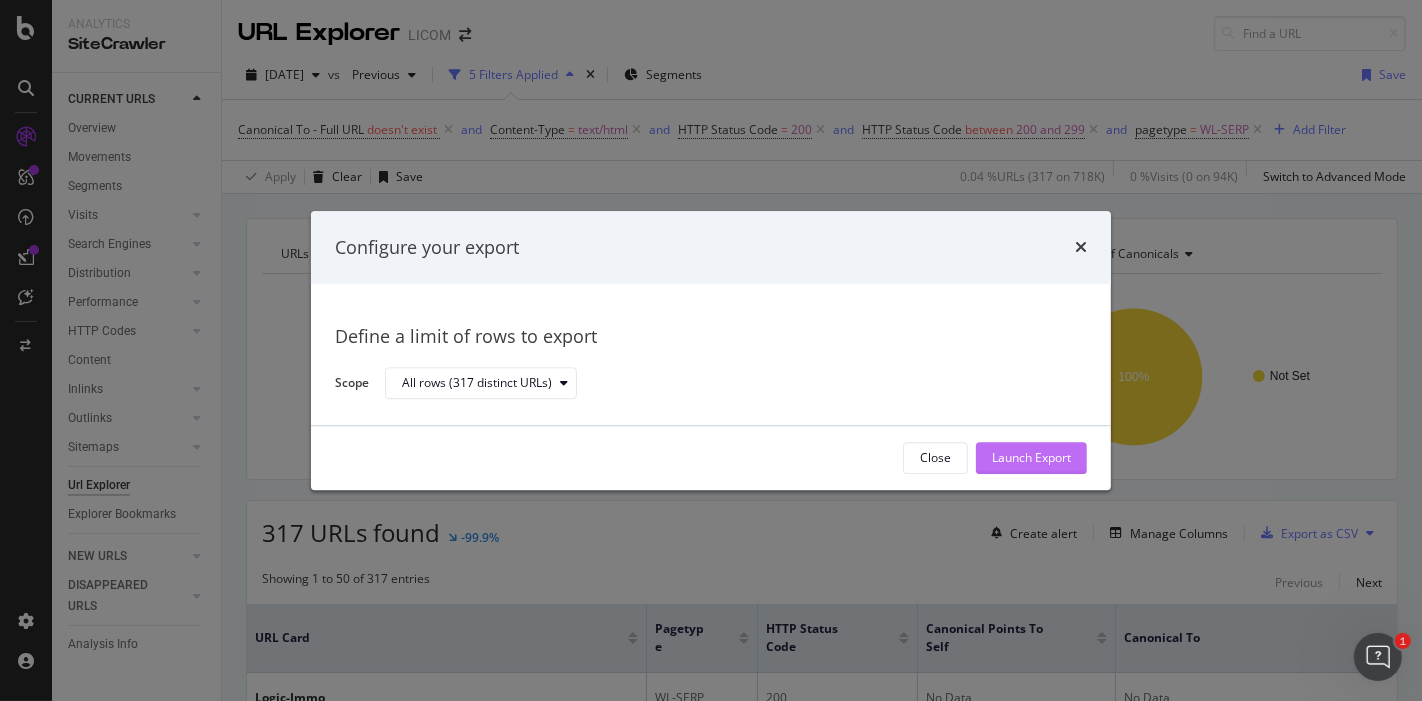 click on "Launch Export" at bounding box center (1031, 458) 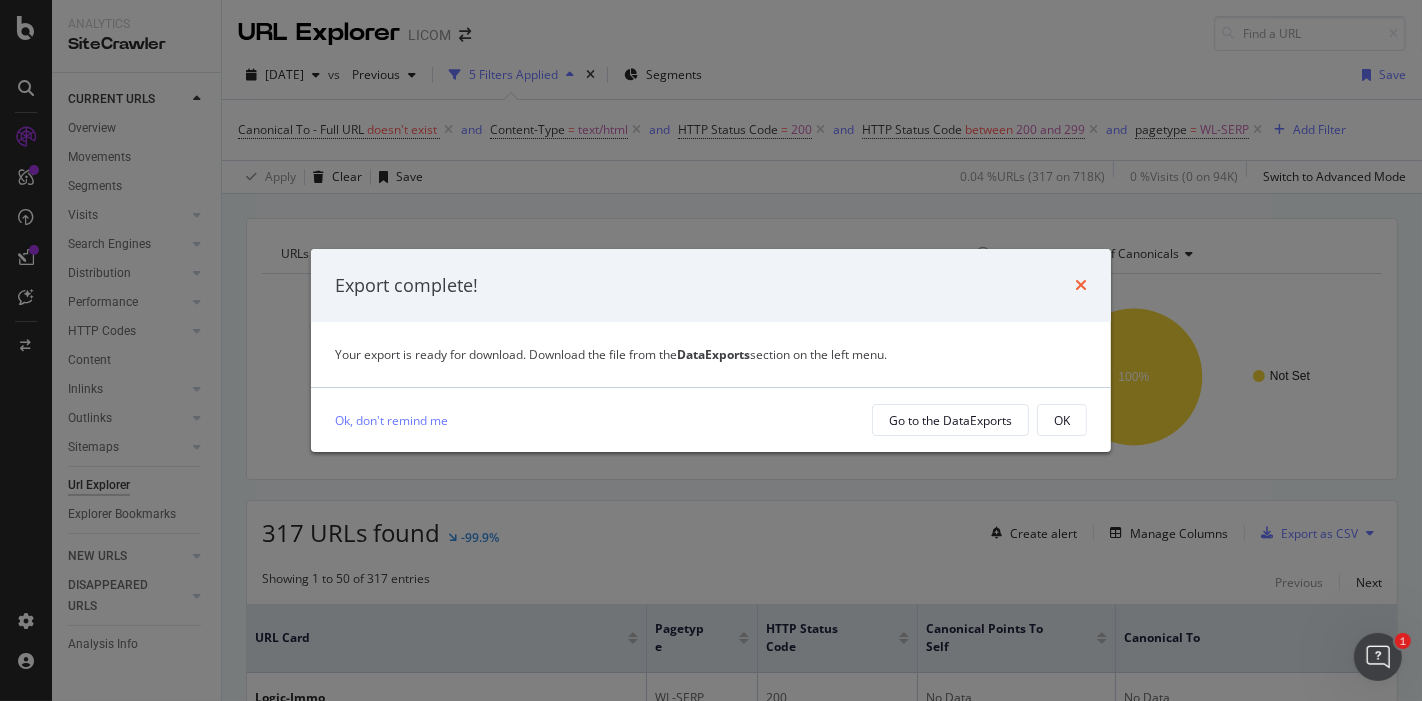click at bounding box center (1081, 285) 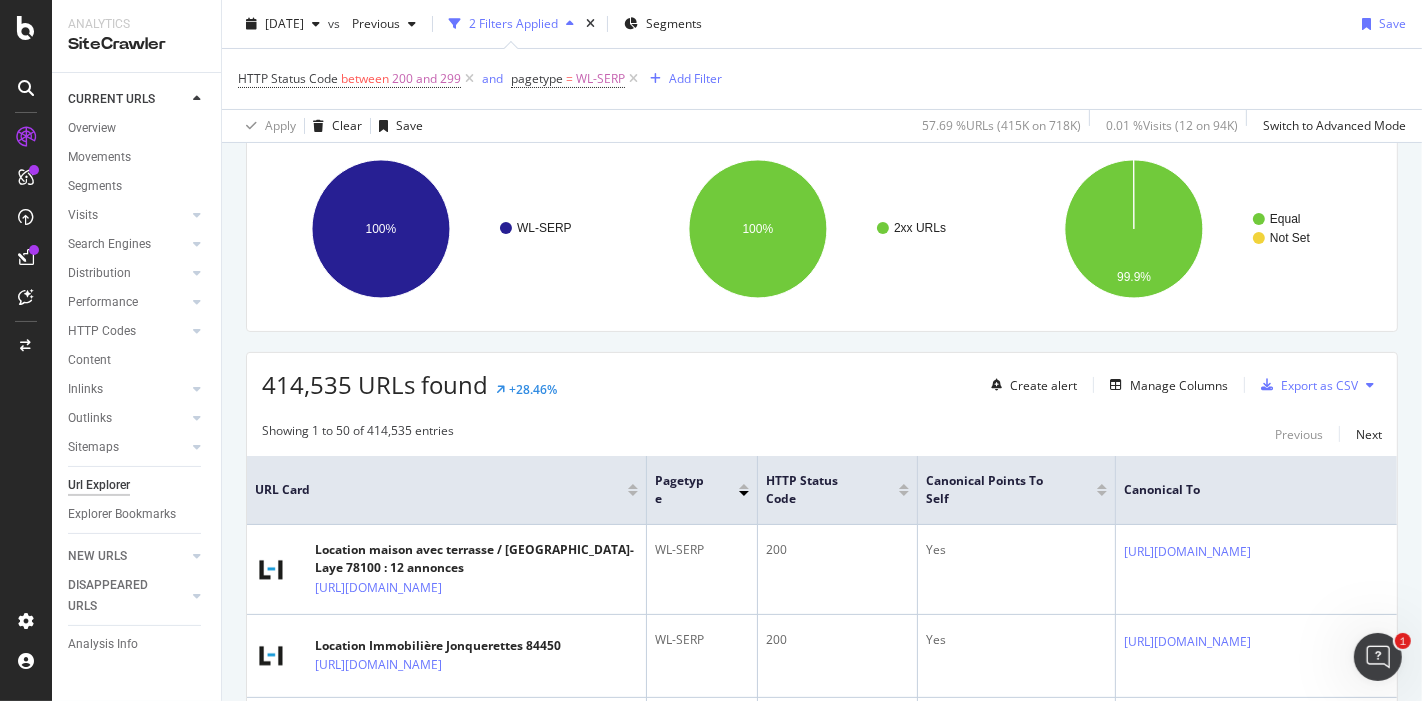 scroll, scrollTop: 146, scrollLeft: 0, axis: vertical 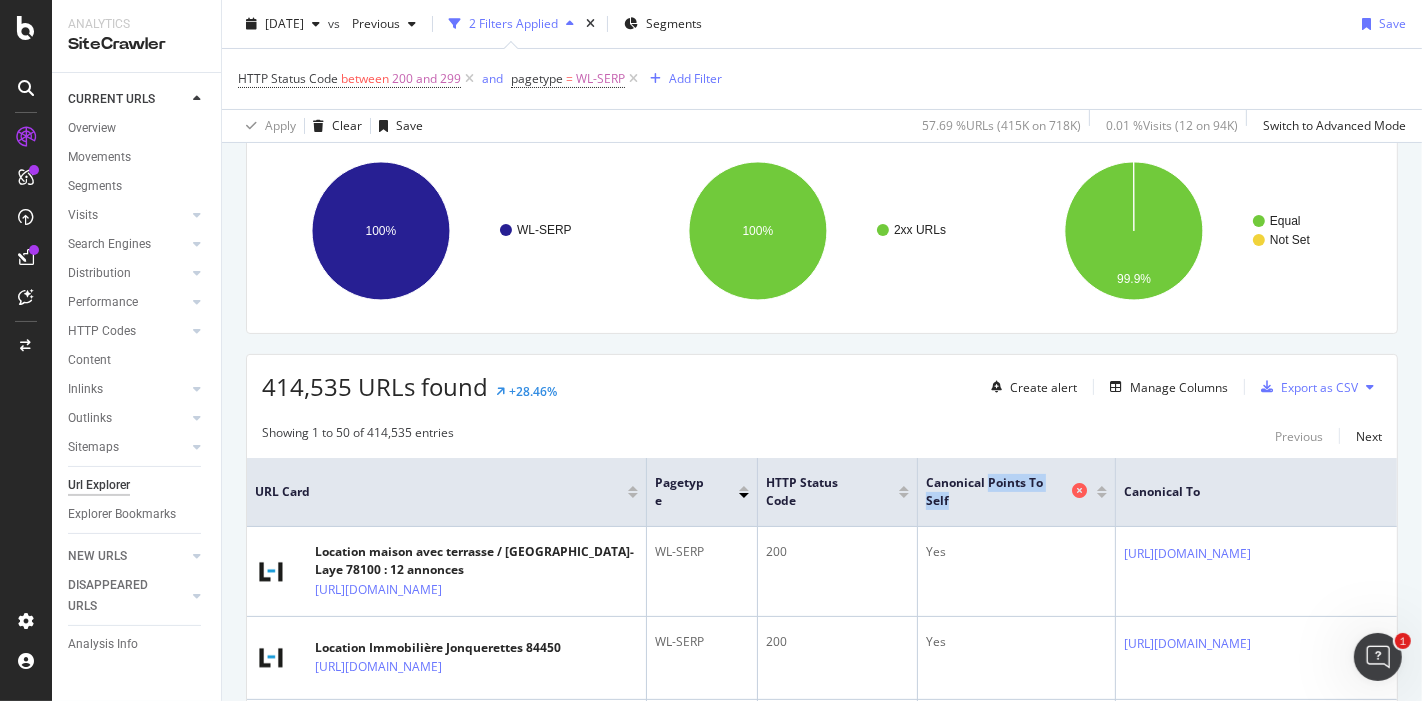 drag, startPoint x: 1069, startPoint y: 483, endPoint x: 988, endPoint y: 495, distance: 81.88406 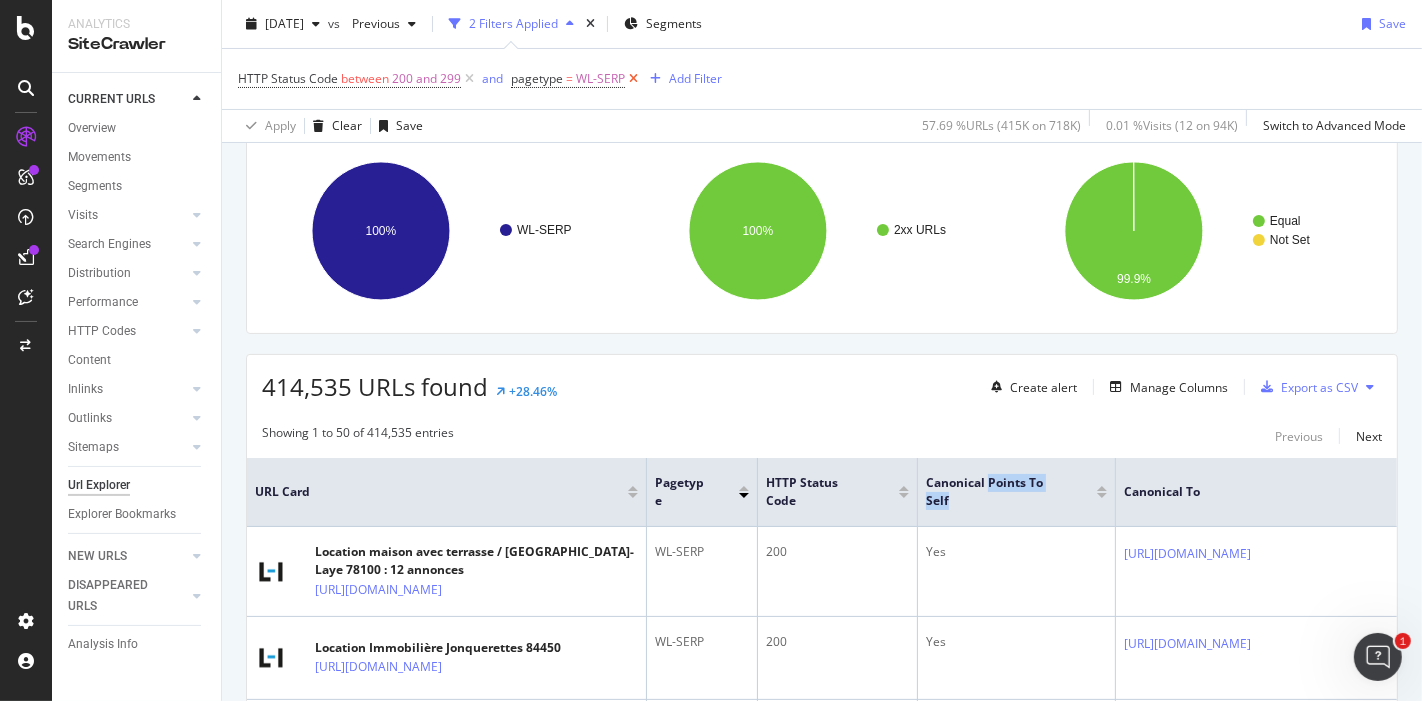 click at bounding box center [633, 79] 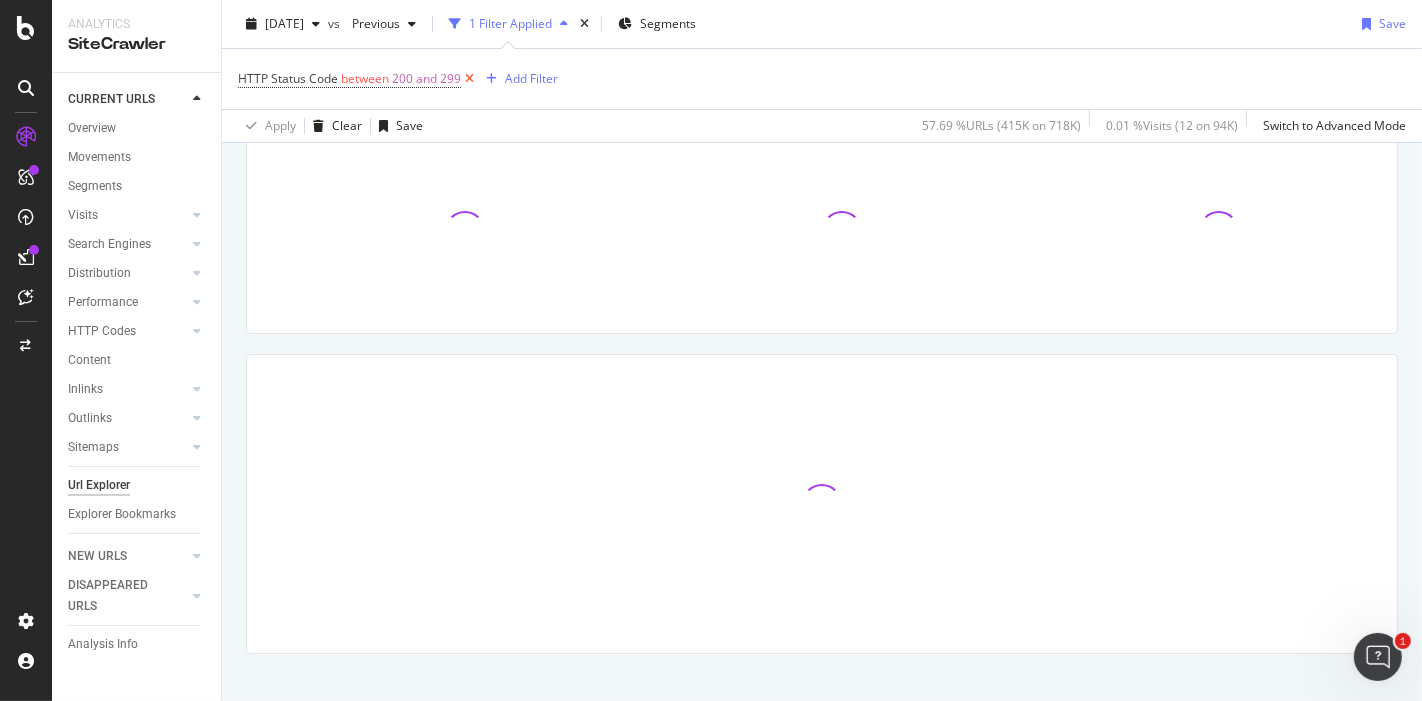 click at bounding box center [469, 79] 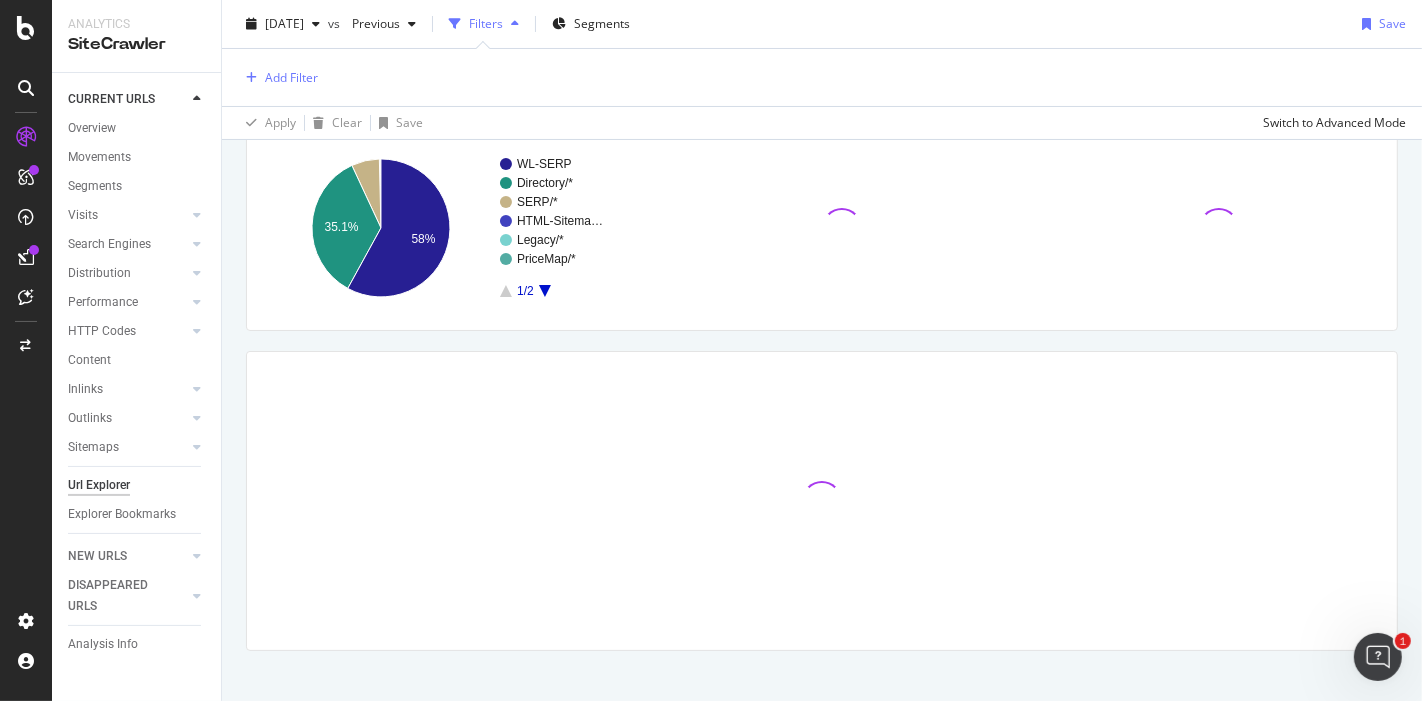 scroll, scrollTop: 0, scrollLeft: 0, axis: both 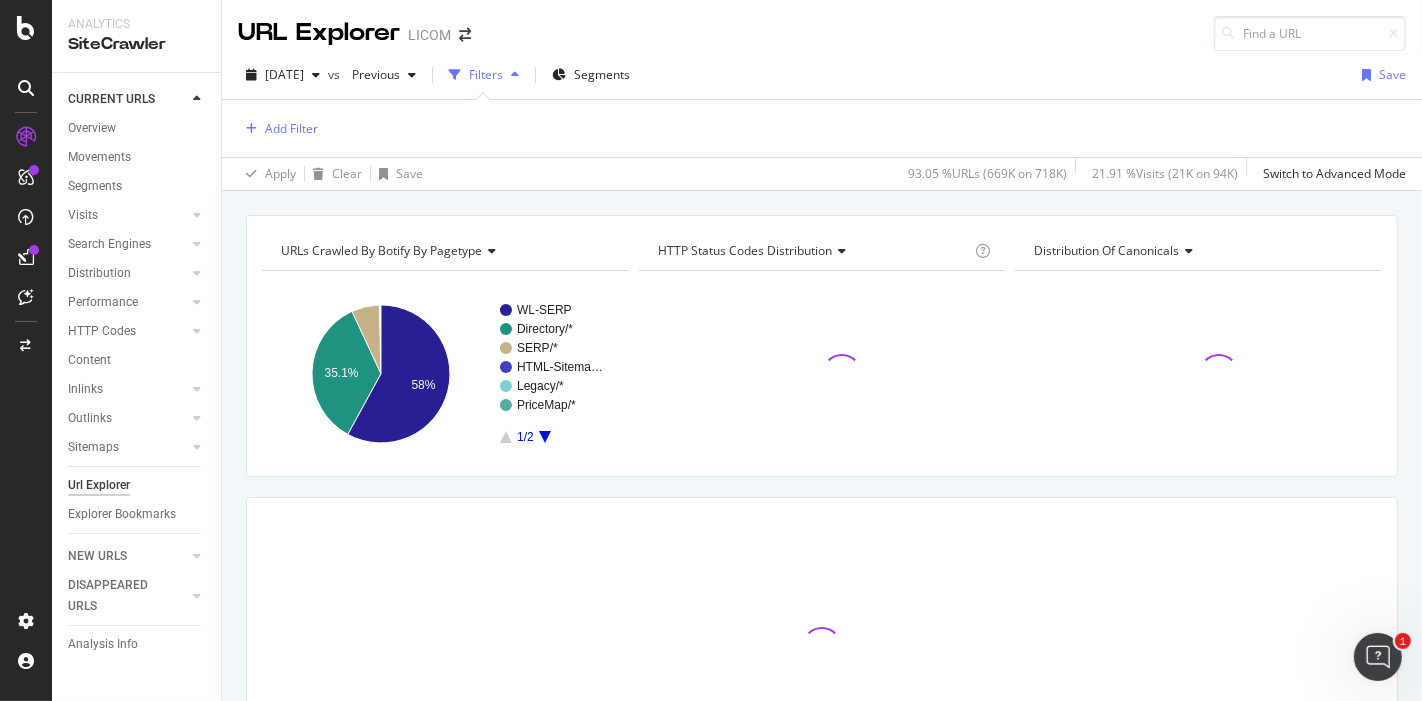 click 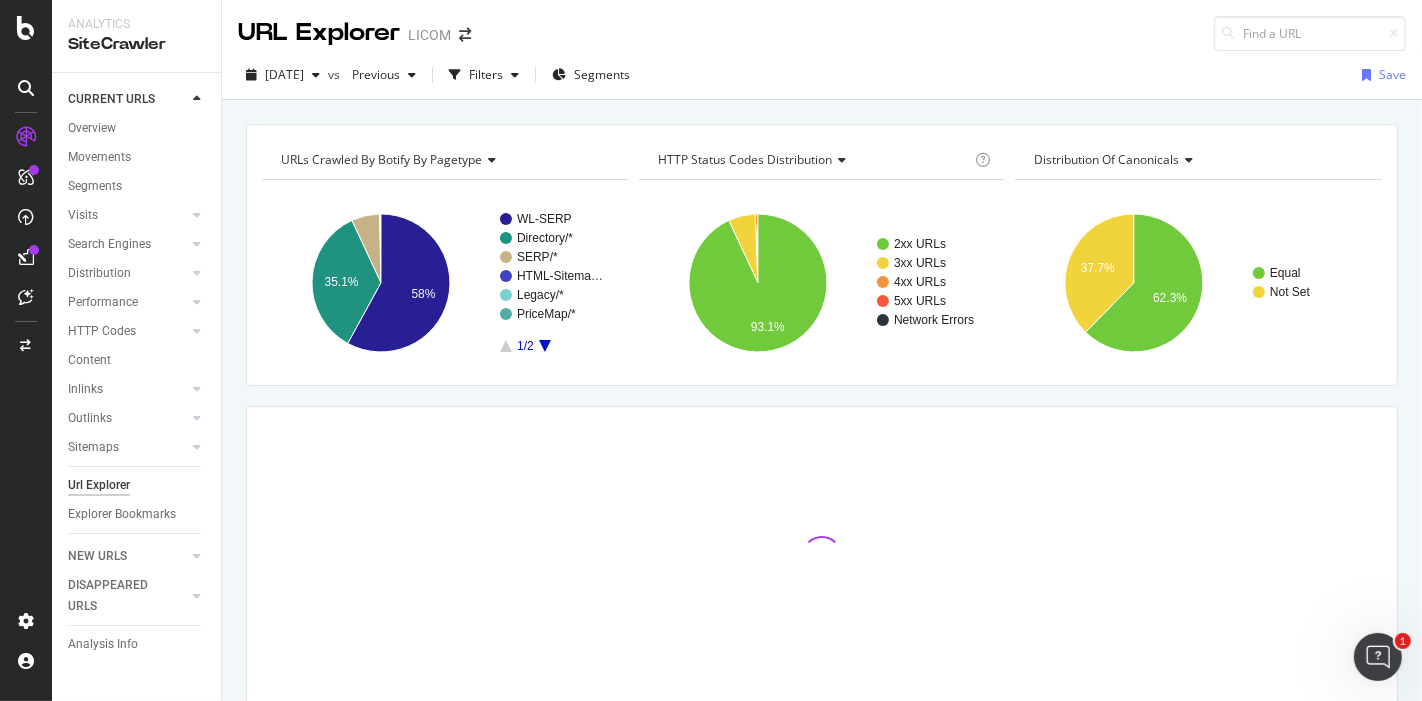 click 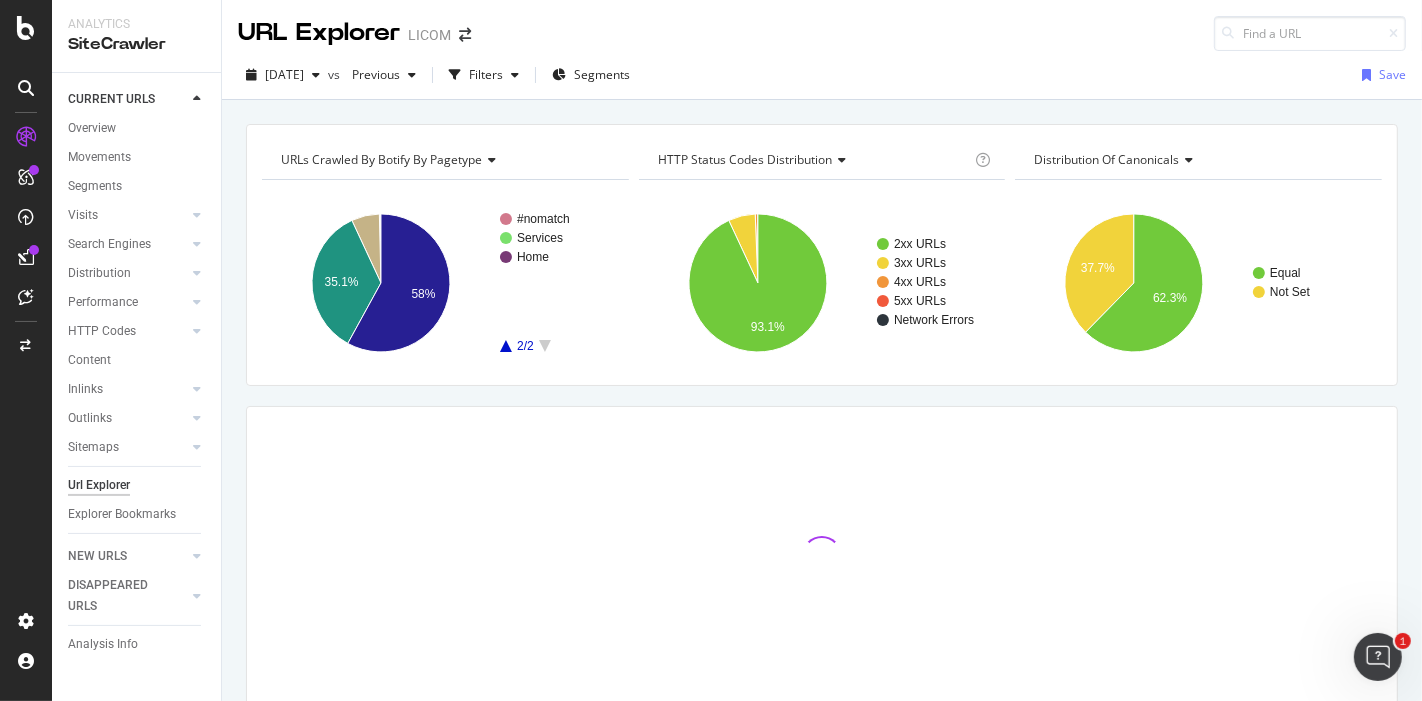 click 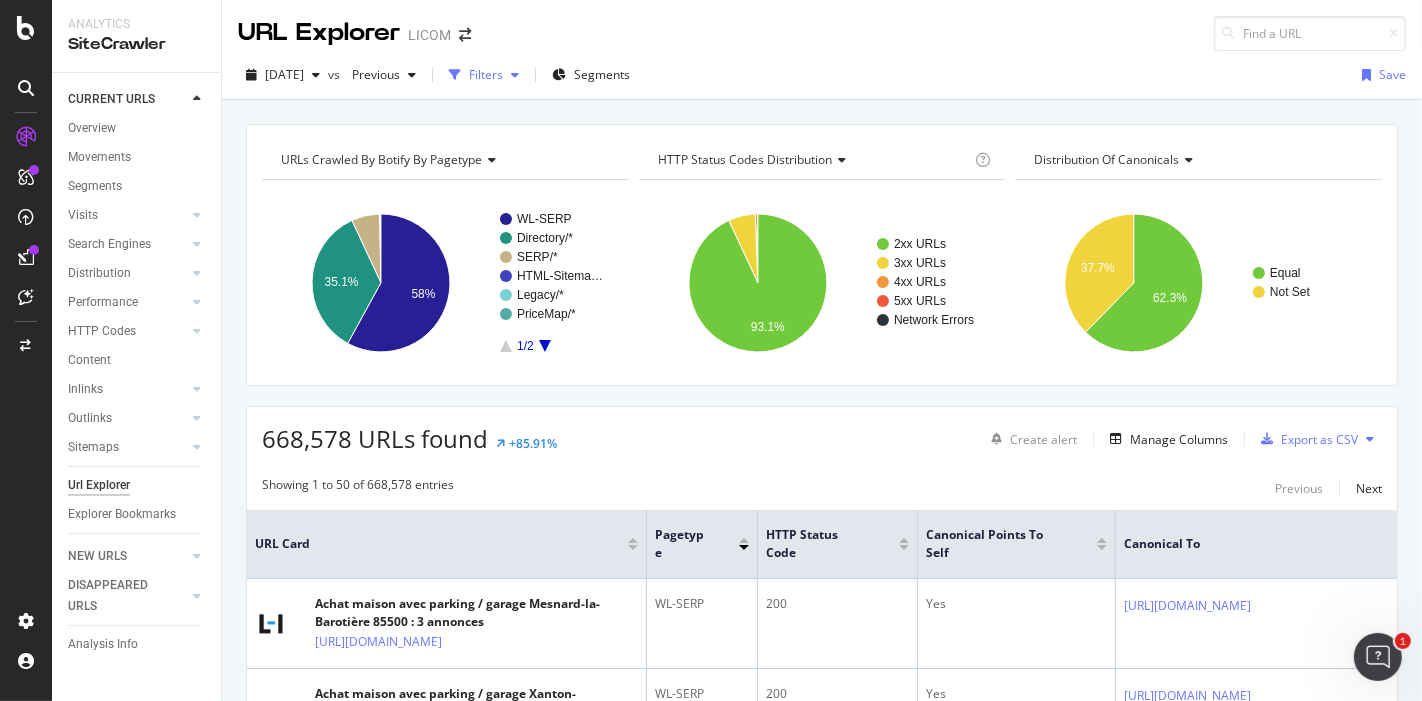 click at bounding box center (455, 75) 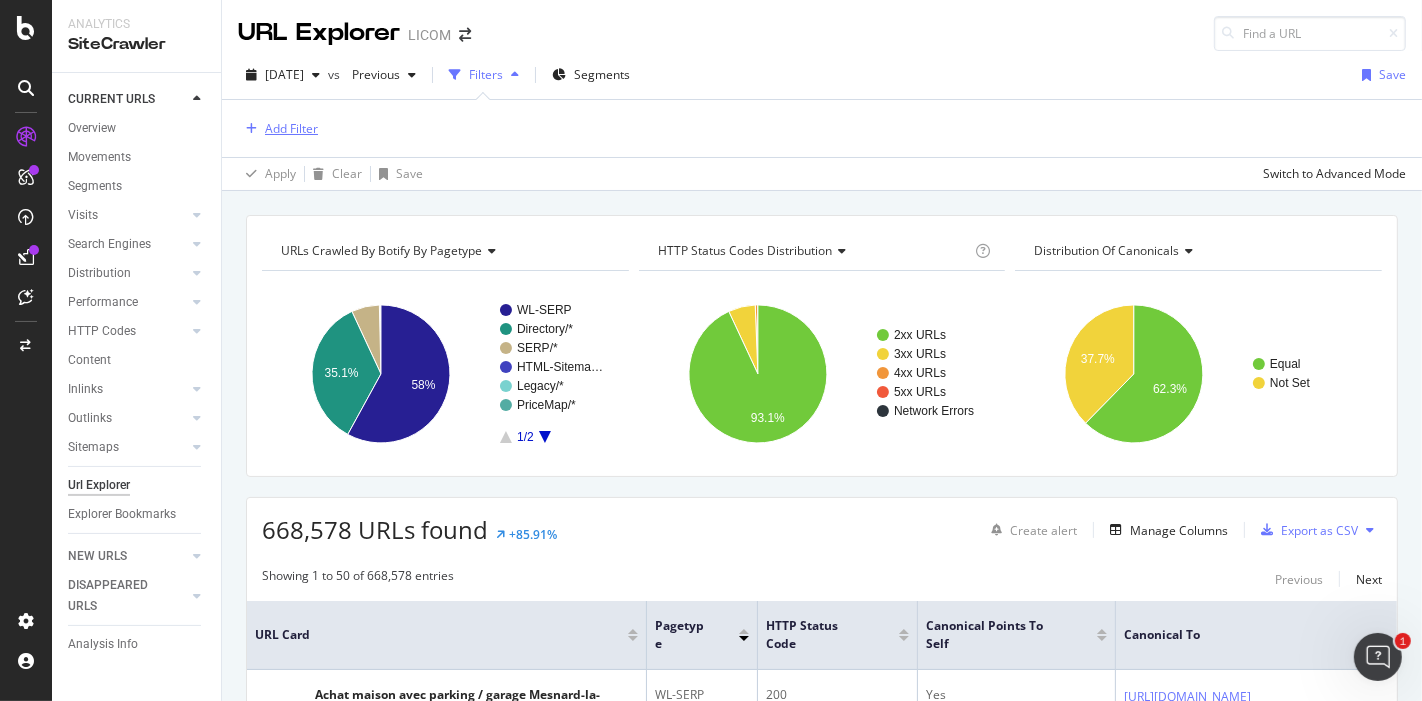 click on "Add Filter" at bounding box center [291, 128] 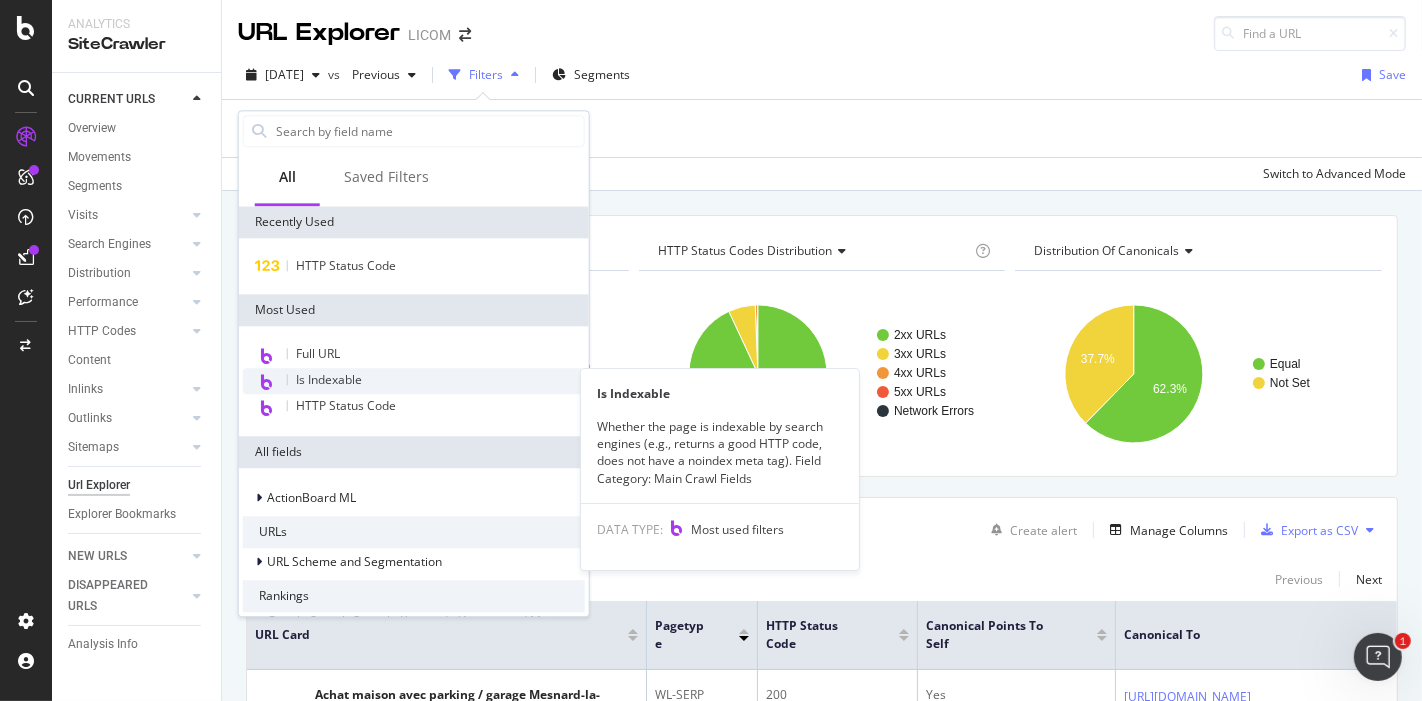 click on "Is Indexable" at bounding box center (329, 379) 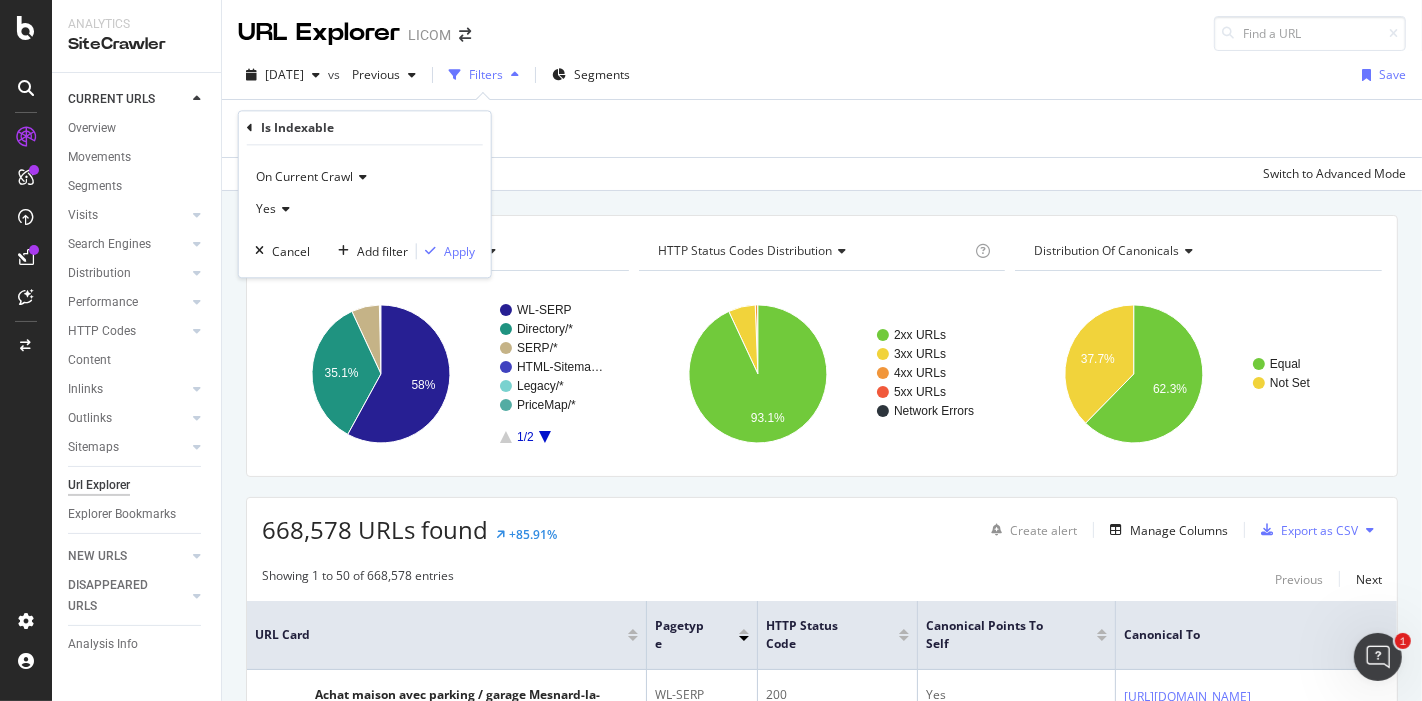 click on "Yes" at bounding box center [365, 210] 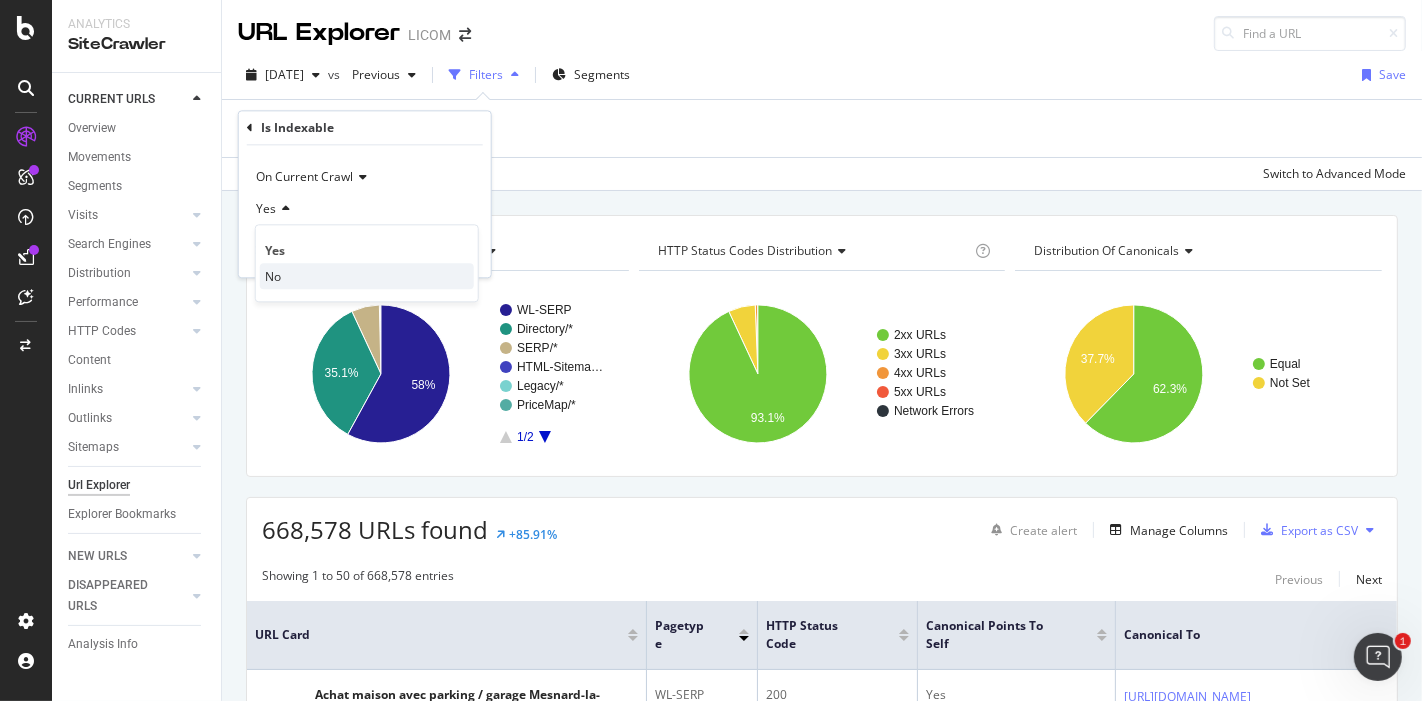 click on "No" at bounding box center [367, 277] 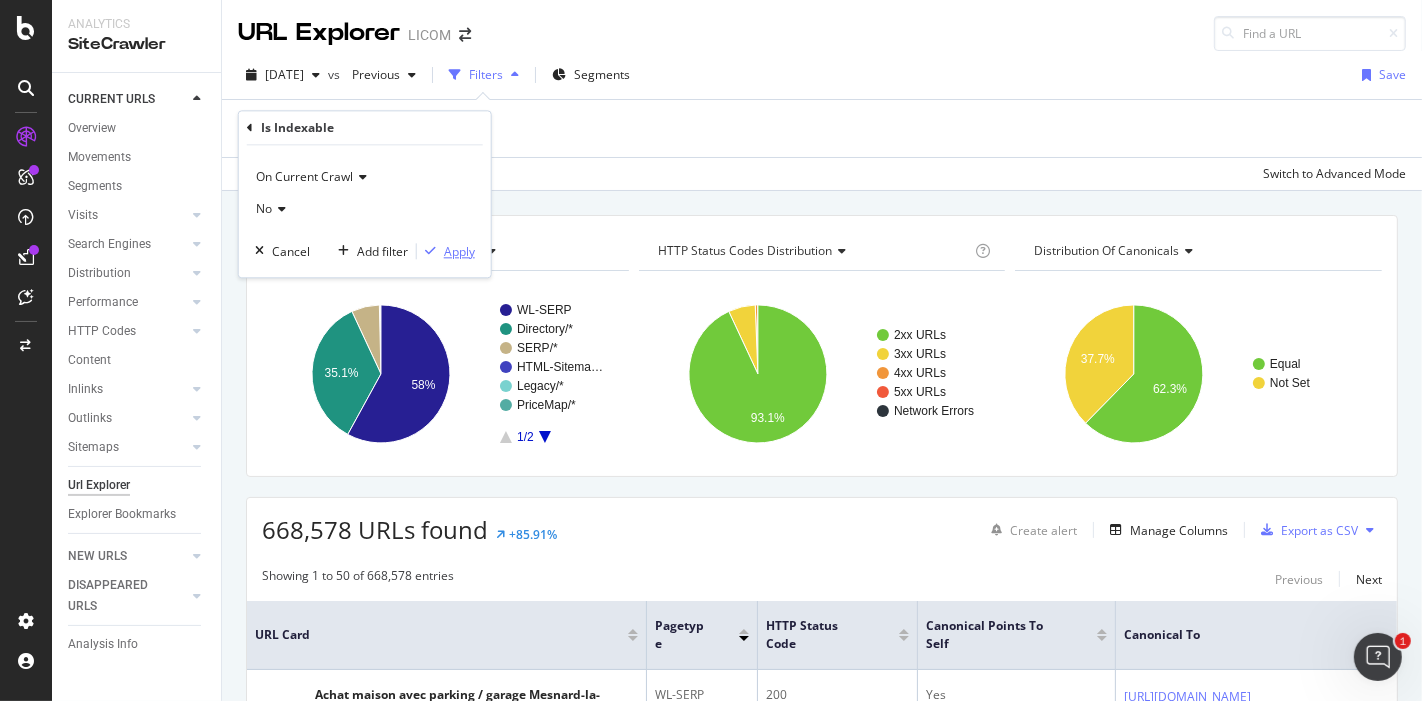 click at bounding box center [430, 252] 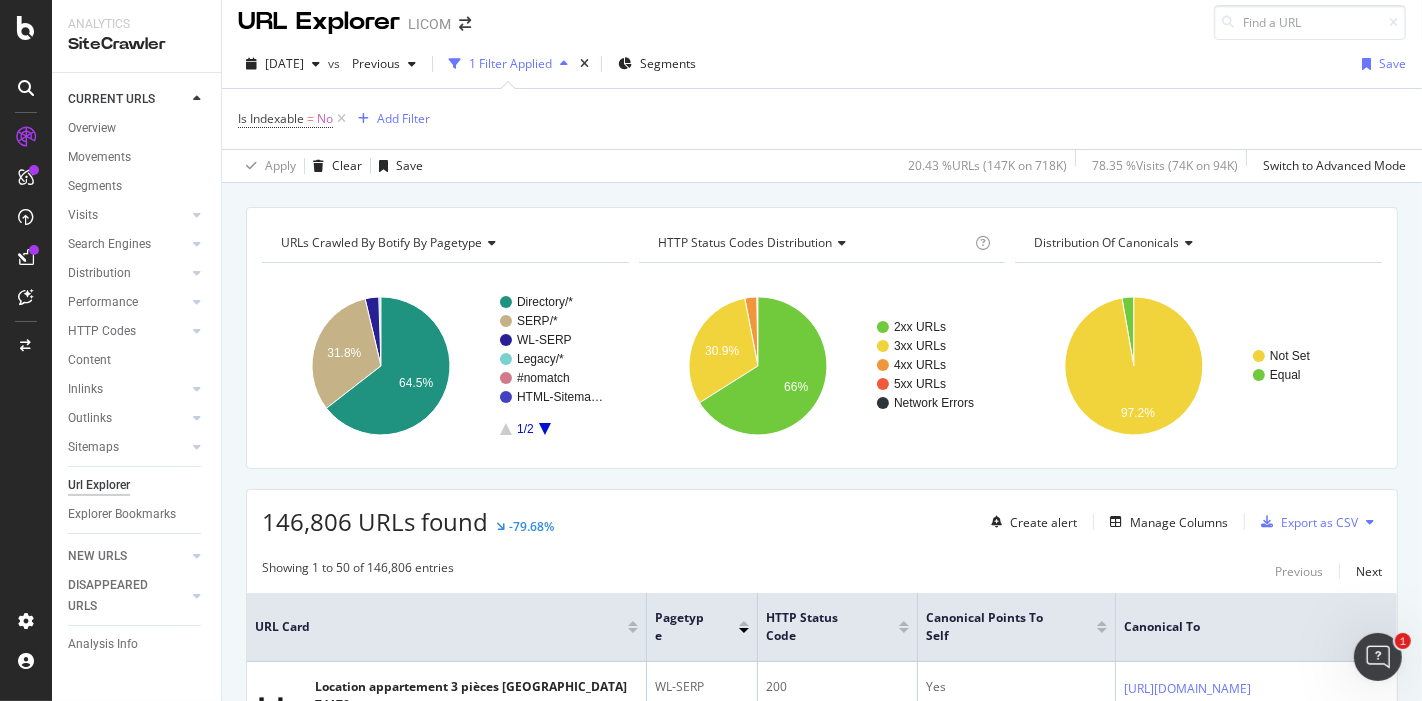 scroll, scrollTop: 8, scrollLeft: 0, axis: vertical 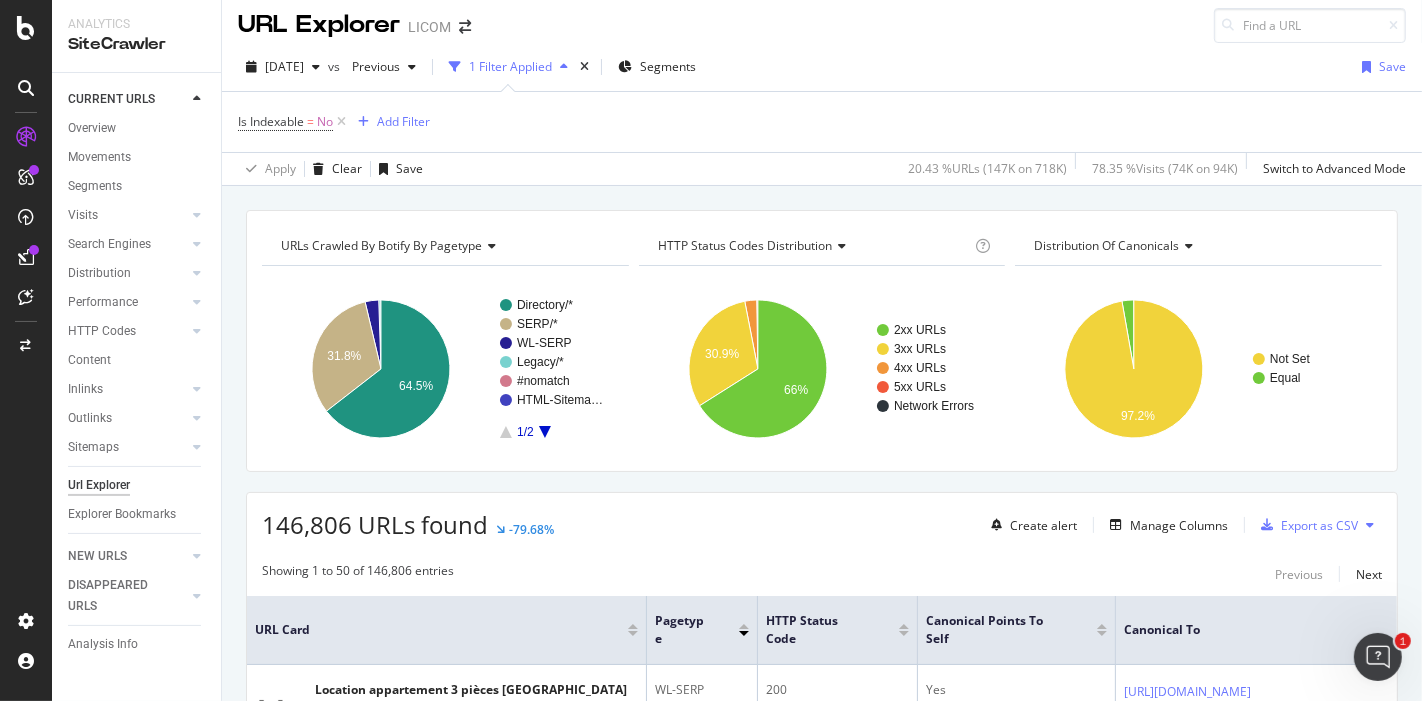 click on "HTTP Status Codes Distribution" at bounding box center (745, 245) 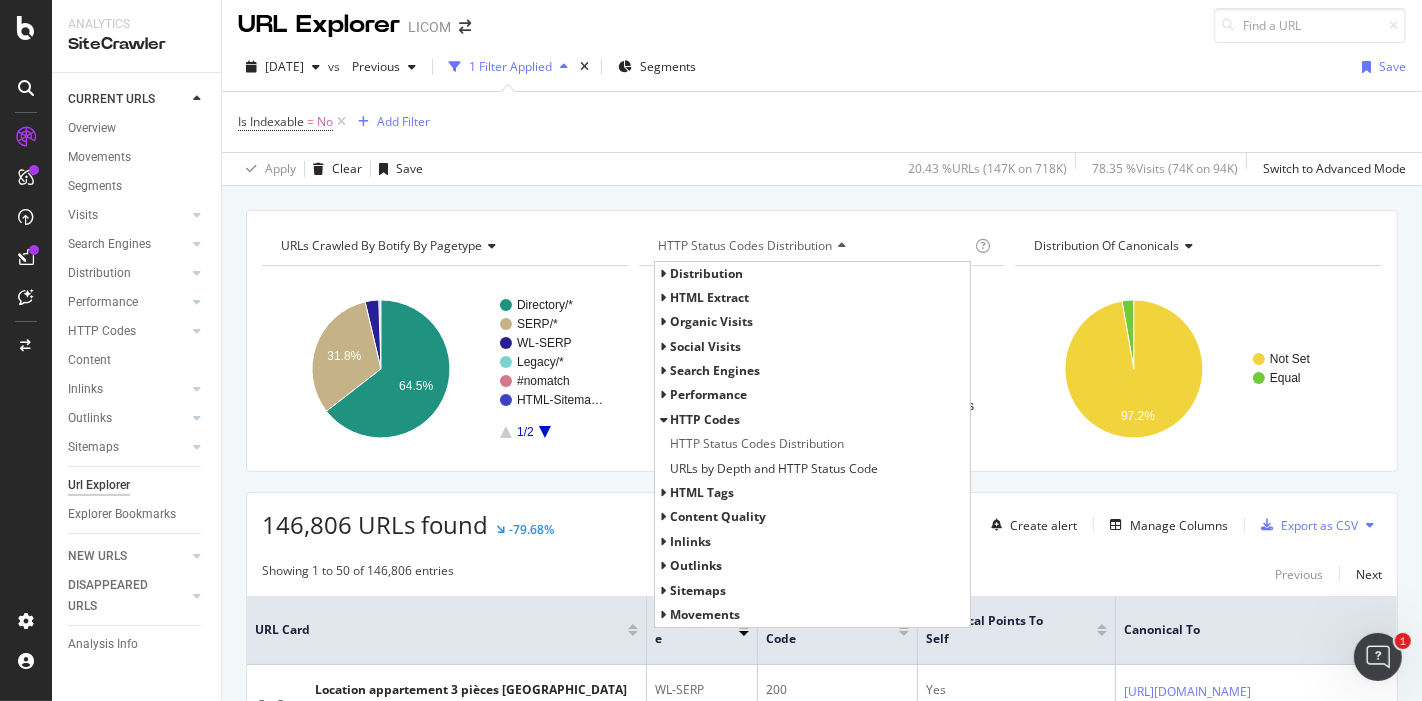 click on "Is Indexable   =     No Add Filter" at bounding box center (822, 122) 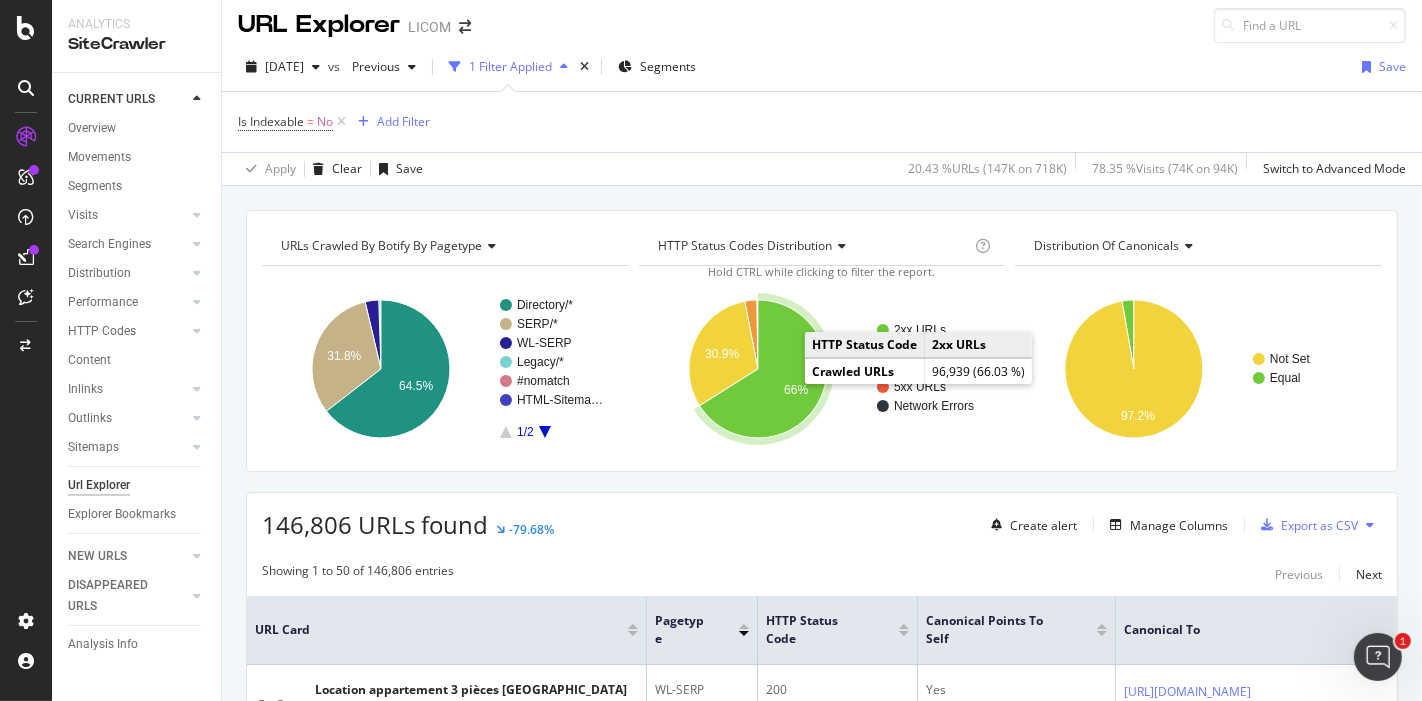 click 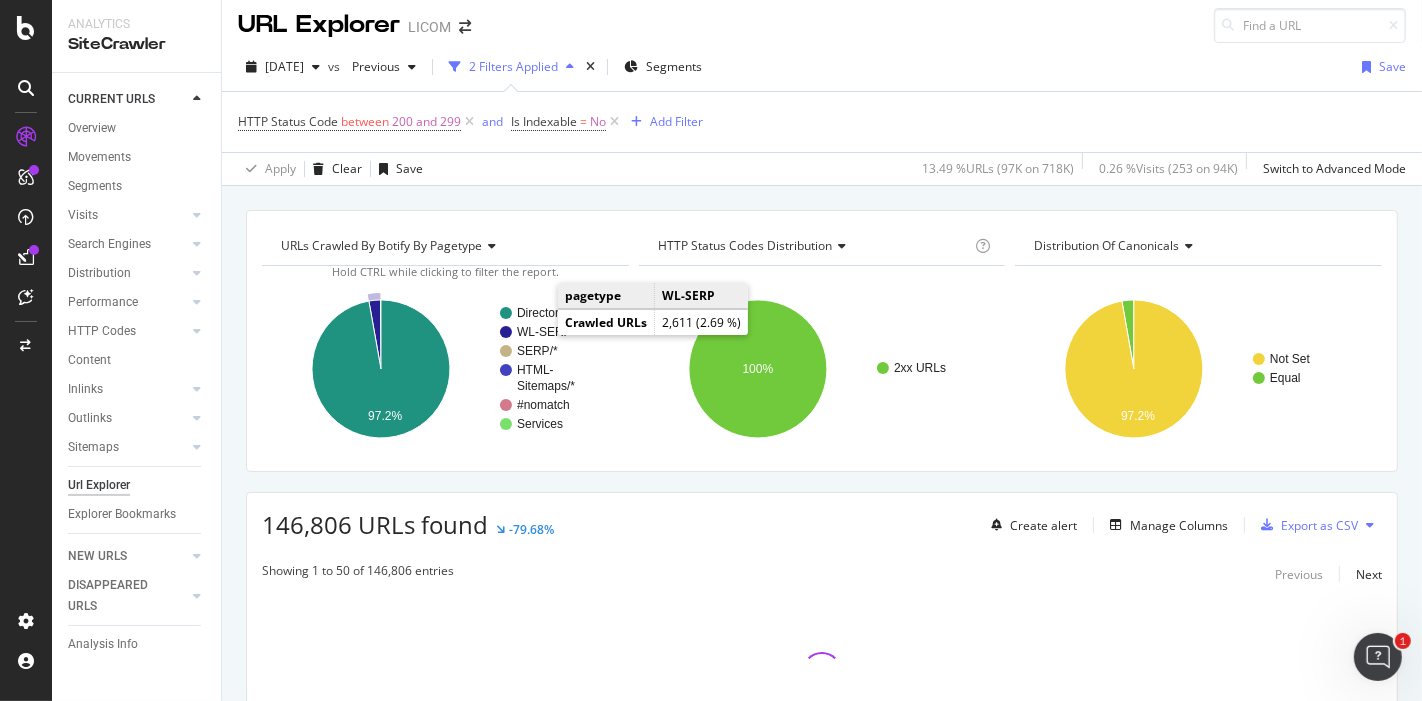 click on "WL-SERP" 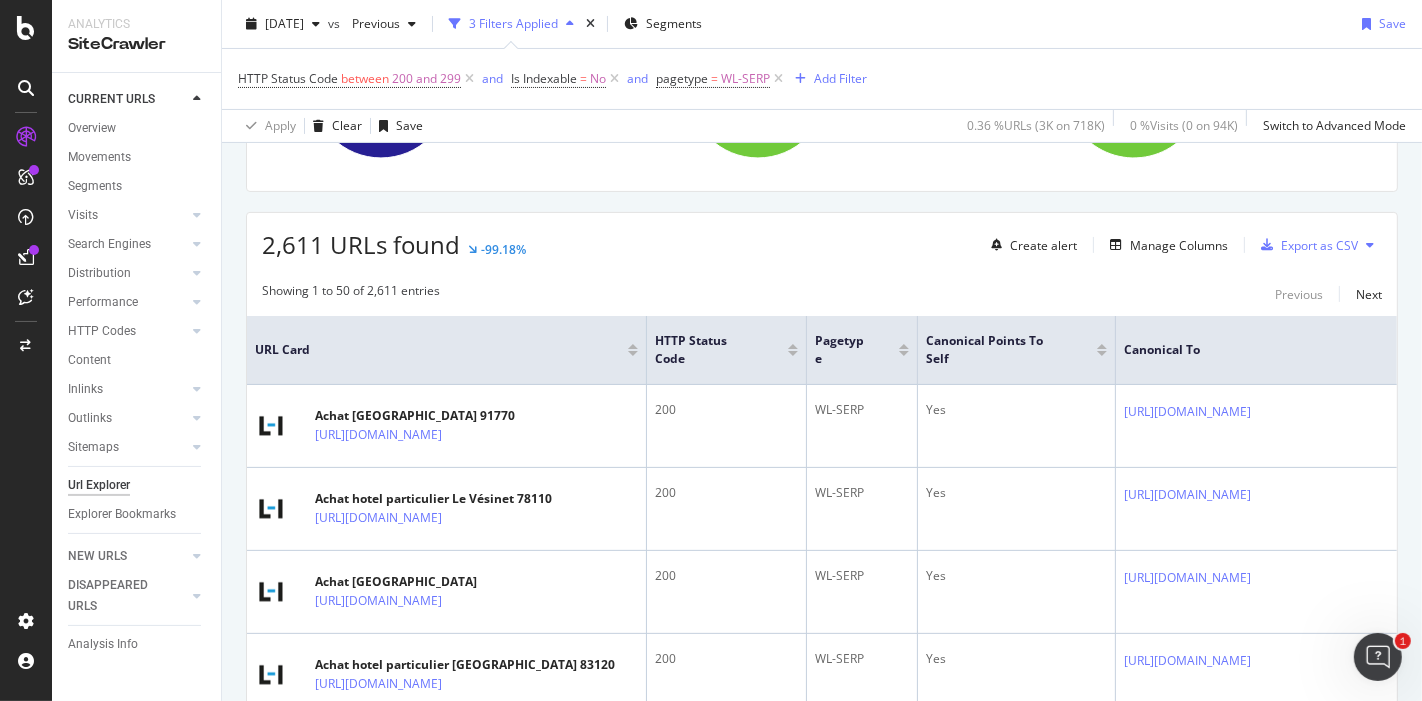 scroll, scrollTop: 288, scrollLeft: 0, axis: vertical 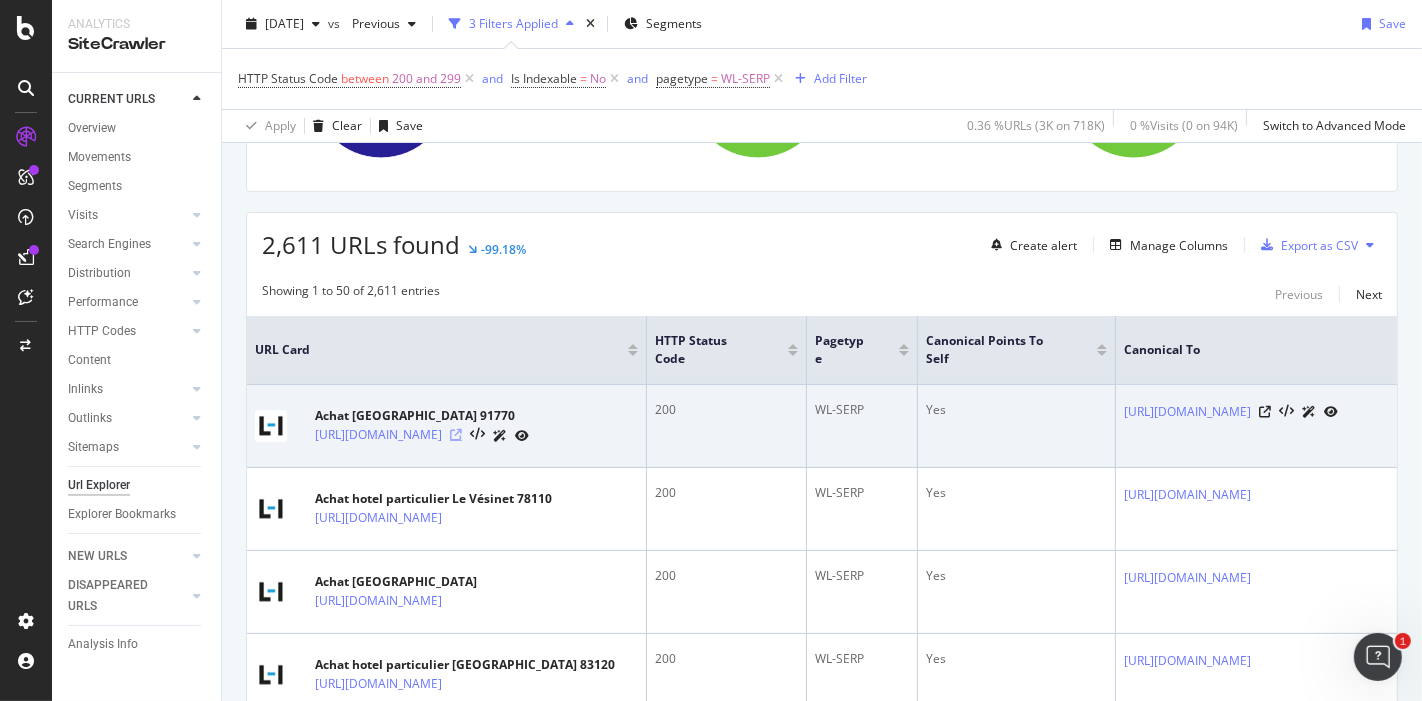 click at bounding box center (456, 435) 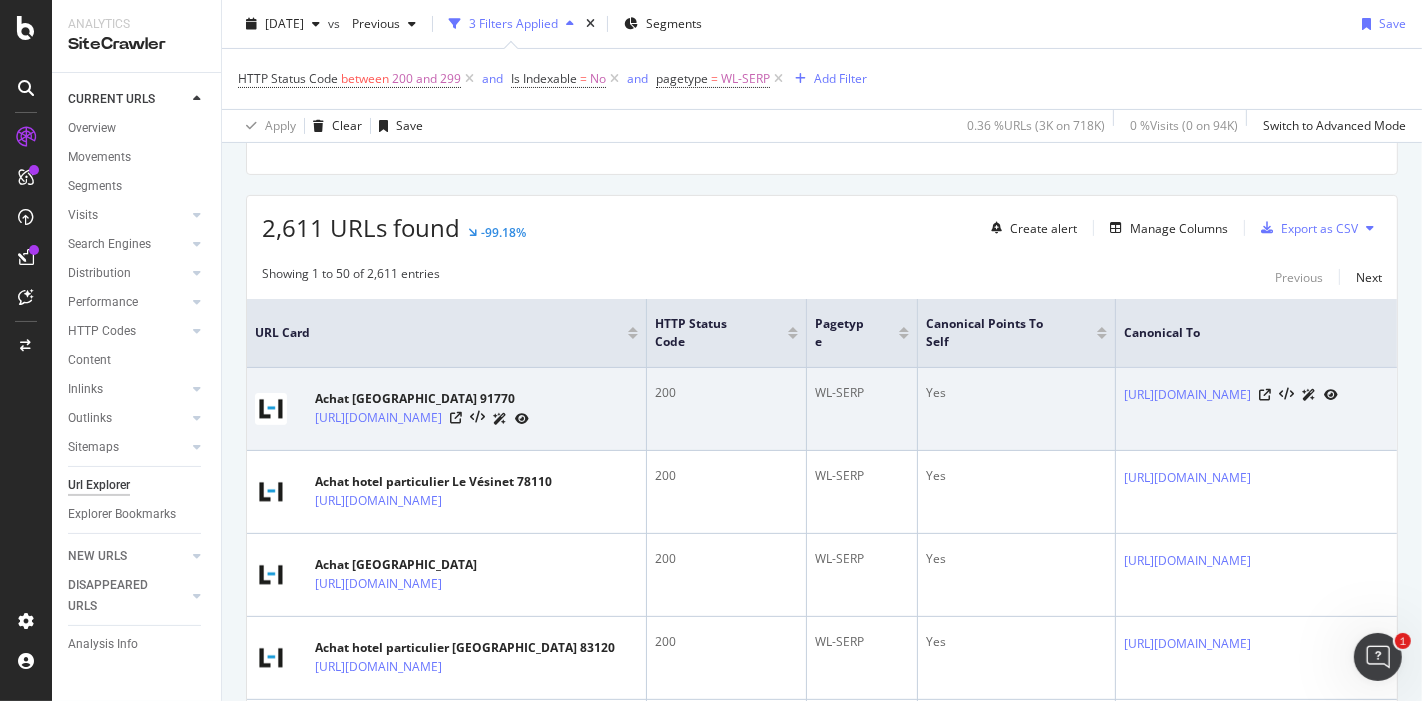 scroll, scrollTop: 304, scrollLeft: 0, axis: vertical 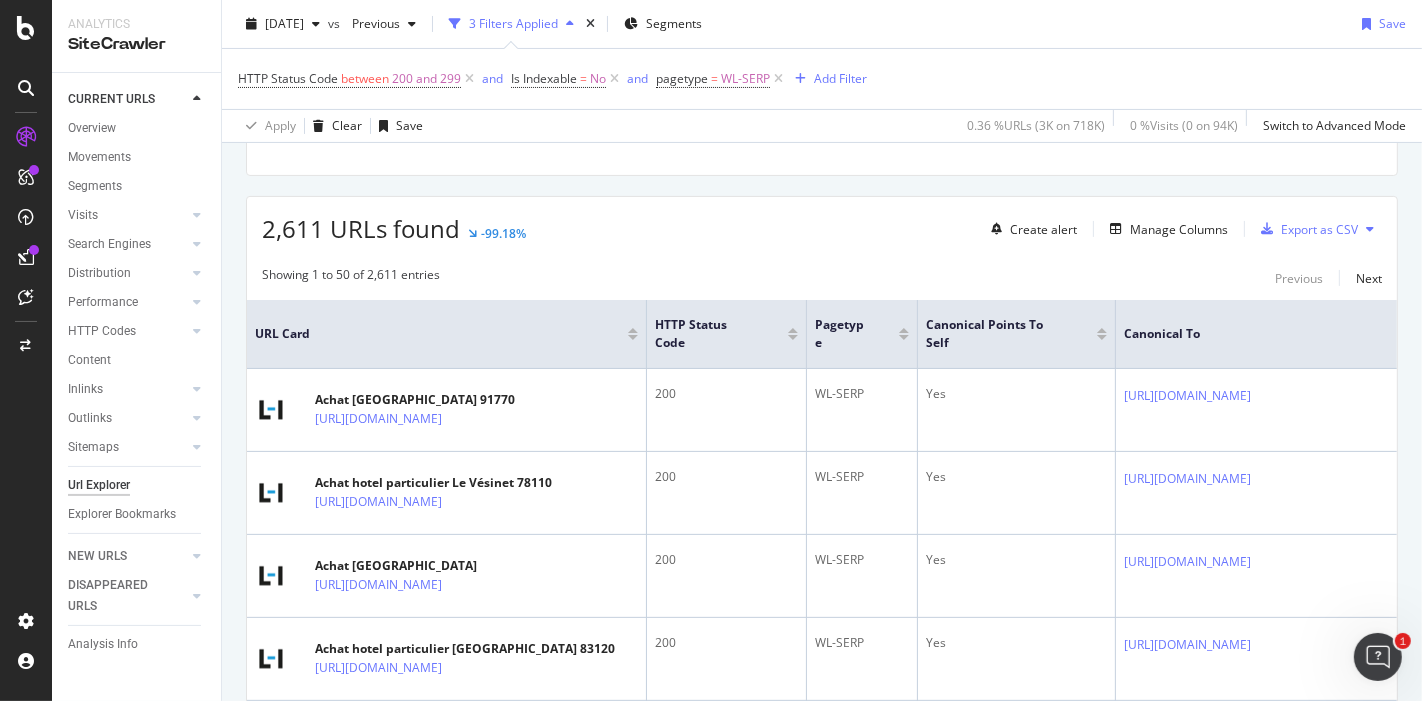 click at bounding box center [1102, 337] 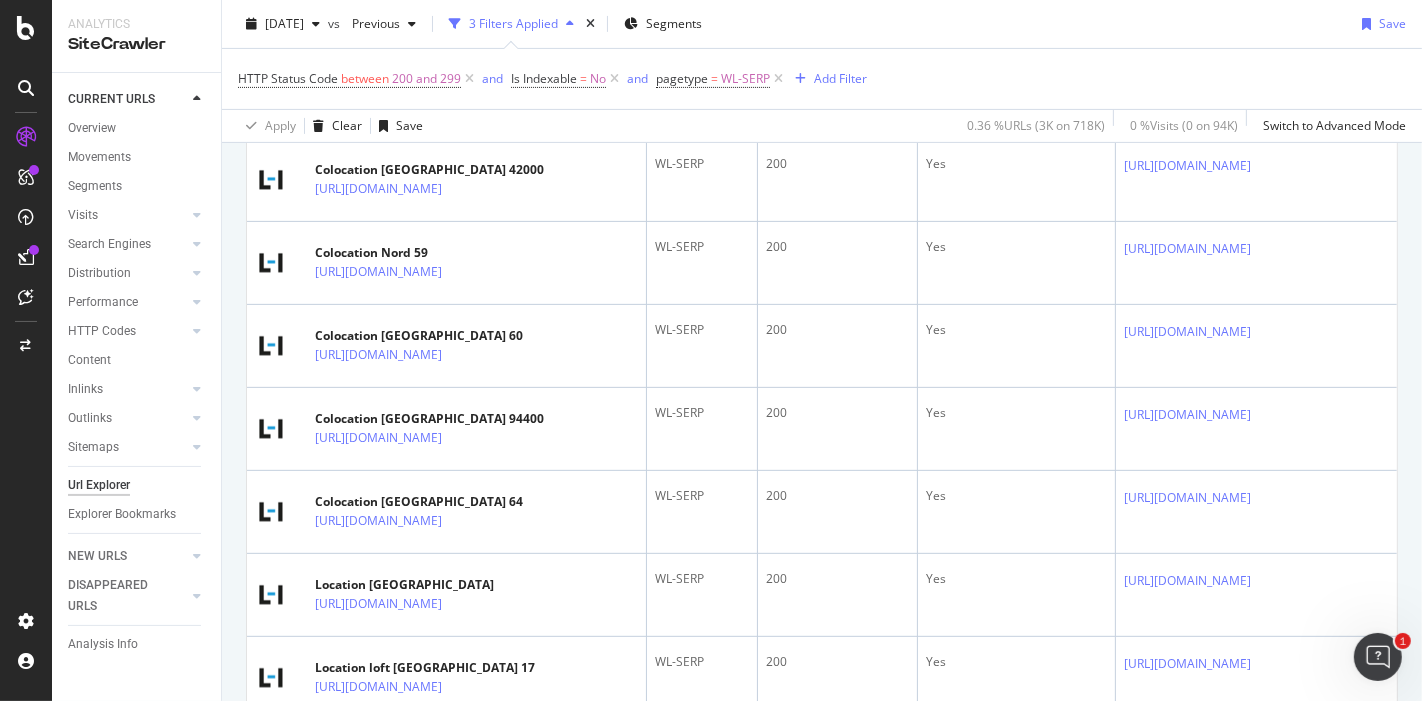 scroll, scrollTop: 0, scrollLeft: 0, axis: both 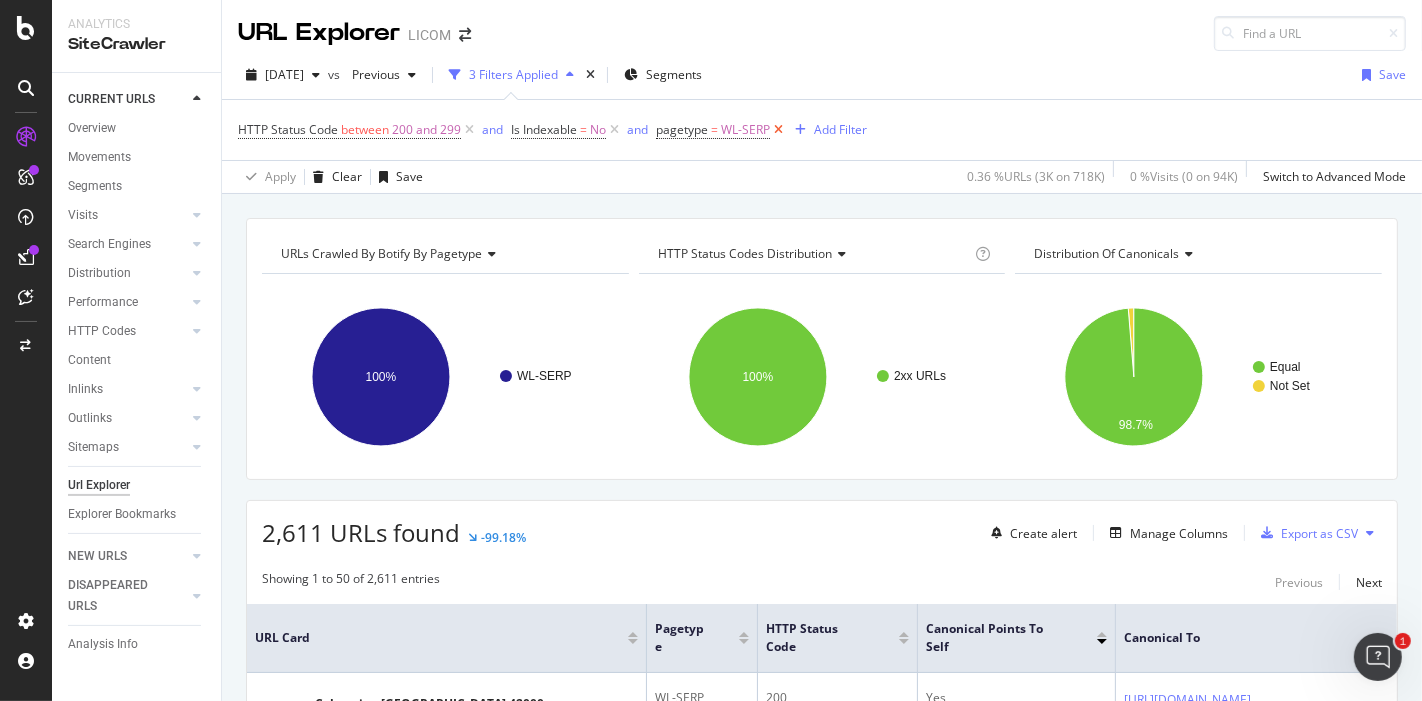 click at bounding box center (778, 130) 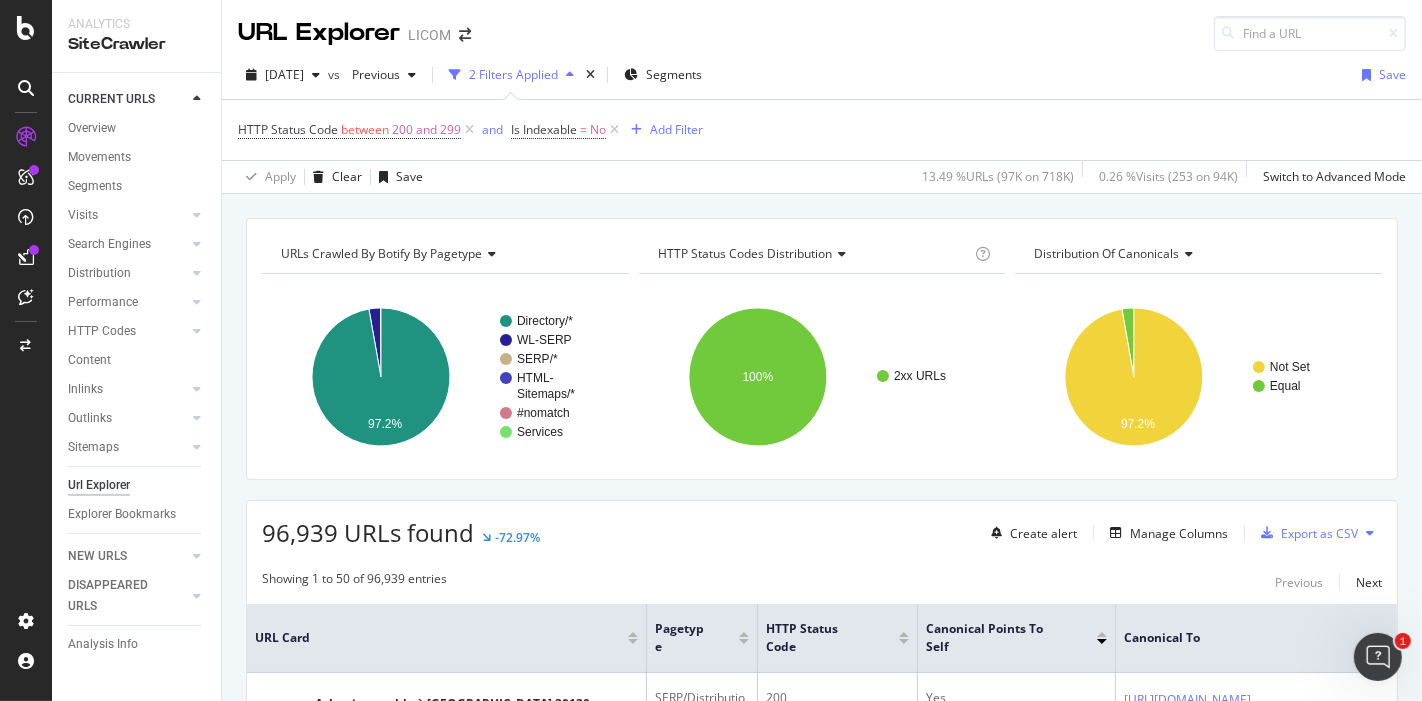 scroll, scrollTop: 0, scrollLeft: 0, axis: both 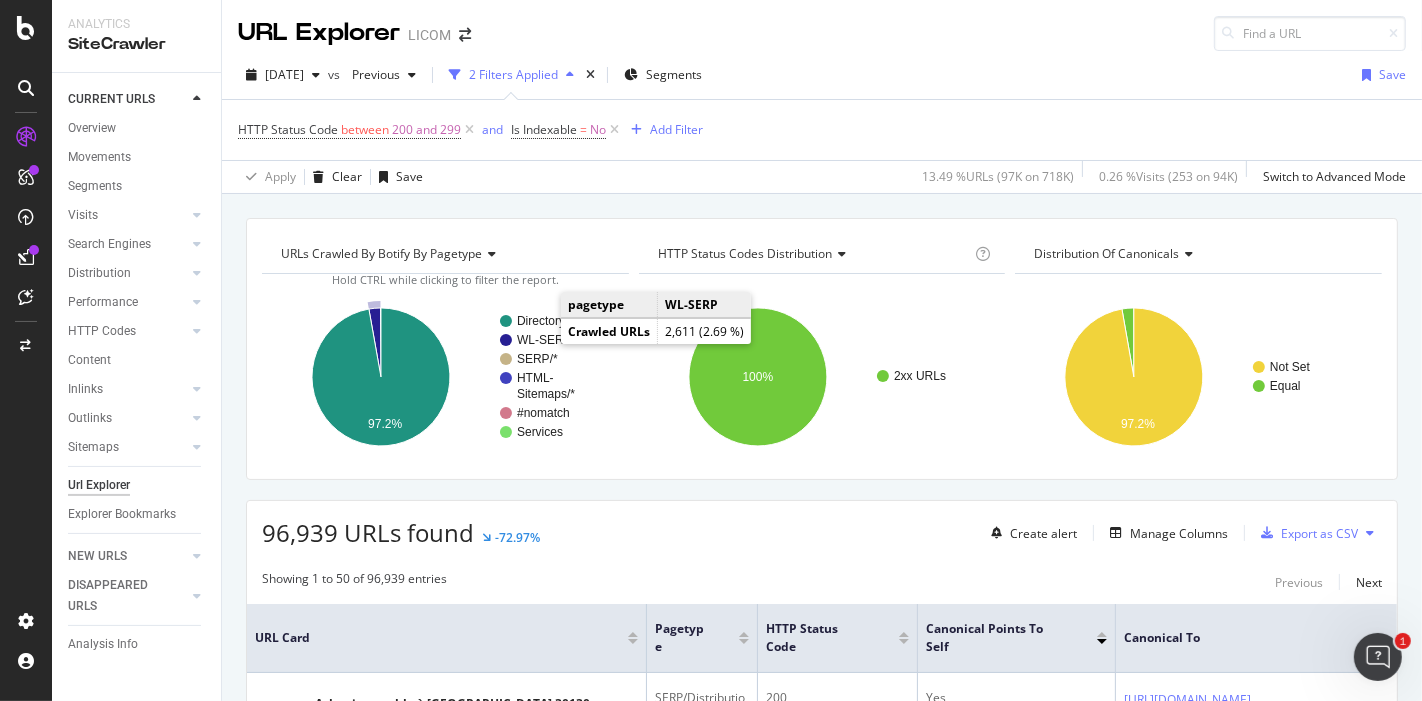 click on "WL-SERP" 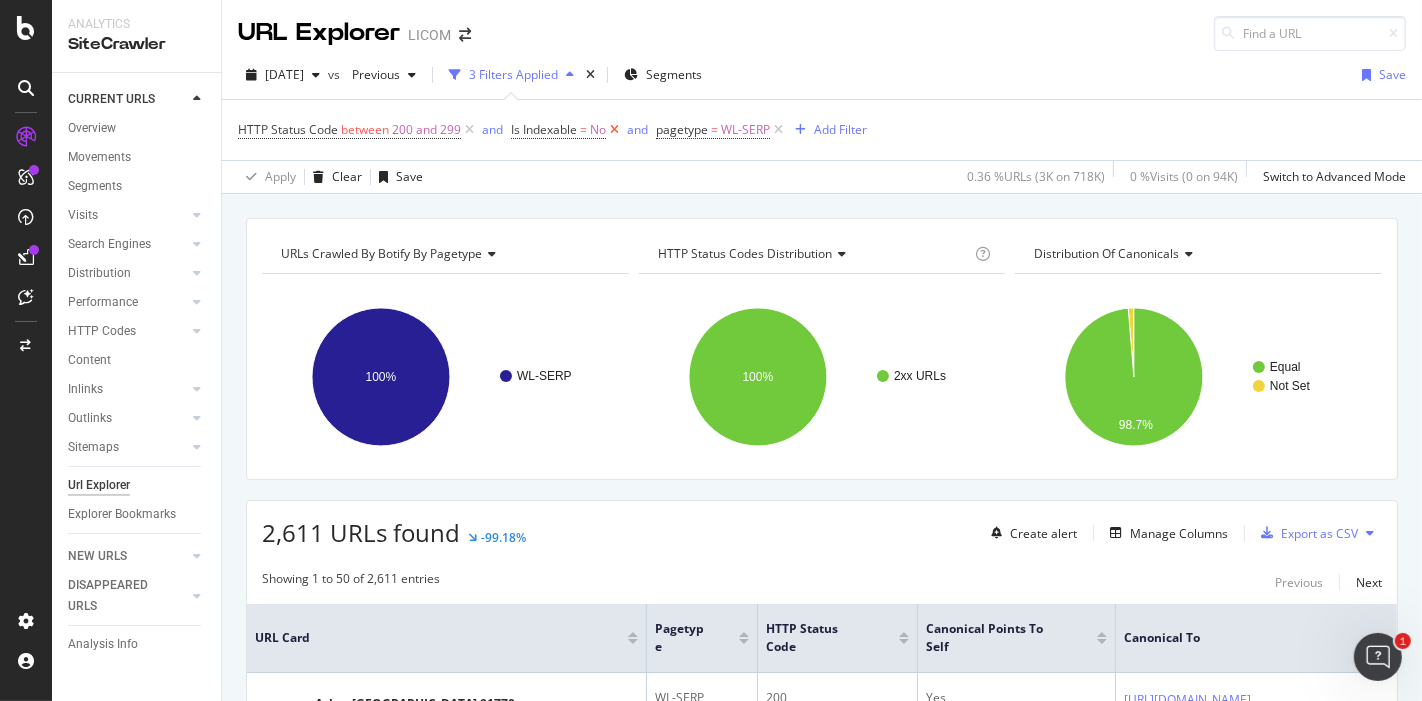 click at bounding box center [614, 130] 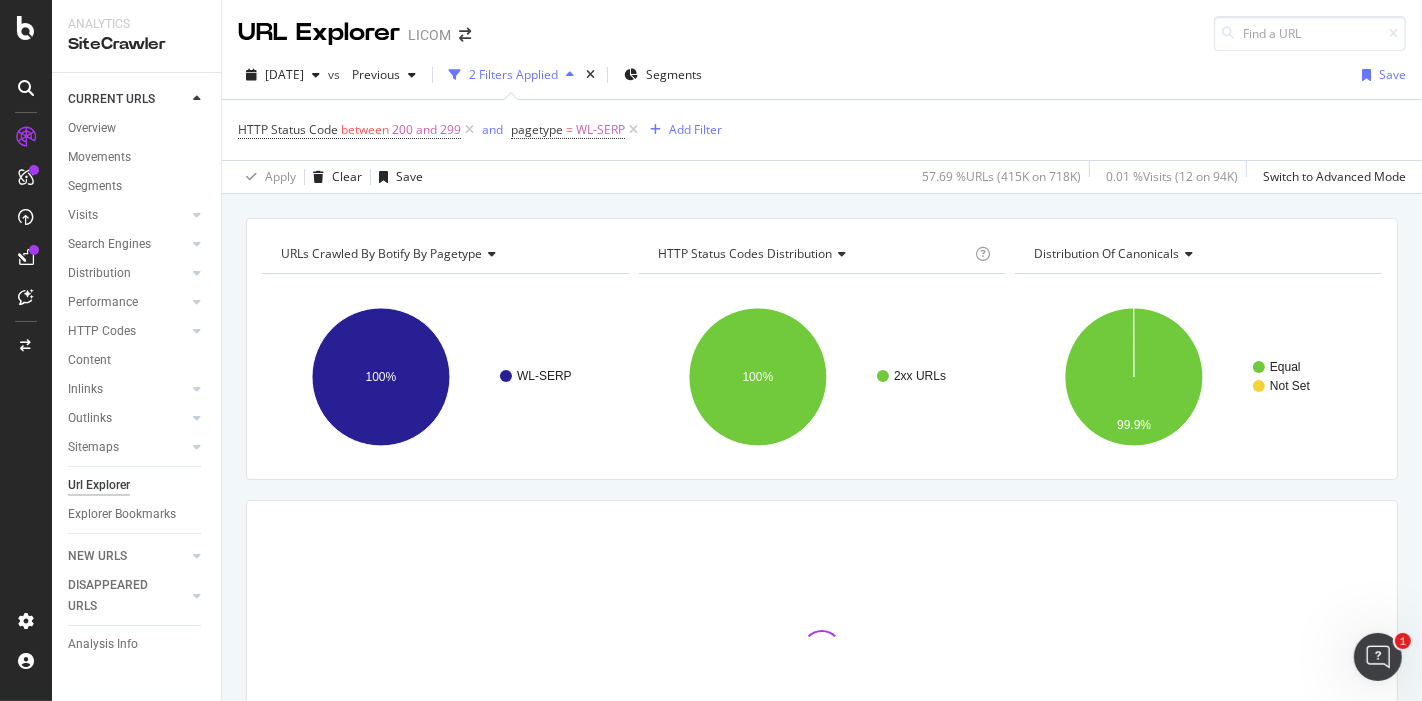 click on "Distribution of Canonicals" at bounding box center [1106, 253] 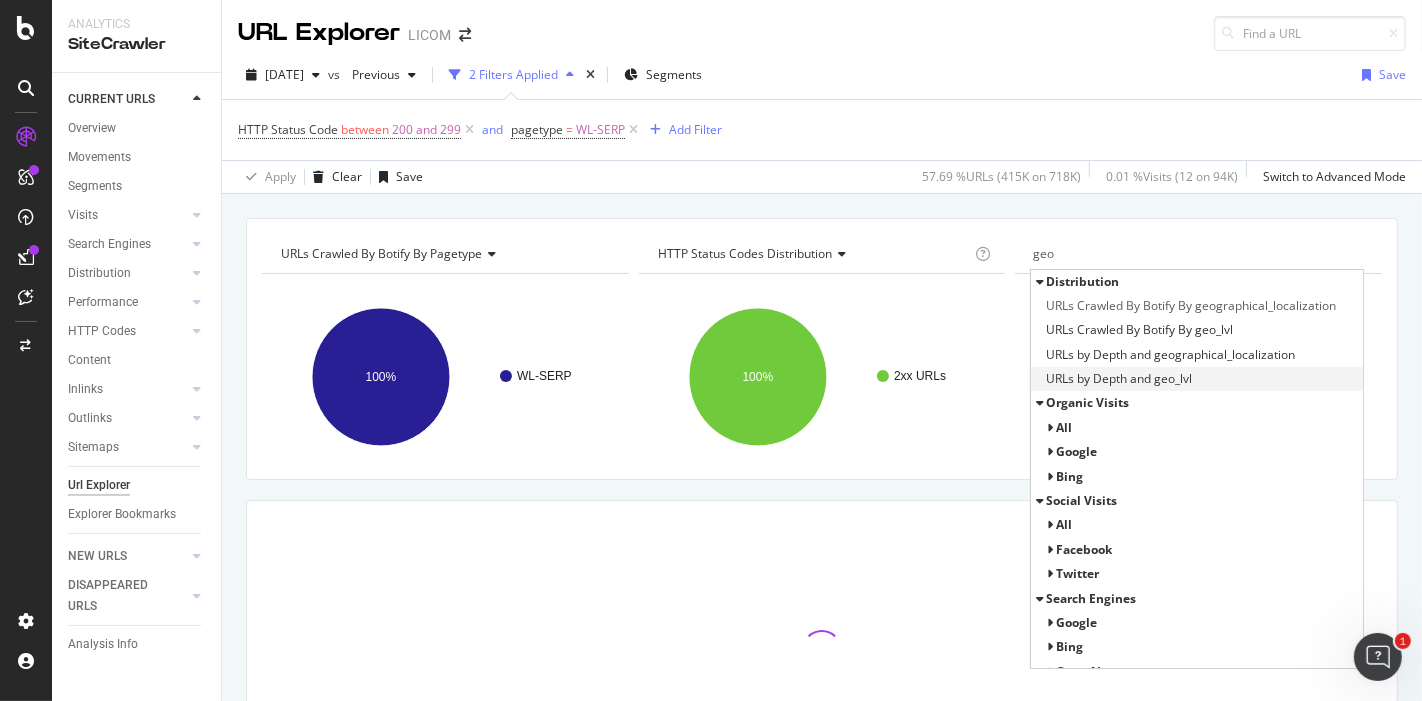 type on "geo" 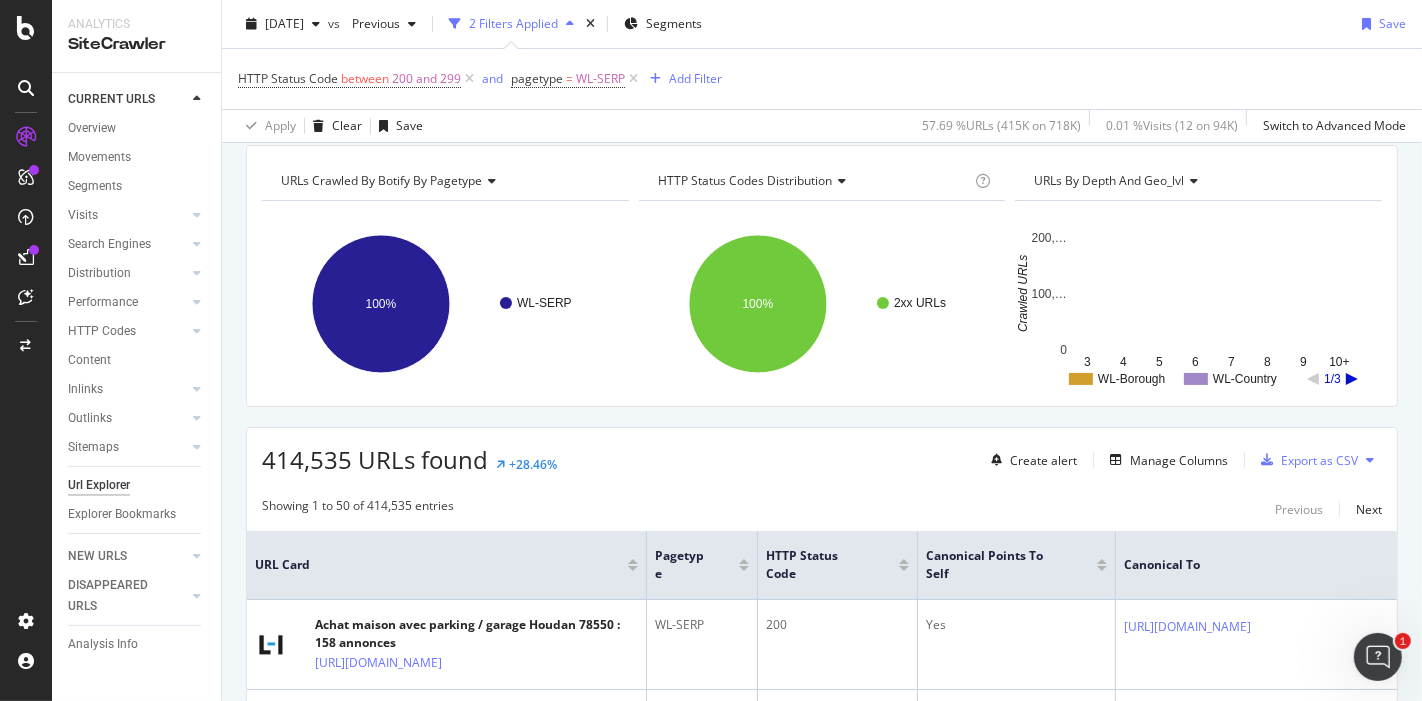 scroll, scrollTop: 0, scrollLeft: 0, axis: both 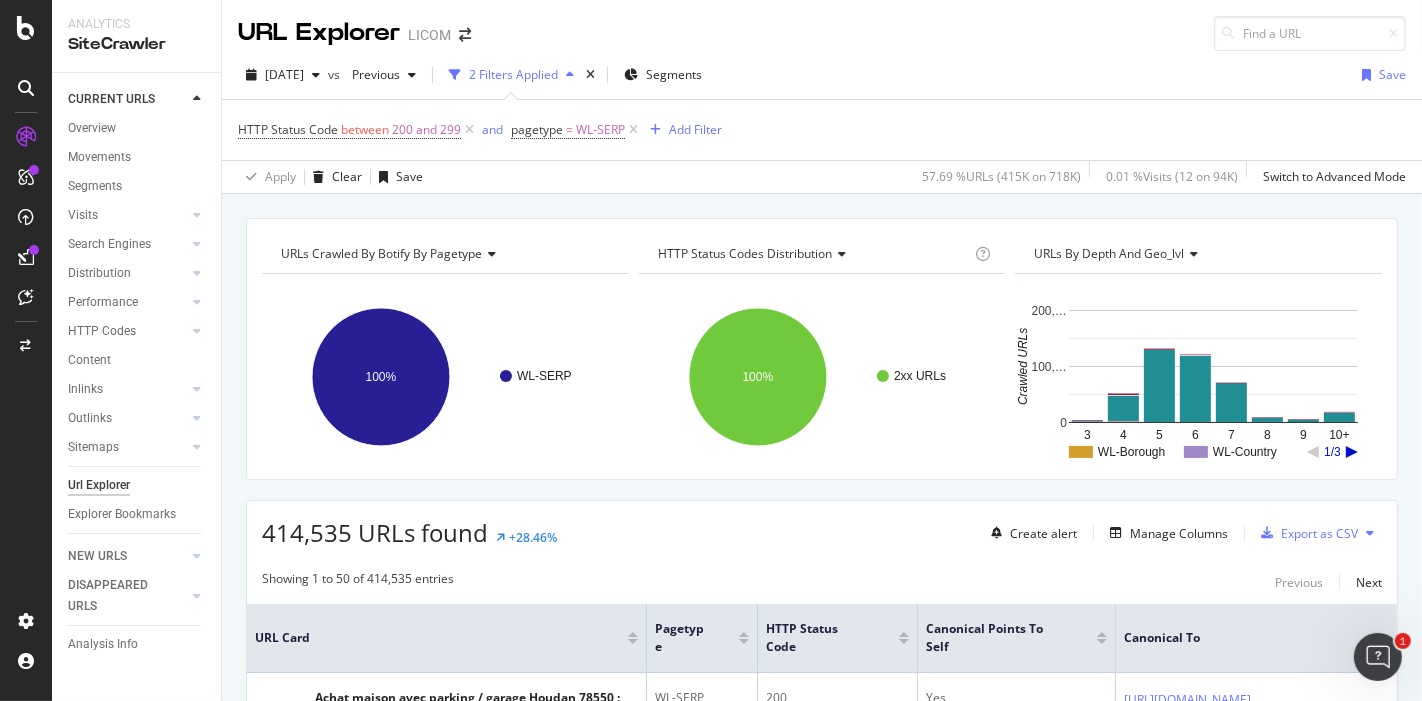 click on "URLs by Depth and geo_lvl" at bounding box center (1109, 253) 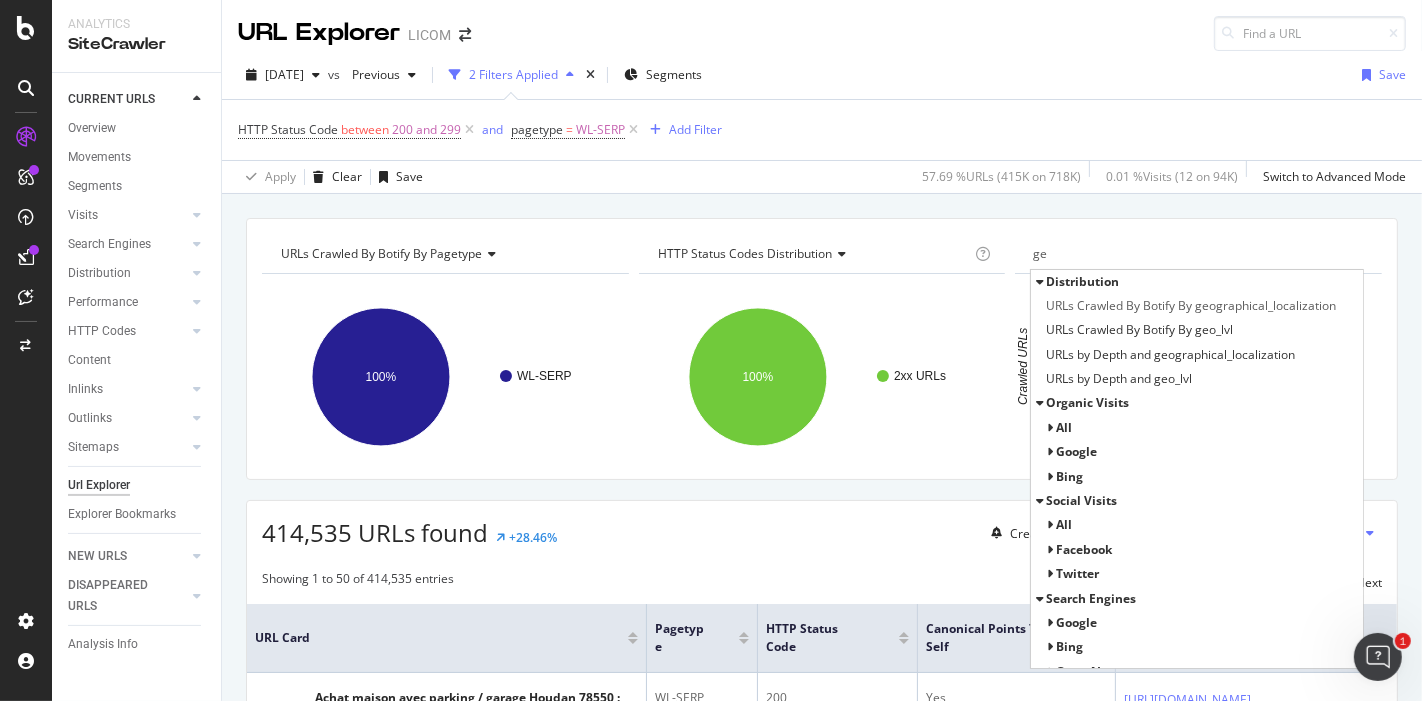 type on "g" 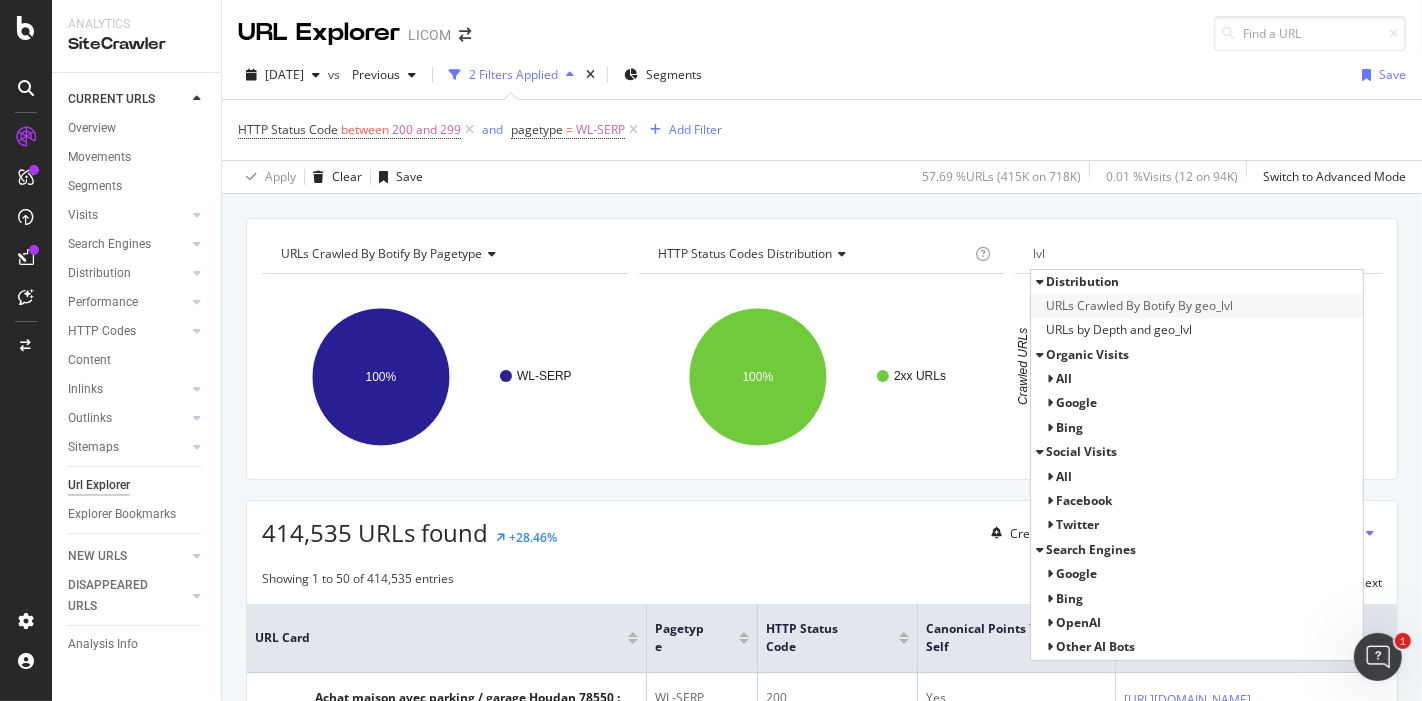 type on "lvl" 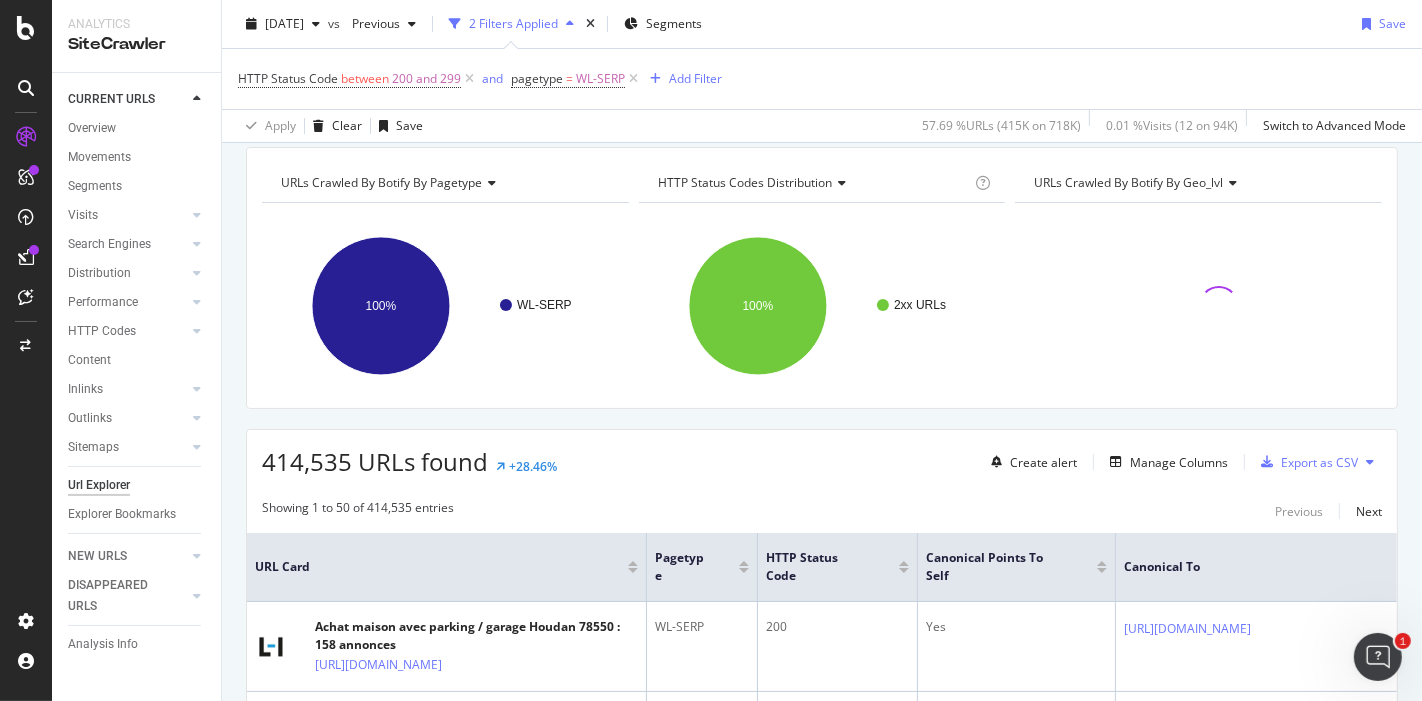 scroll, scrollTop: 73, scrollLeft: 0, axis: vertical 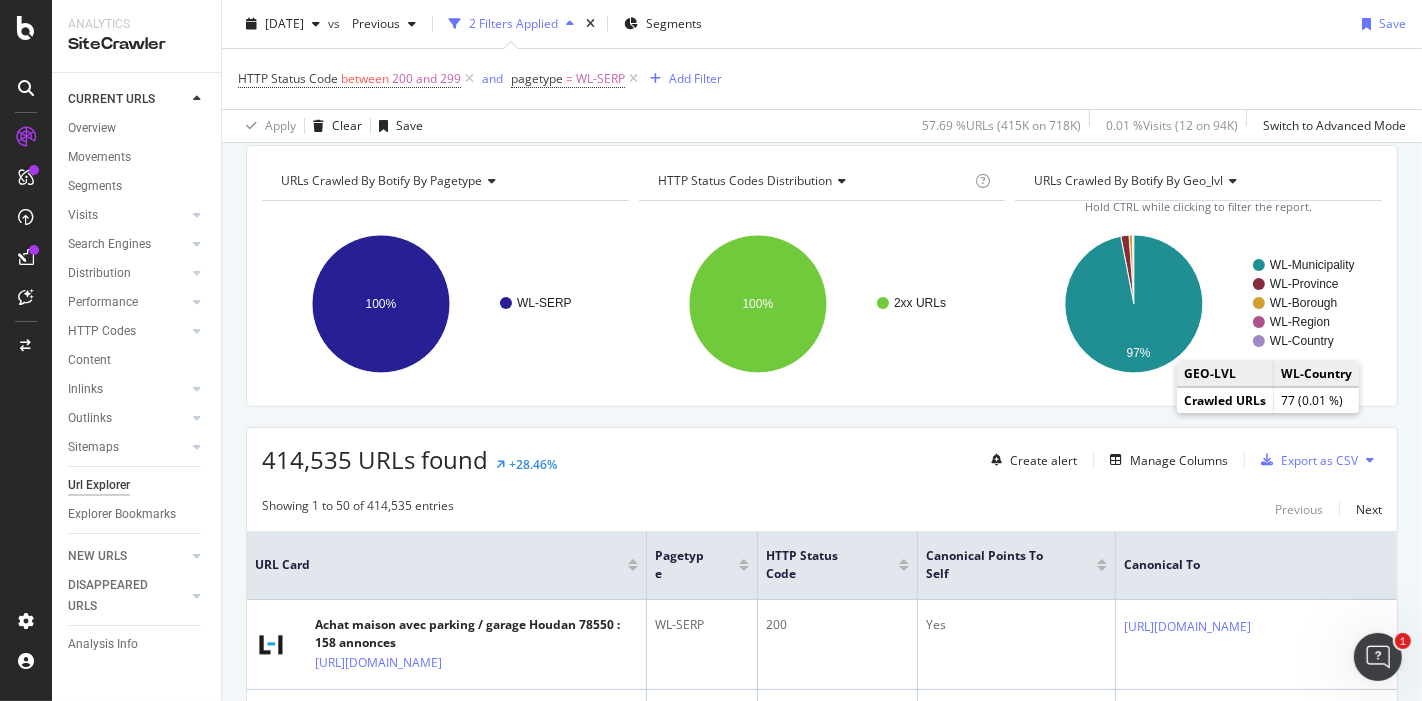 click on "WL-Country" 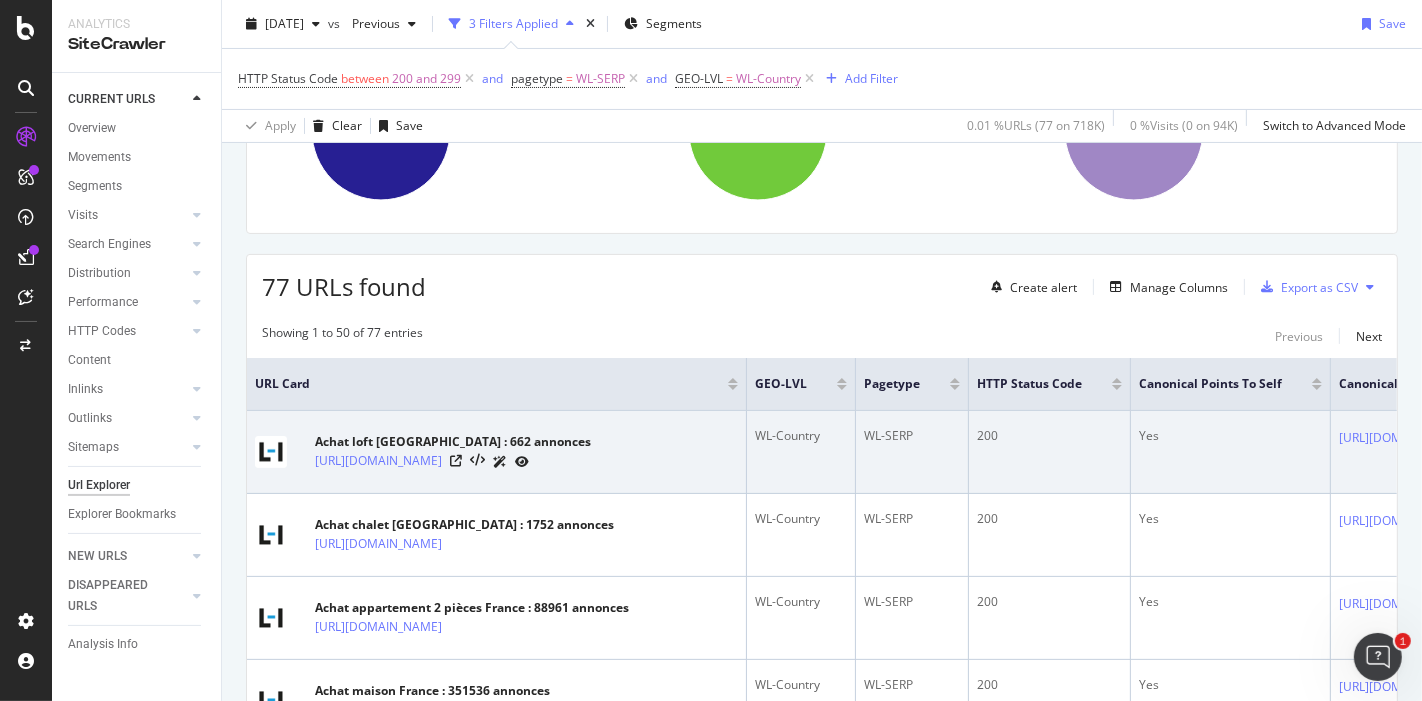scroll, scrollTop: 270, scrollLeft: 0, axis: vertical 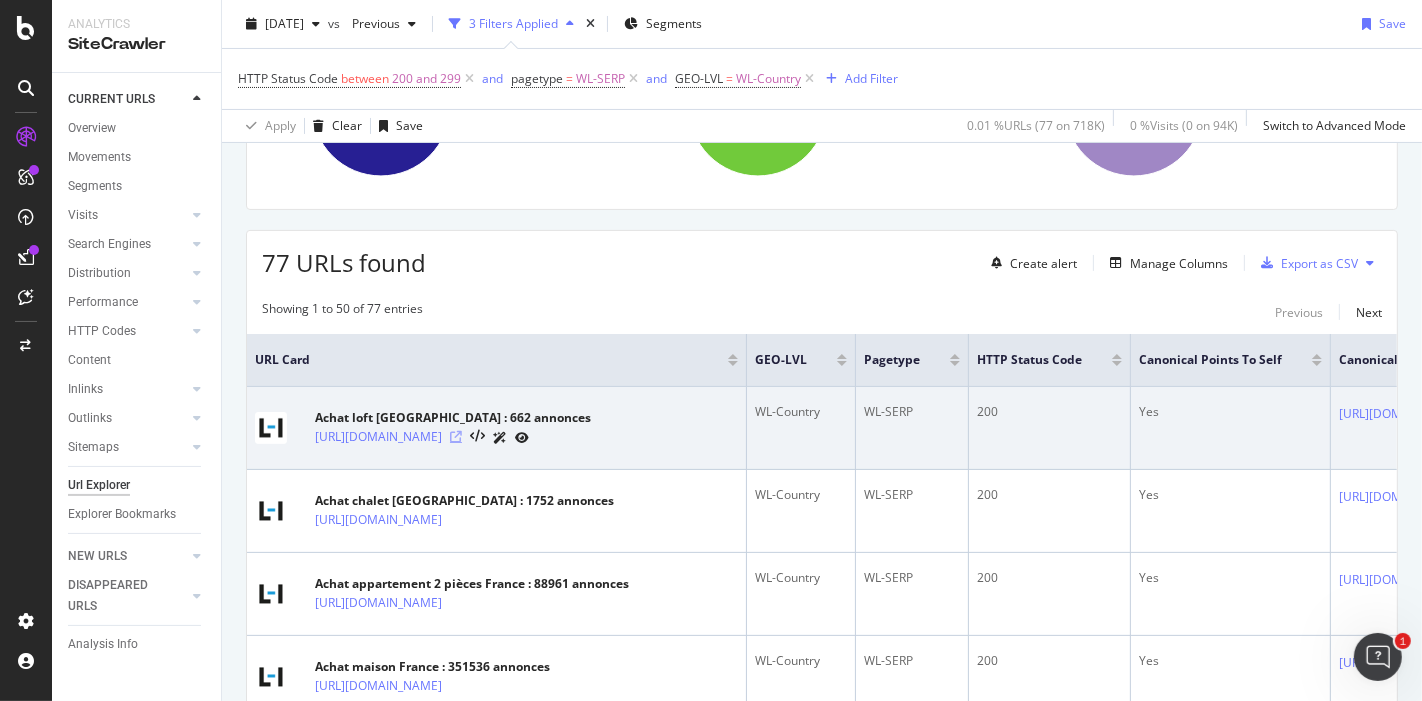 click at bounding box center (456, 437) 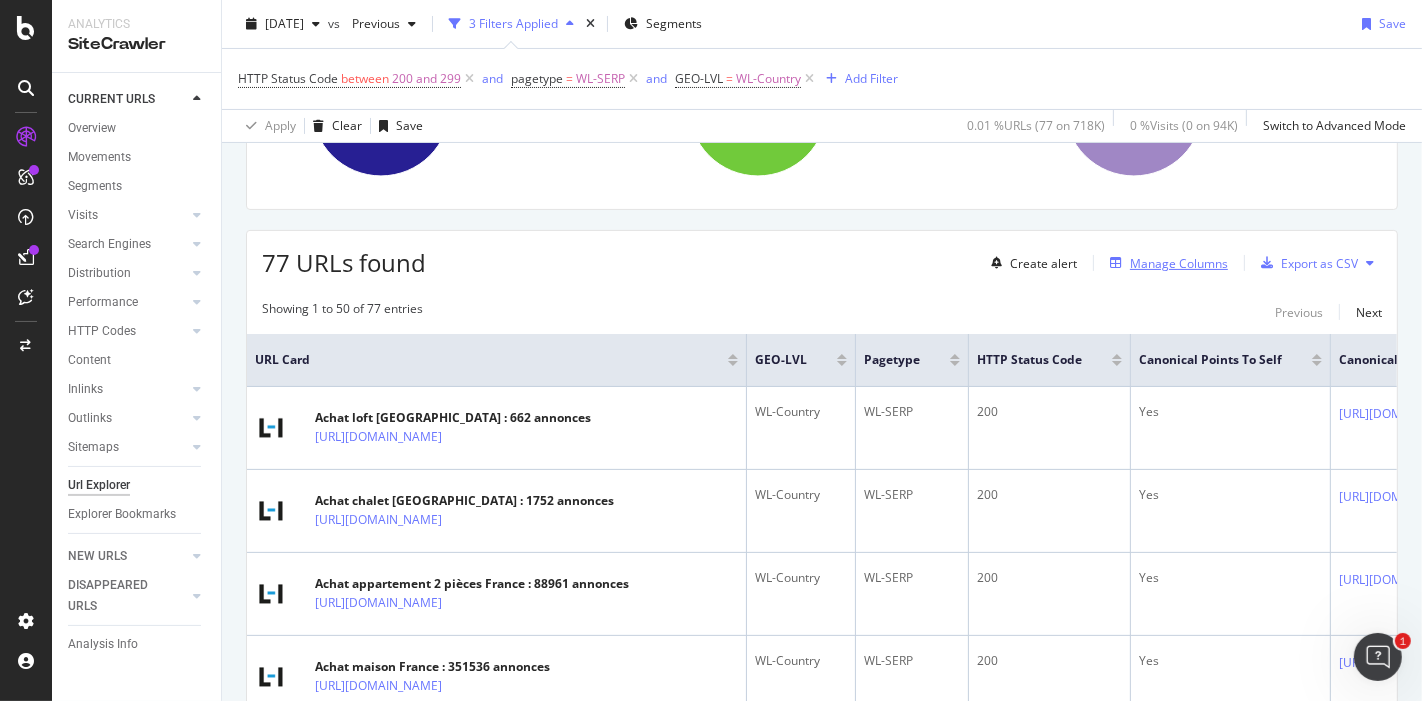 click on "Manage Columns" at bounding box center (1179, 263) 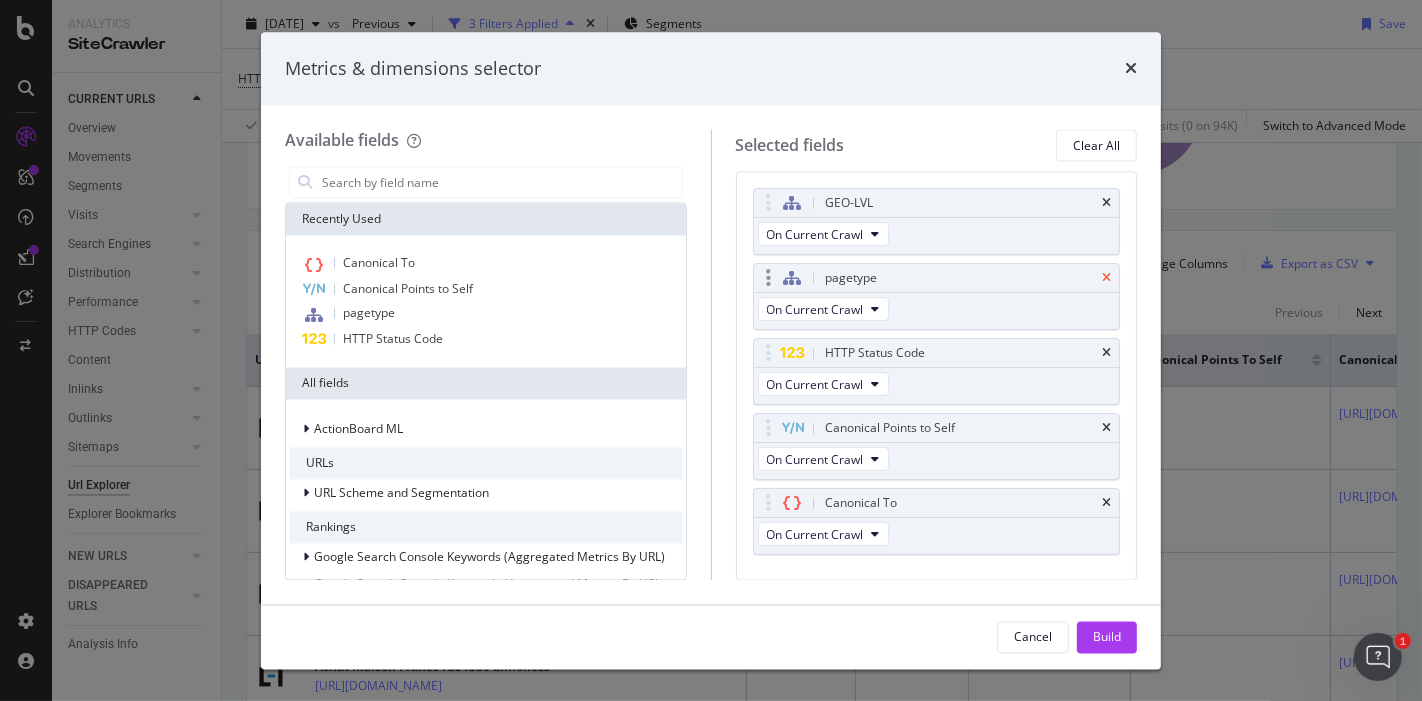 click at bounding box center [1106, 279] 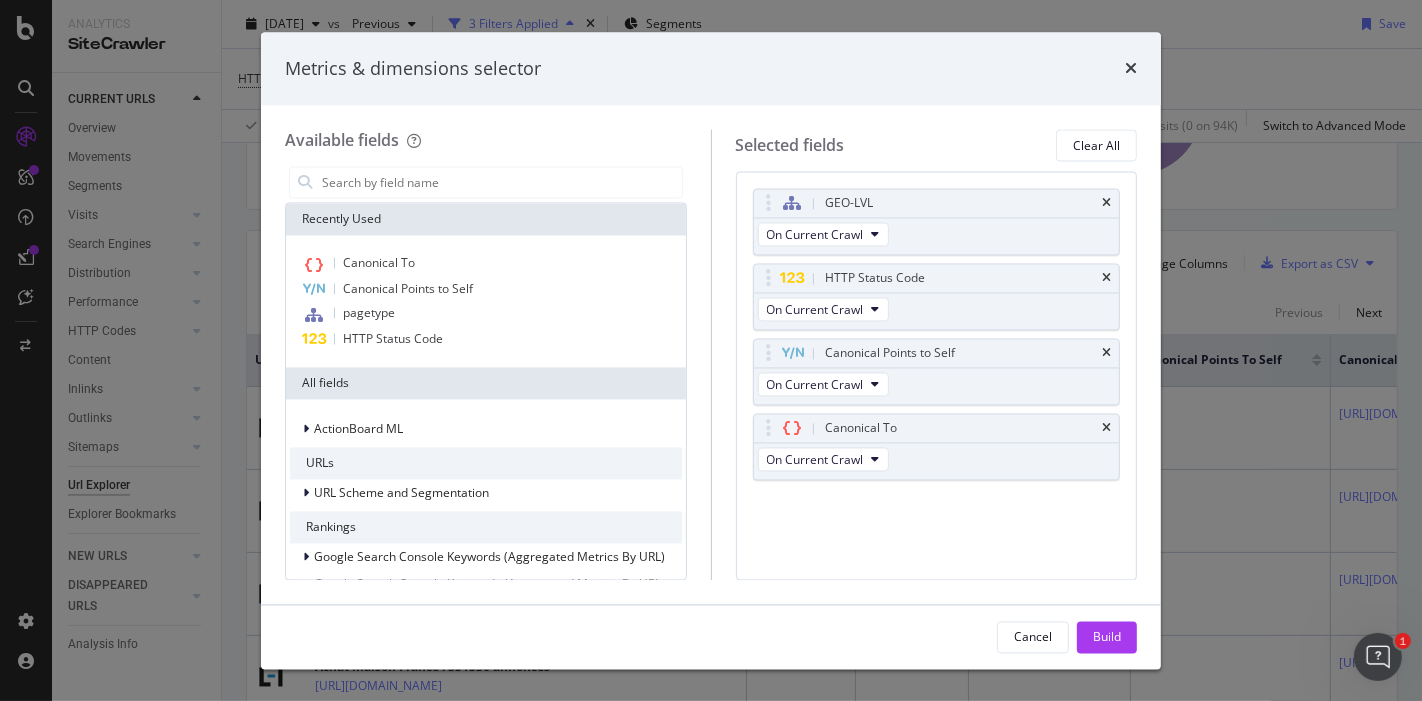 click on "HTTP Status Code" at bounding box center (960, 279) 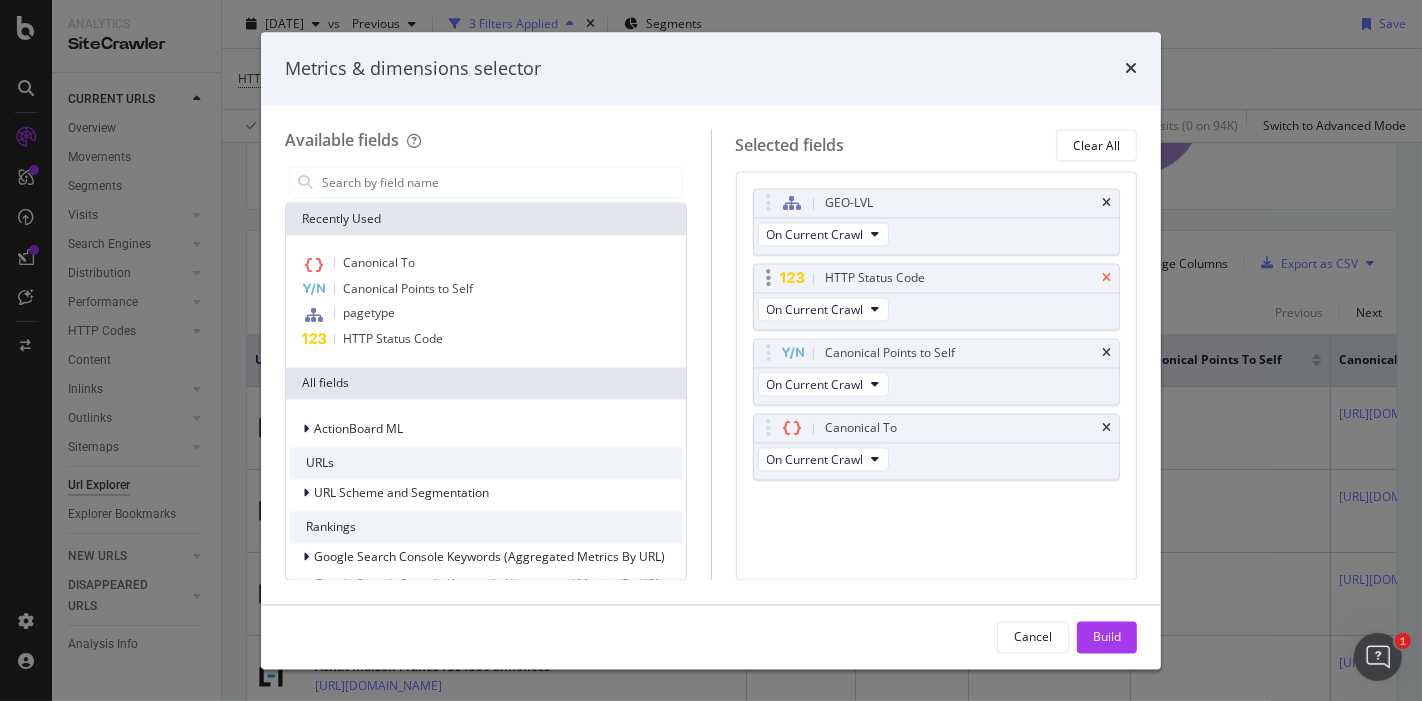 click at bounding box center (1106, 279) 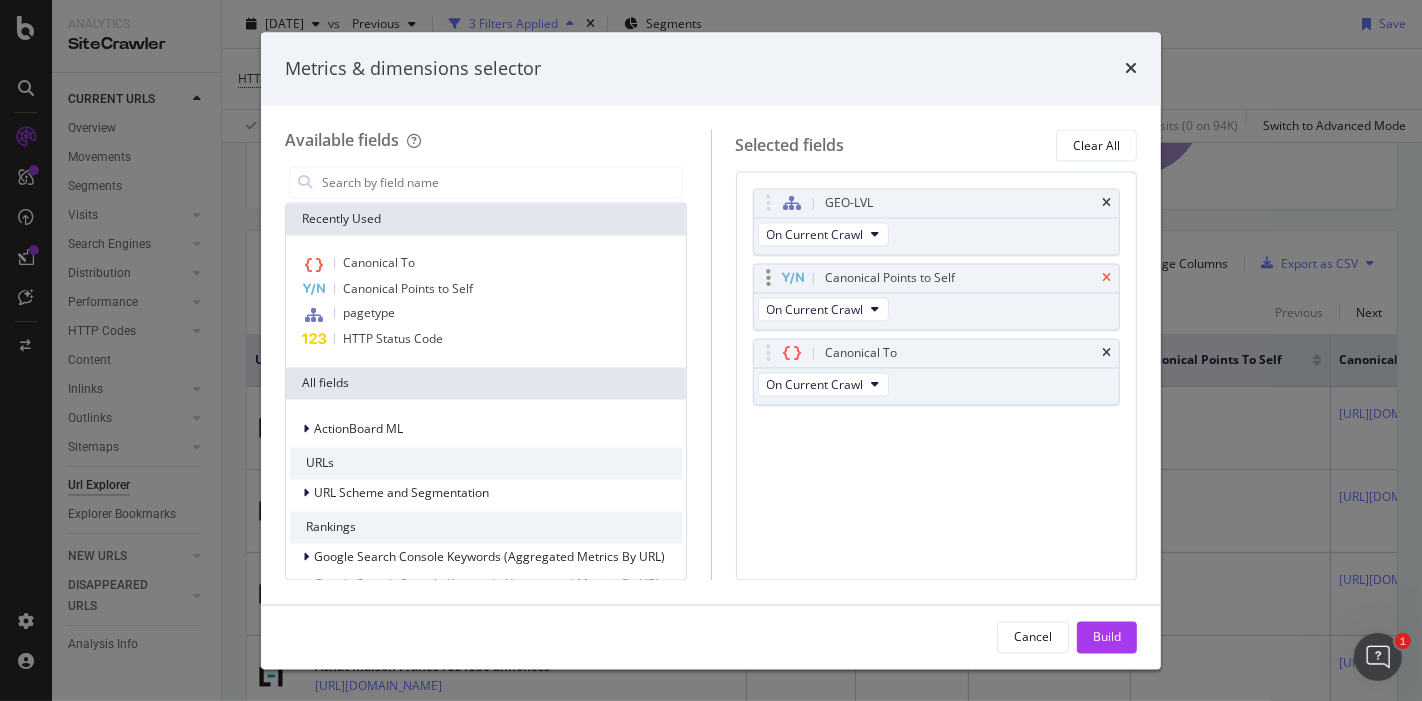 click at bounding box center (1106, 279) 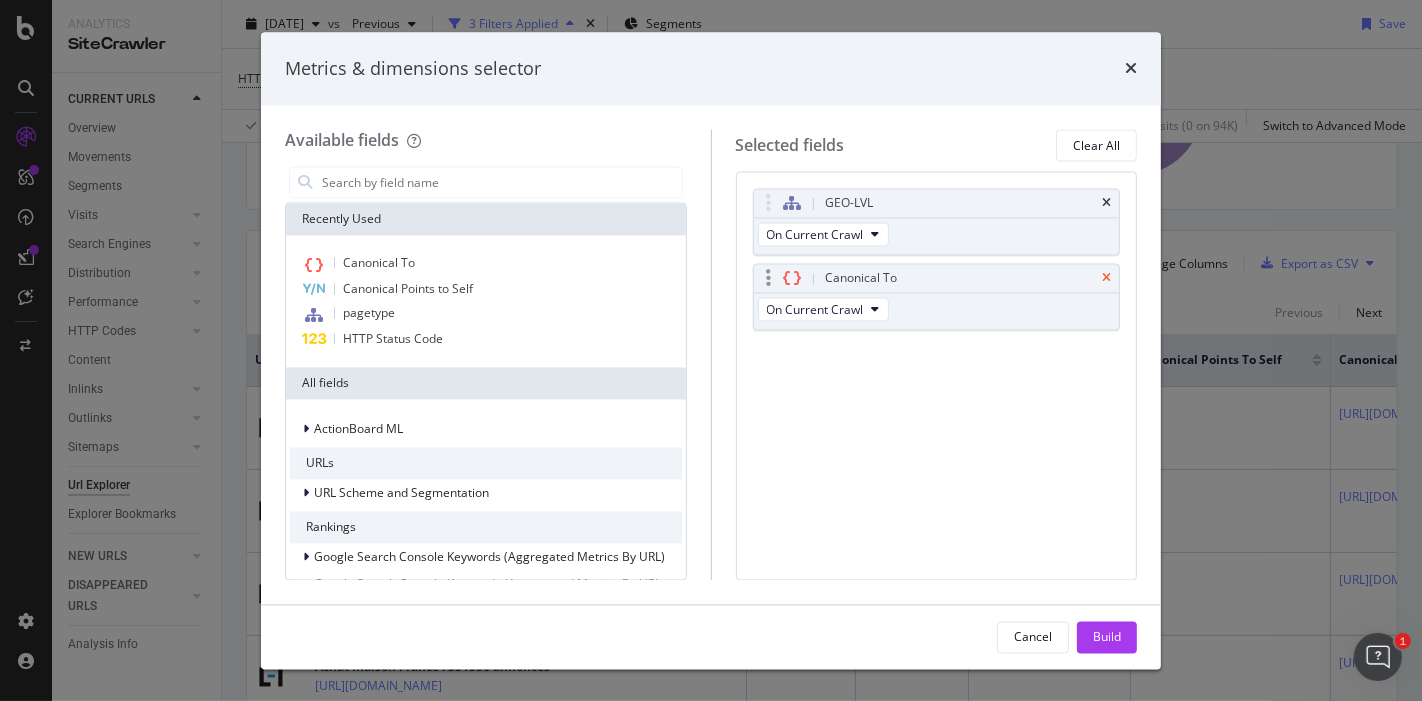 click at bounding box center (1106, 279) 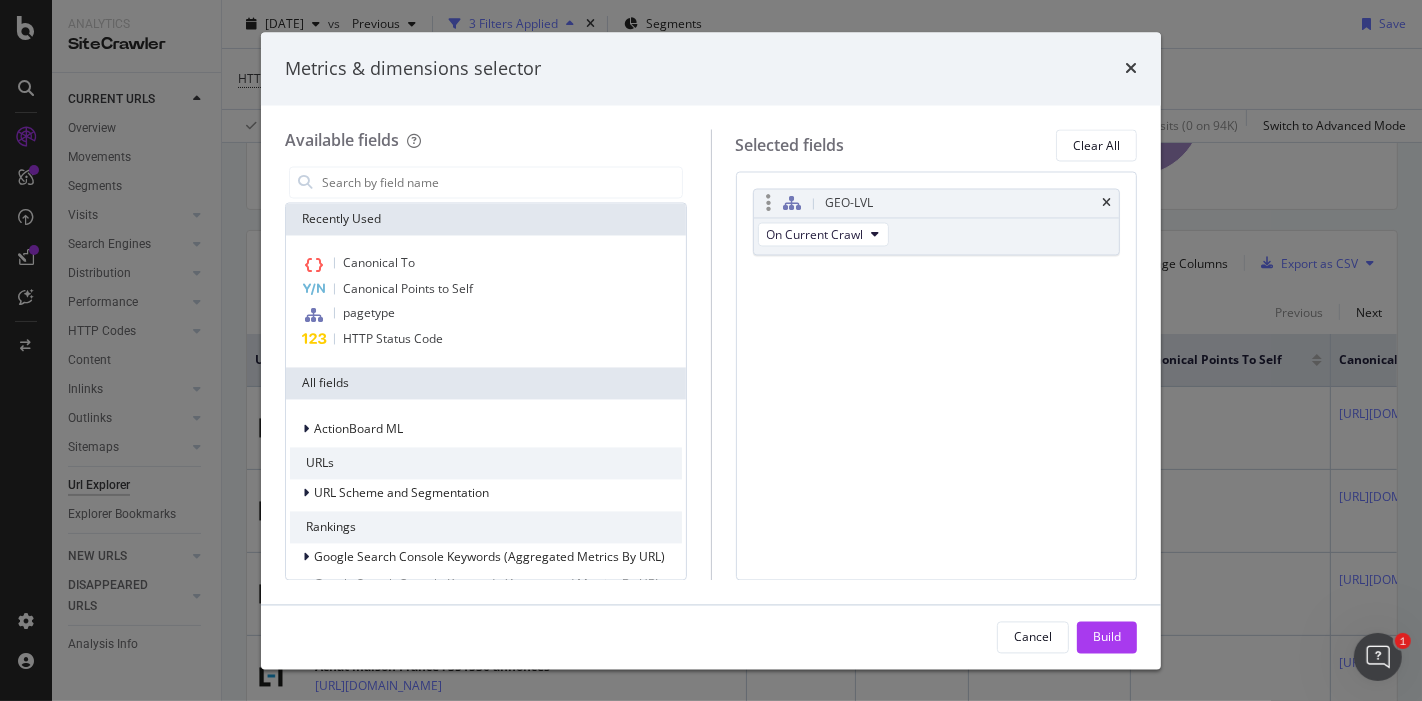 click on "GEO-LVL" at bounding box center (937, 204) 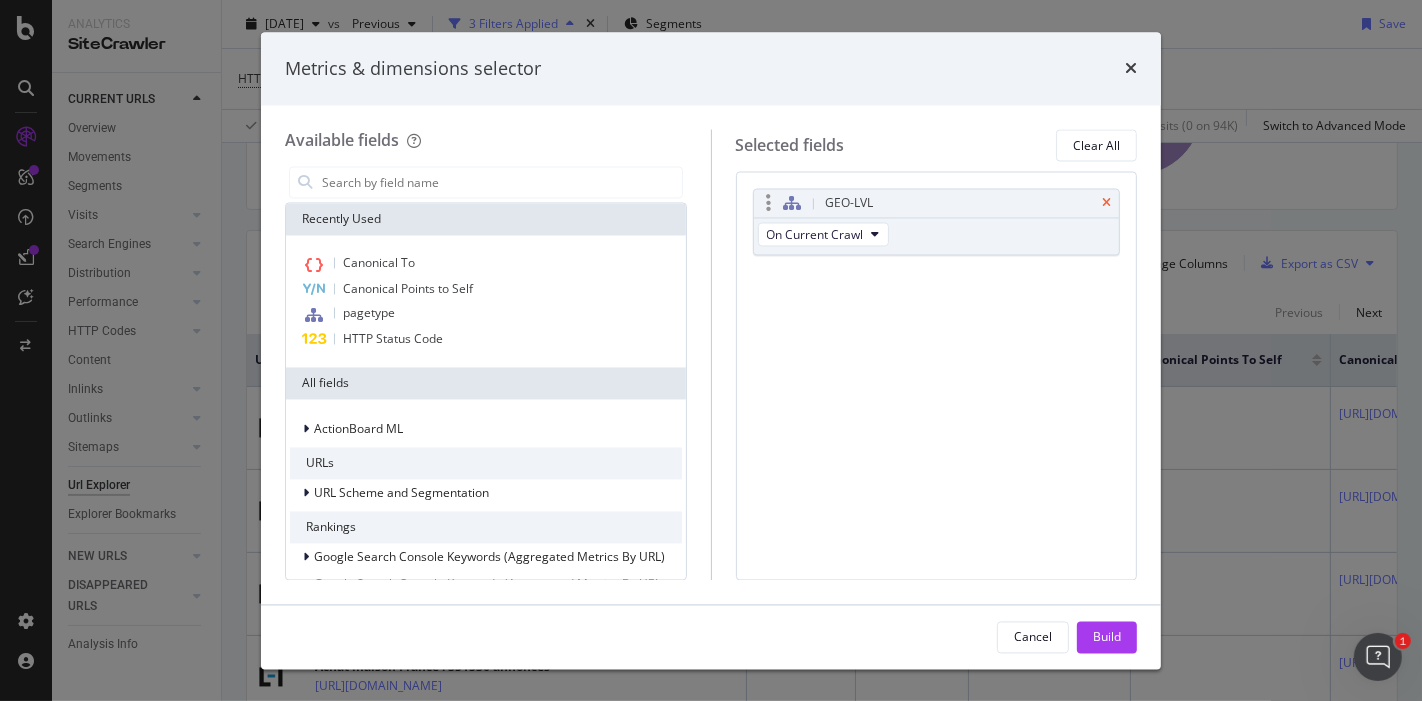 click at bounding box center (1106, 204) 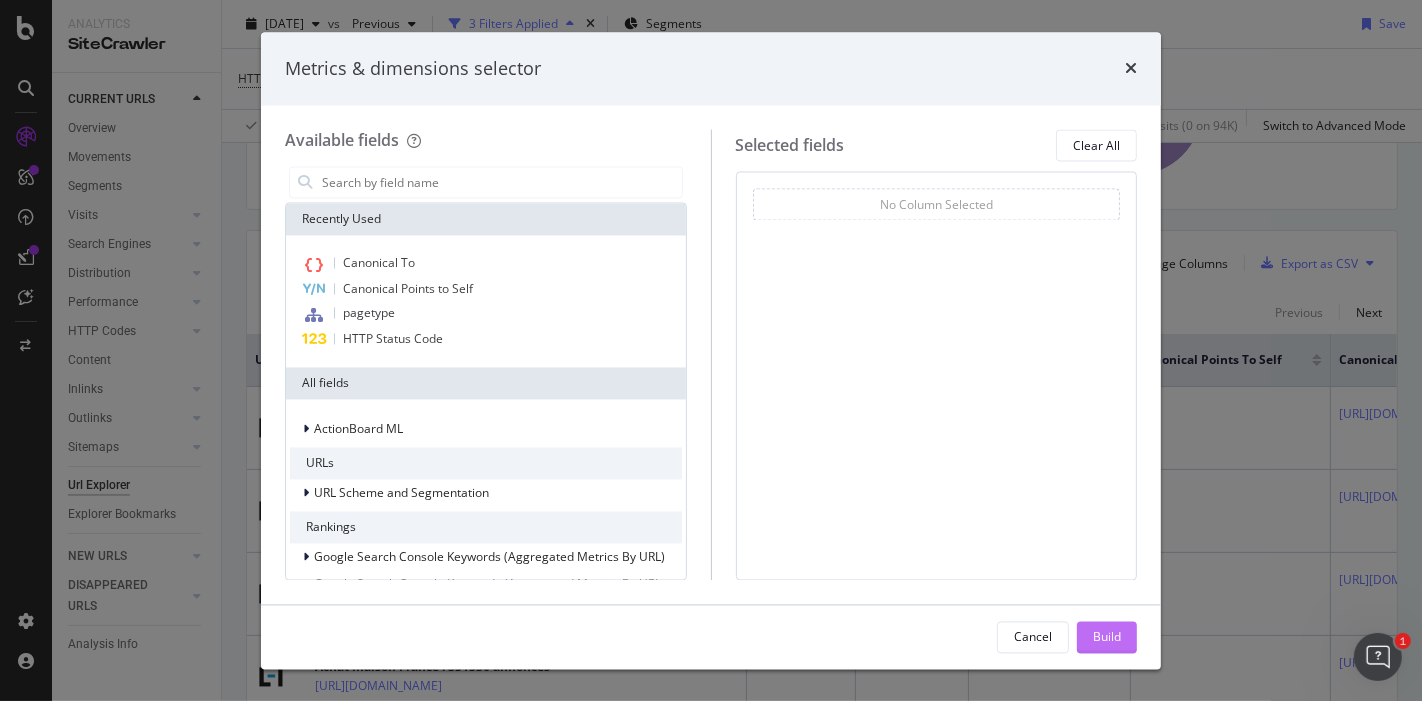 click on "Build" at bounding box center (1107, 637) 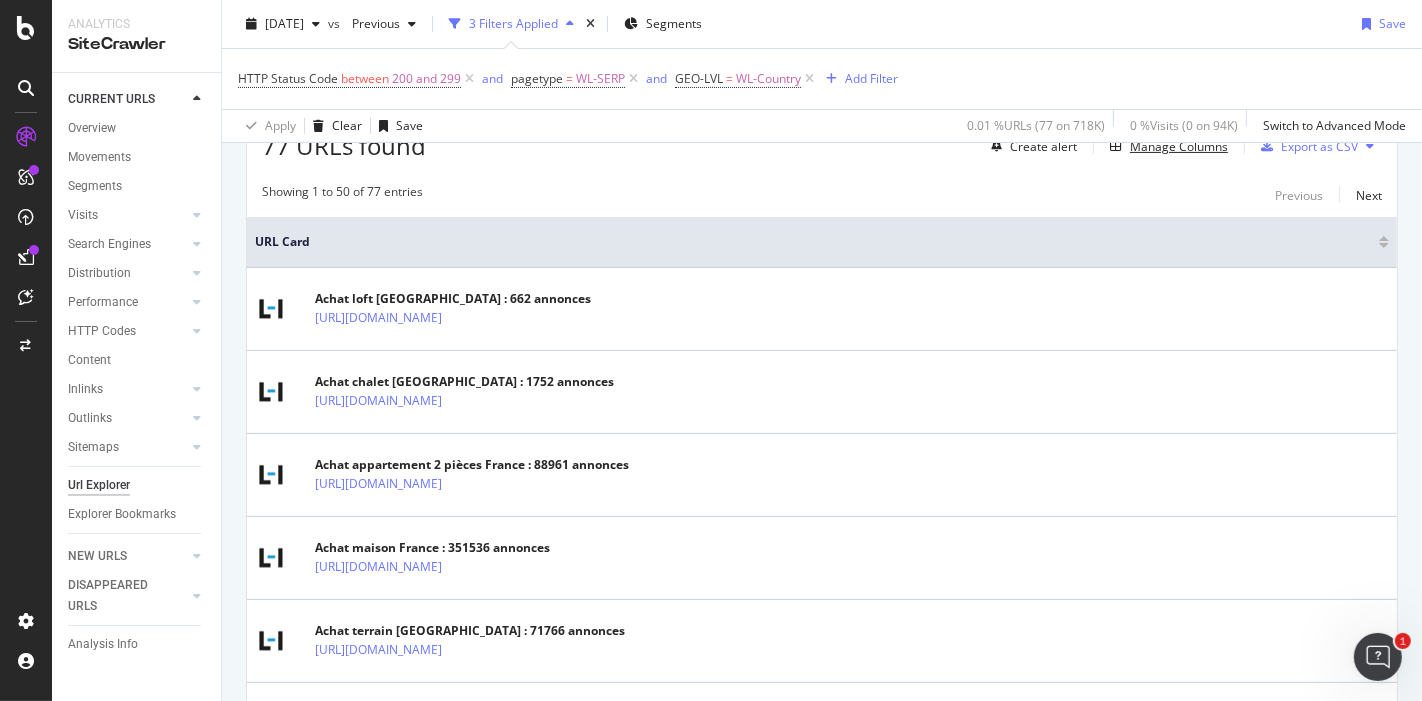 scroll, scrollTop: 391, scrollLeft: 0, axis: vertical 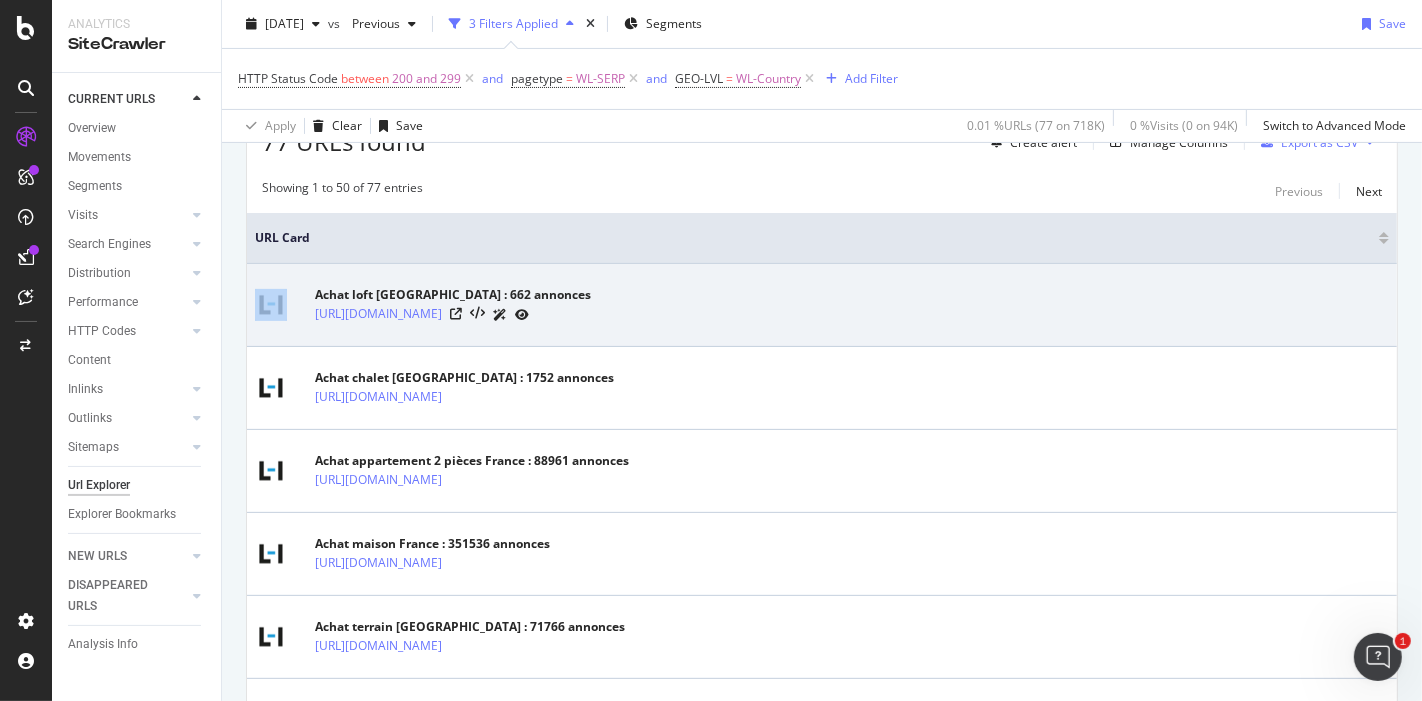 drag, startPoint x: 307, startPoint y: 292, endPoint x: 318, endPoint y: 284, distance: 13.601471 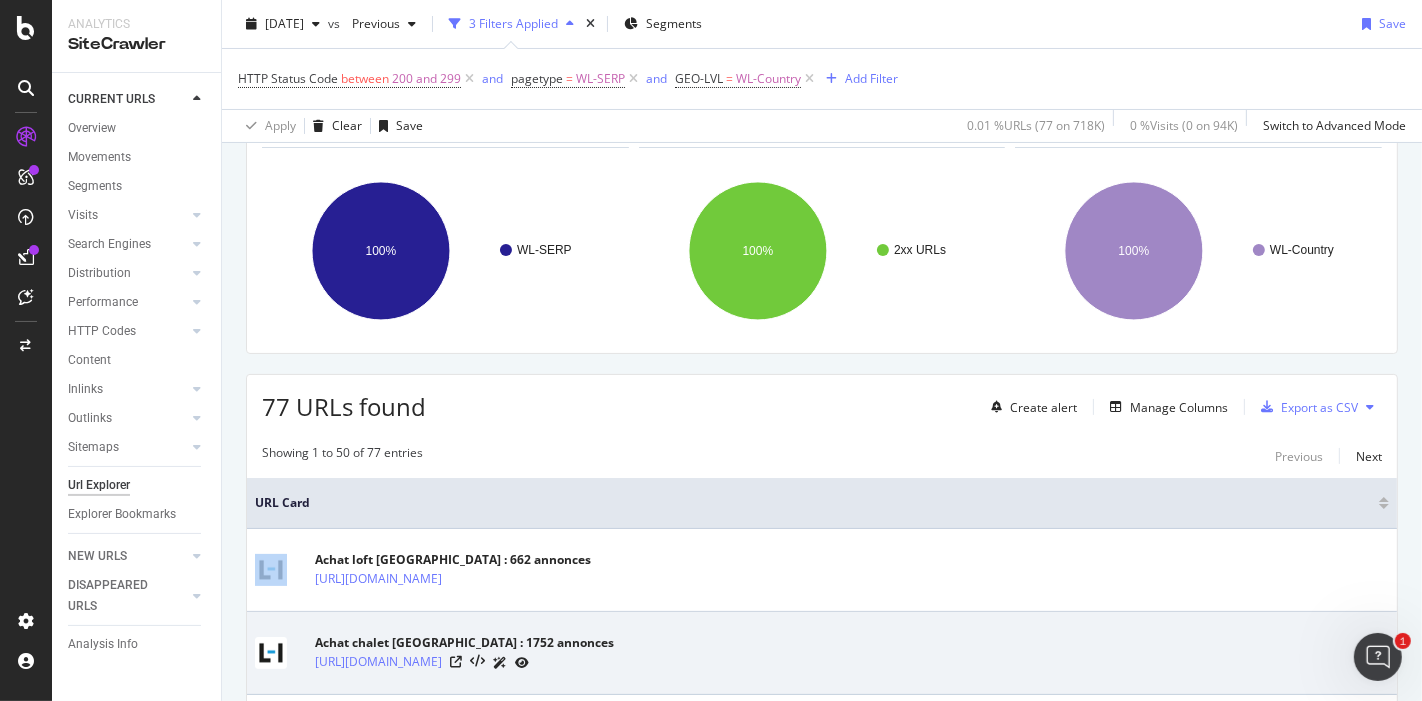 scroll, scrollTop: 120, scrollLeft: 0, axis: vertical 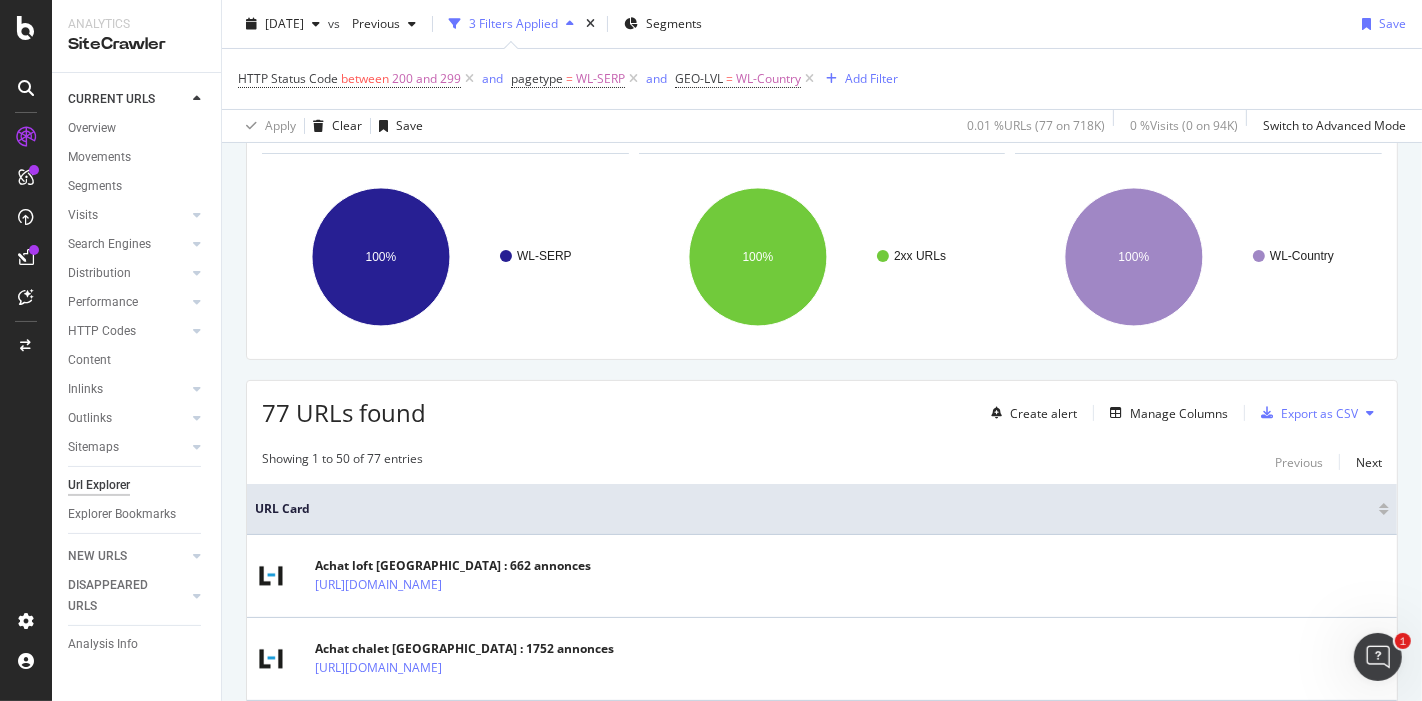 click on "77 URLs found Create alert Manage Columns Export as CSV" at bounding box center [822, 405] 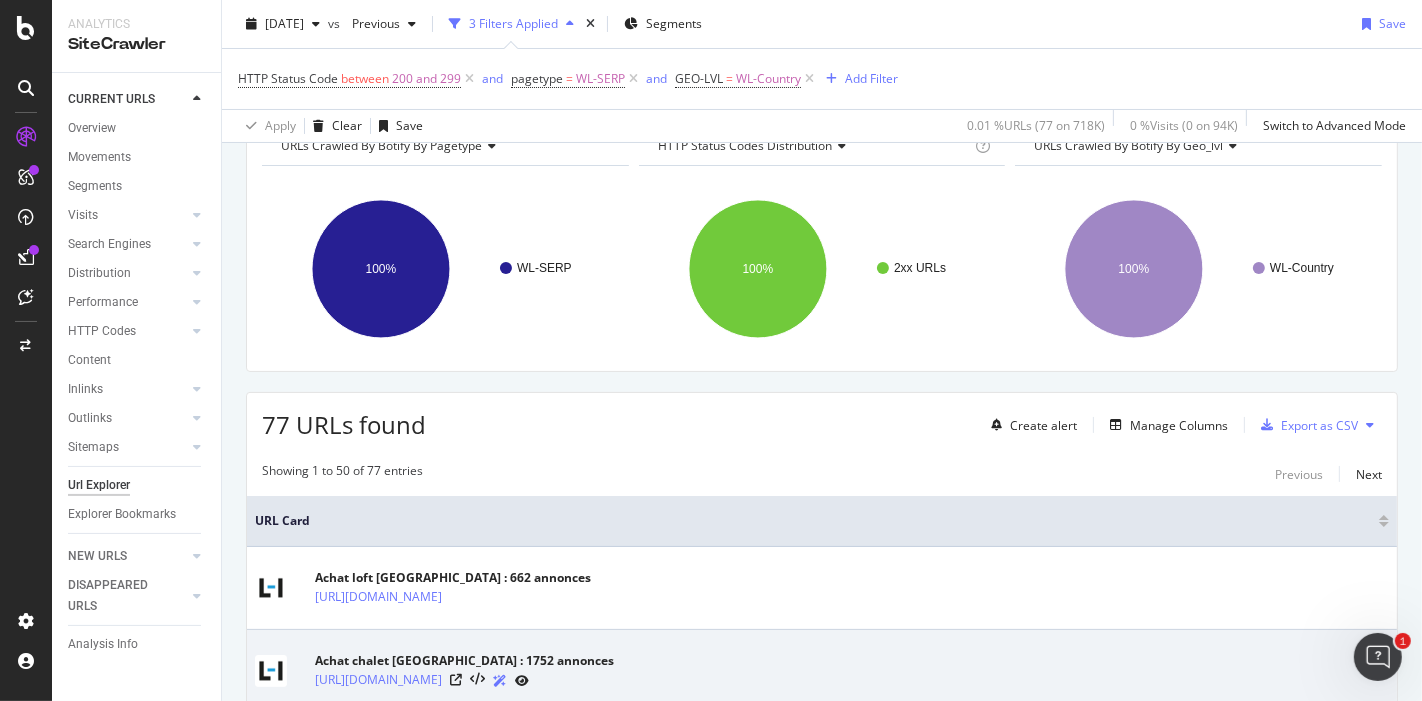 scroll, scrollTop: 107, scrollLeft: 0, axis: vertical 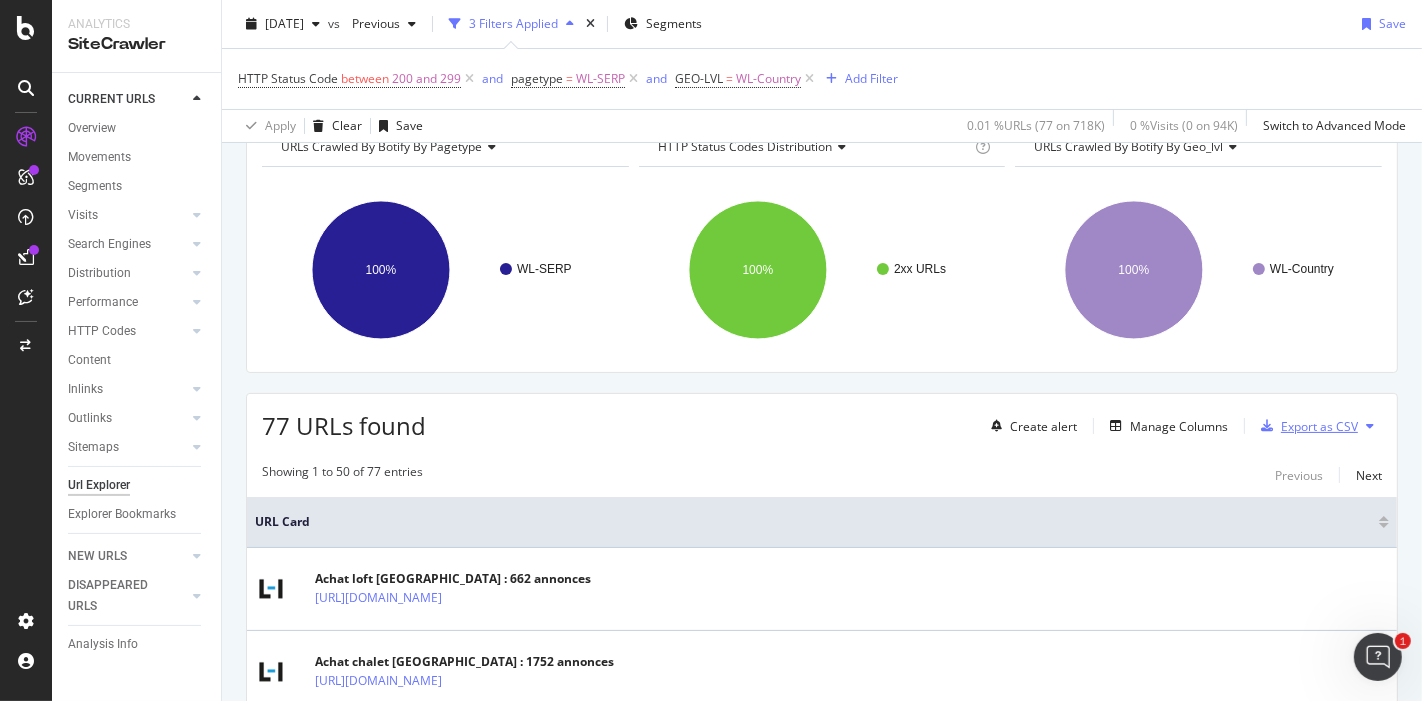 click on "Export as CSV" at bounding box center [1305, 426] 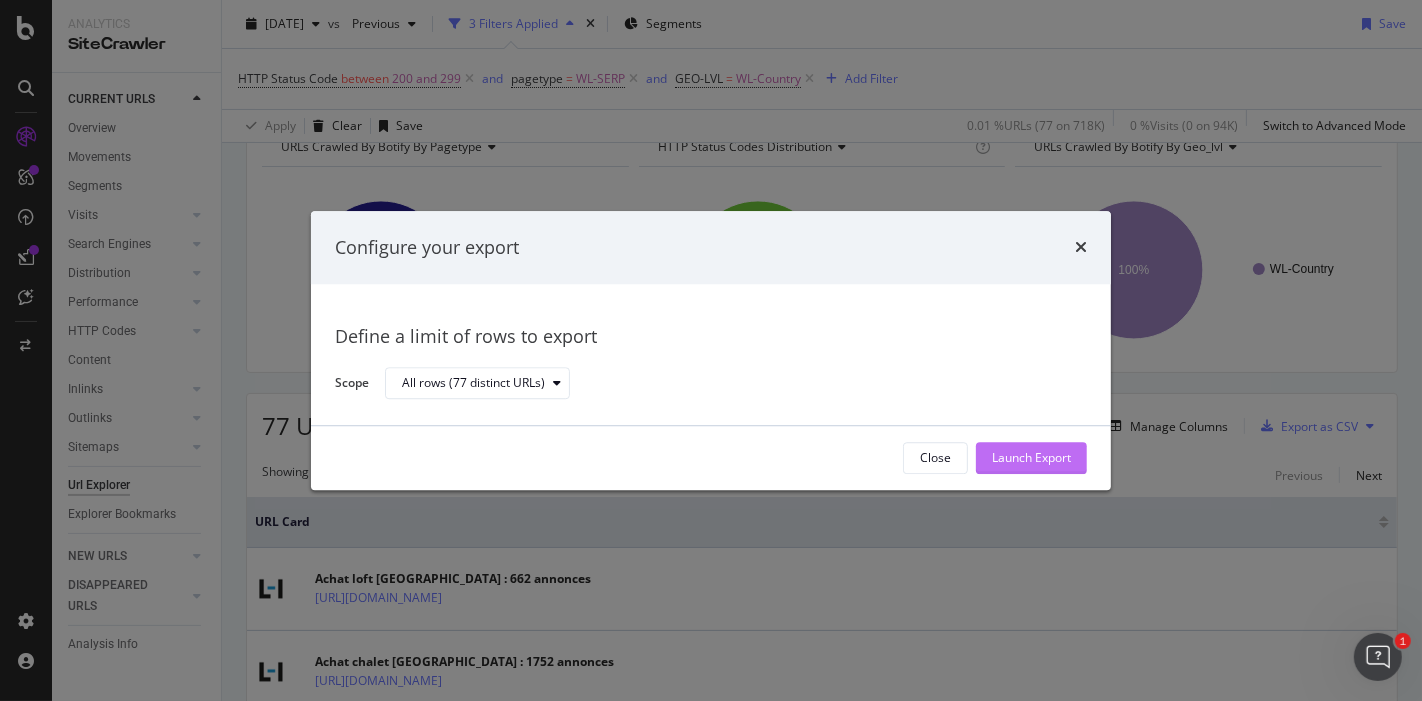 click on "Launch Export" at bounding box center (1031, 458) 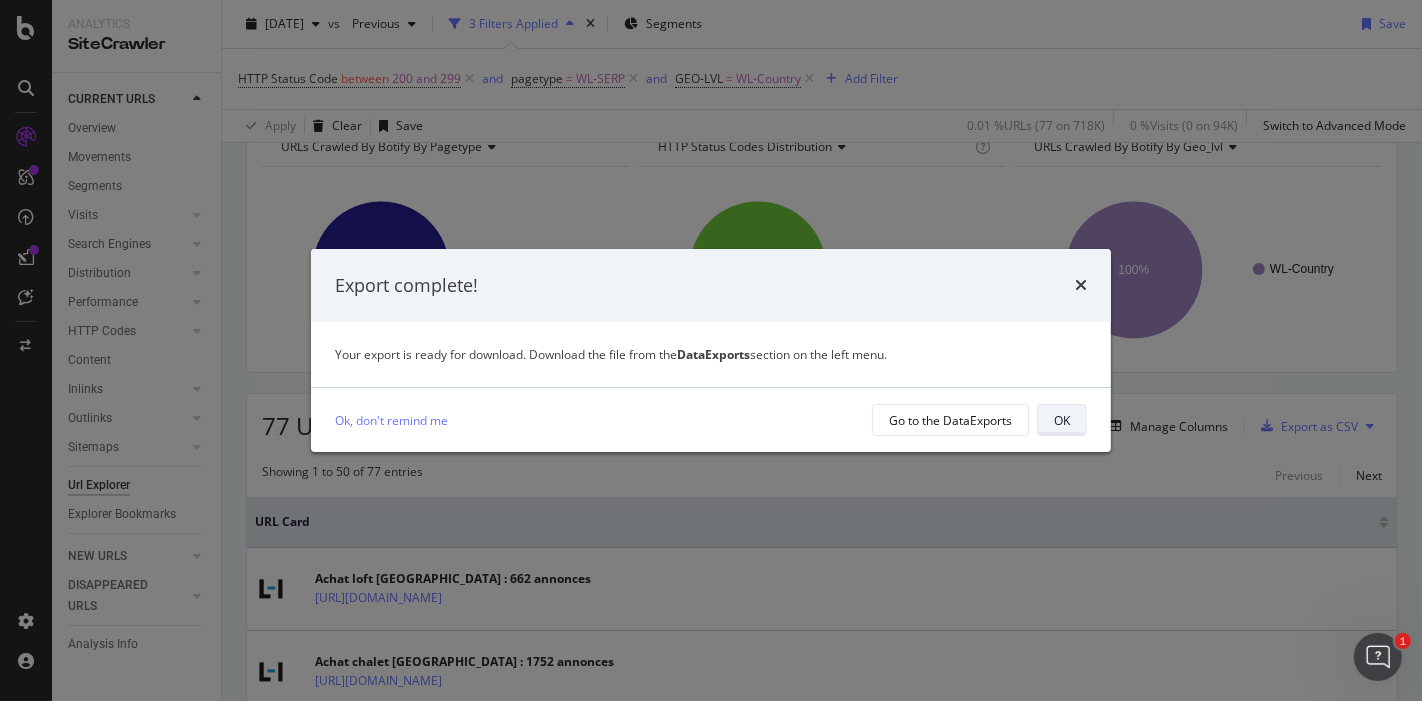 click on "OK" at bounding box center [1062, 420] 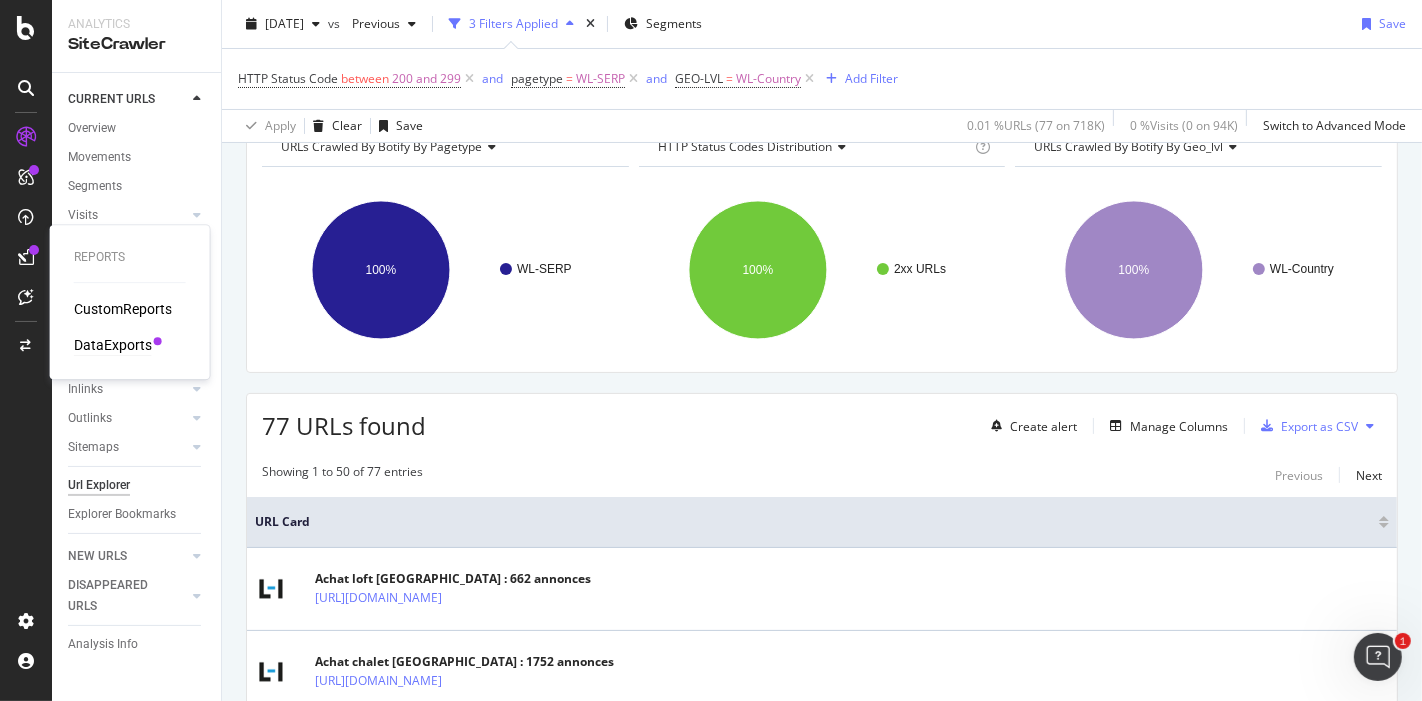 drag, startPoint x: 135, startPoint y: 345, endPoint x: 146, endPoint y: 349, distance: 11.7046995 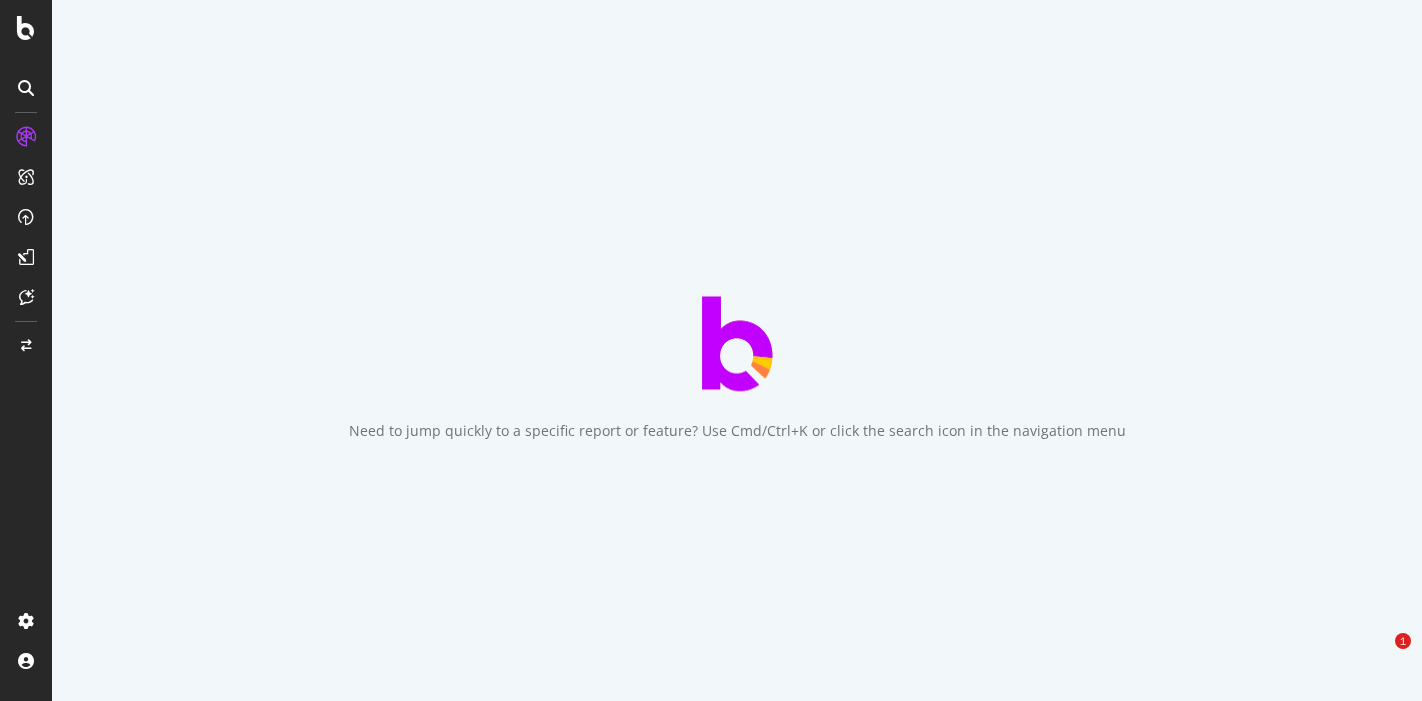 scroll, scrollTop: 0, scrollLeft: 0, axis: both 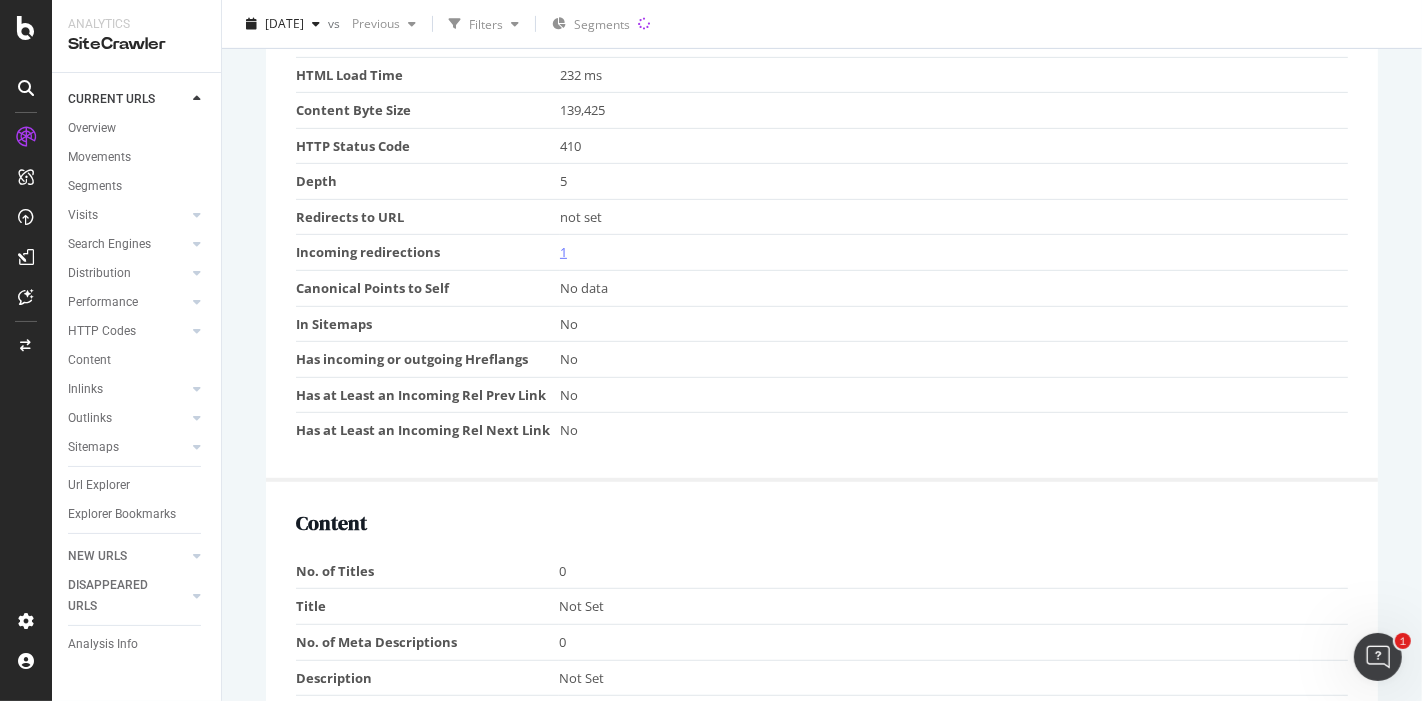 click on "1" at bounding box center (563, 252) 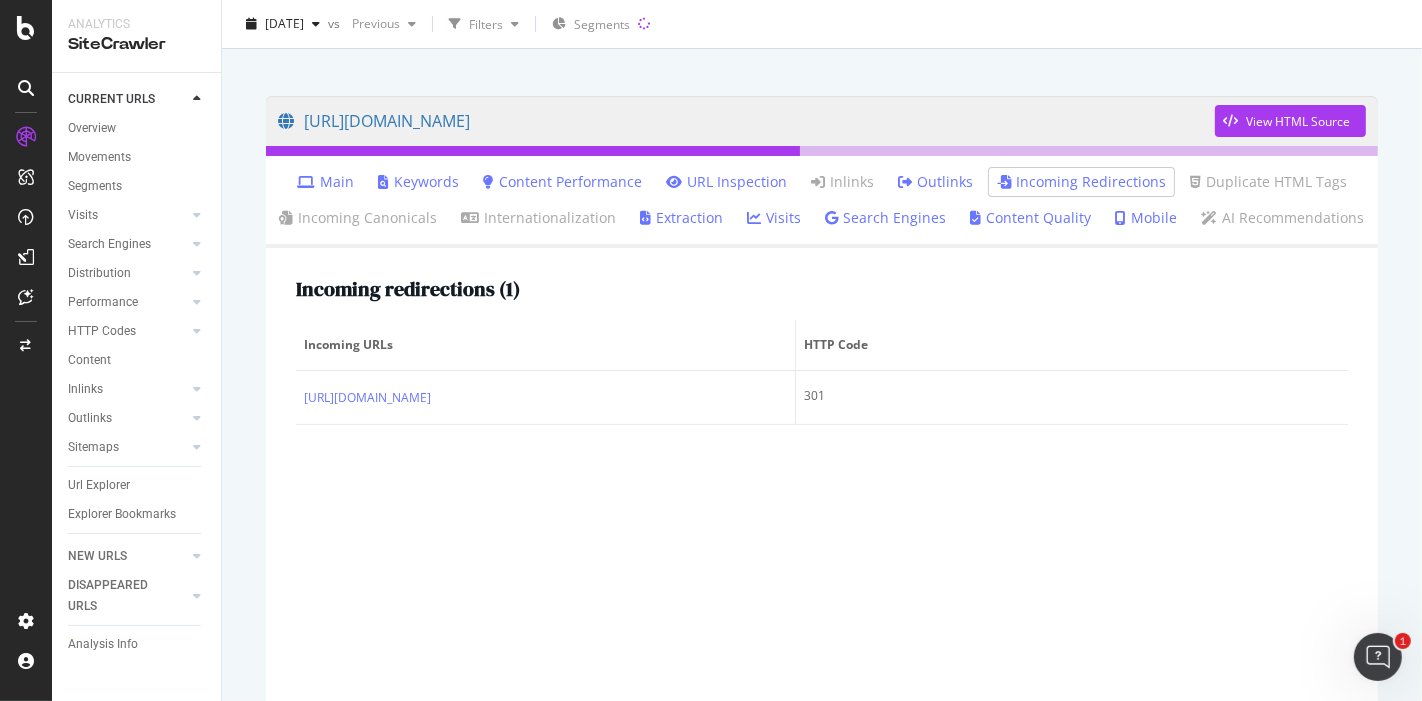 scroll, scrollTop: 119, scrollLeft: 0, axis: vertical 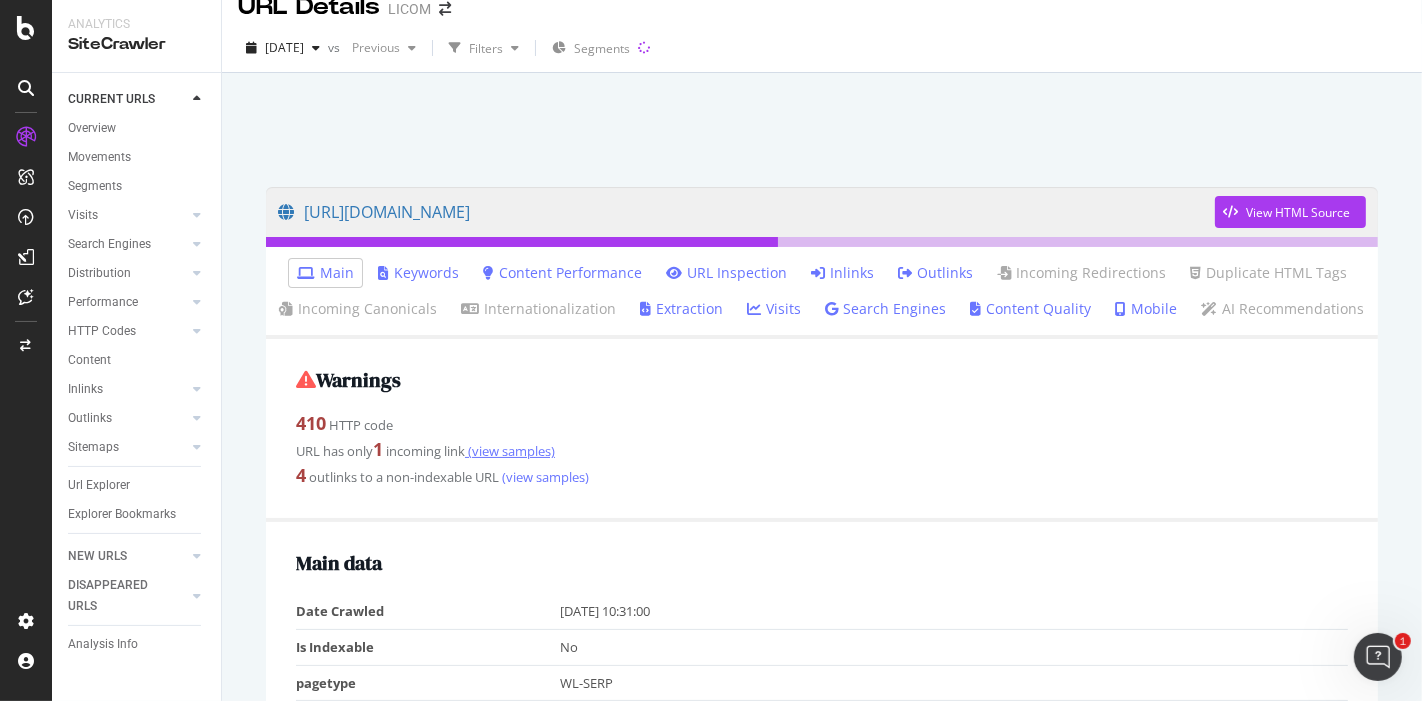 click on "(view samples)" at bounding box center [510, 451] 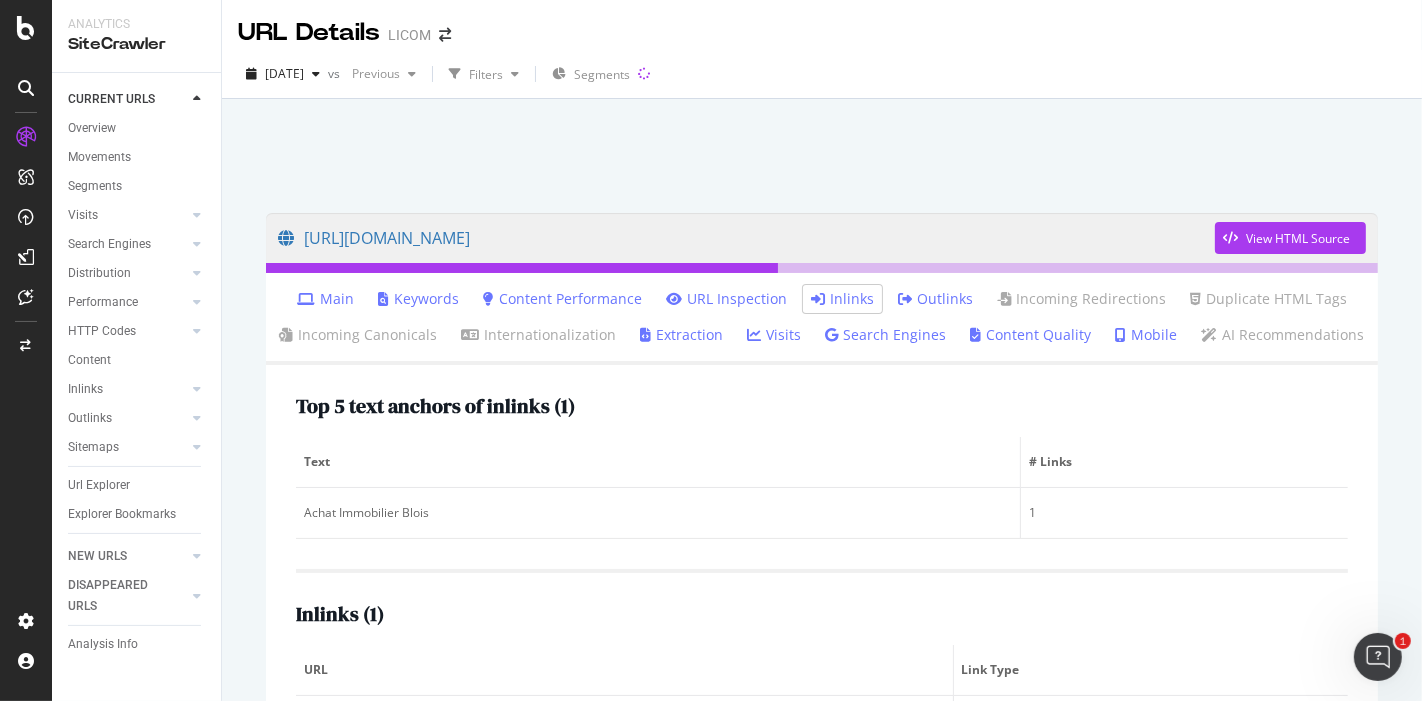scroll, scrollTop: 115, scrollLeft: 0, axis: vertical 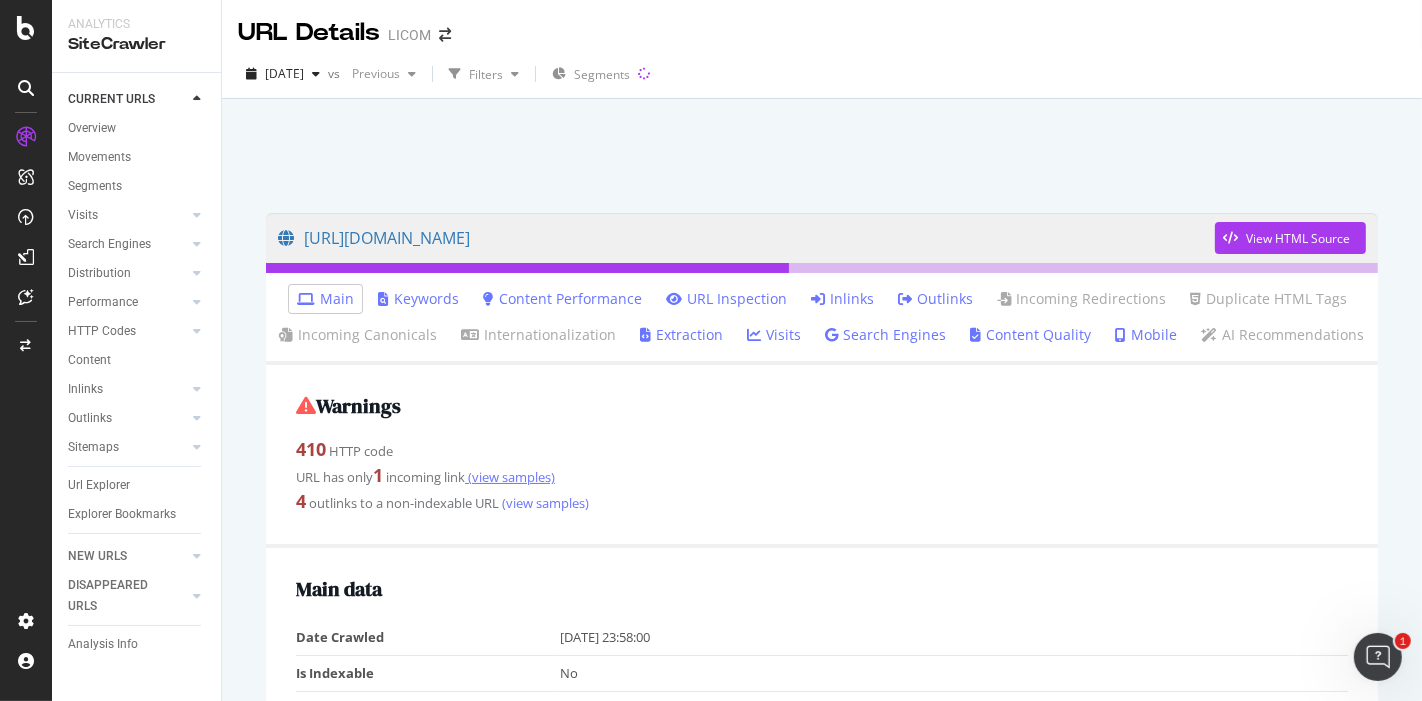 click on "(view samples)" at bounding box center (510, 477) 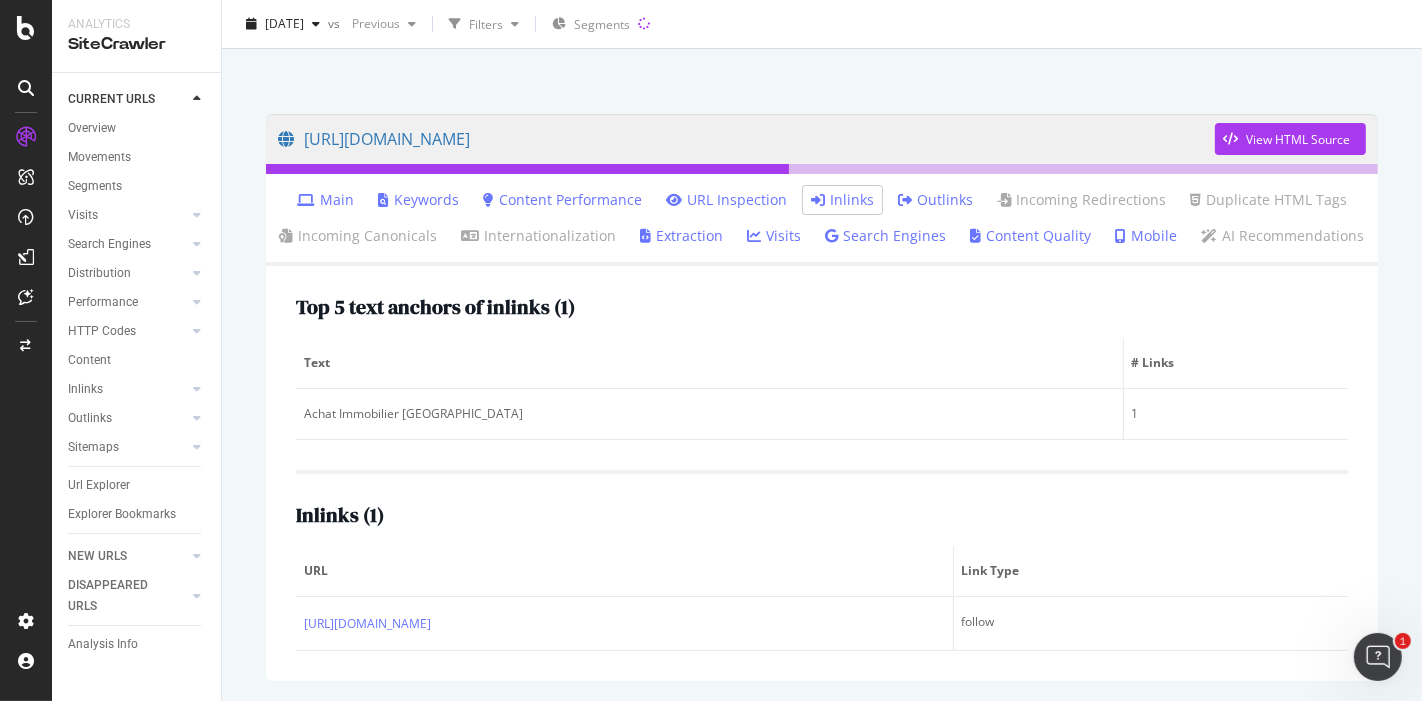 scroll, scrollTop: 103, scrollLeft: 0, axis: vertical 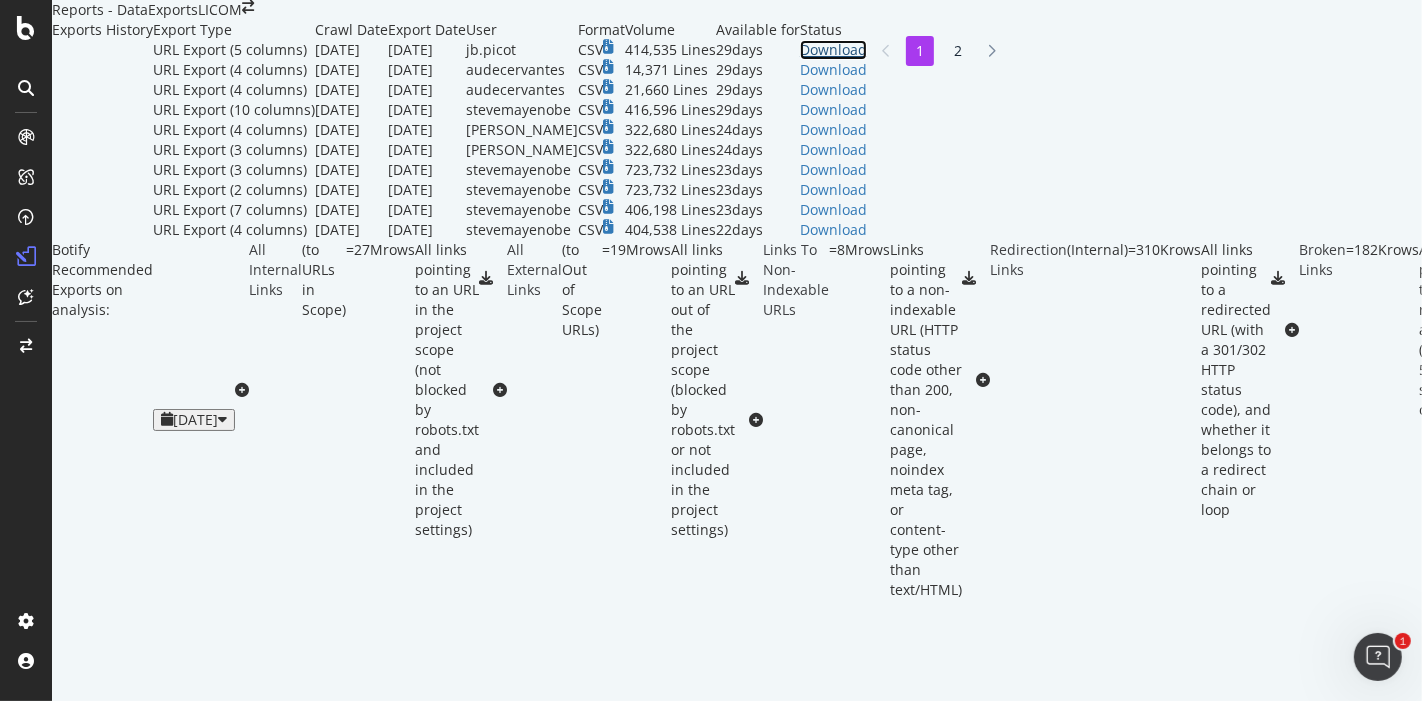 click on "Download" at bounding box center (833, 50) 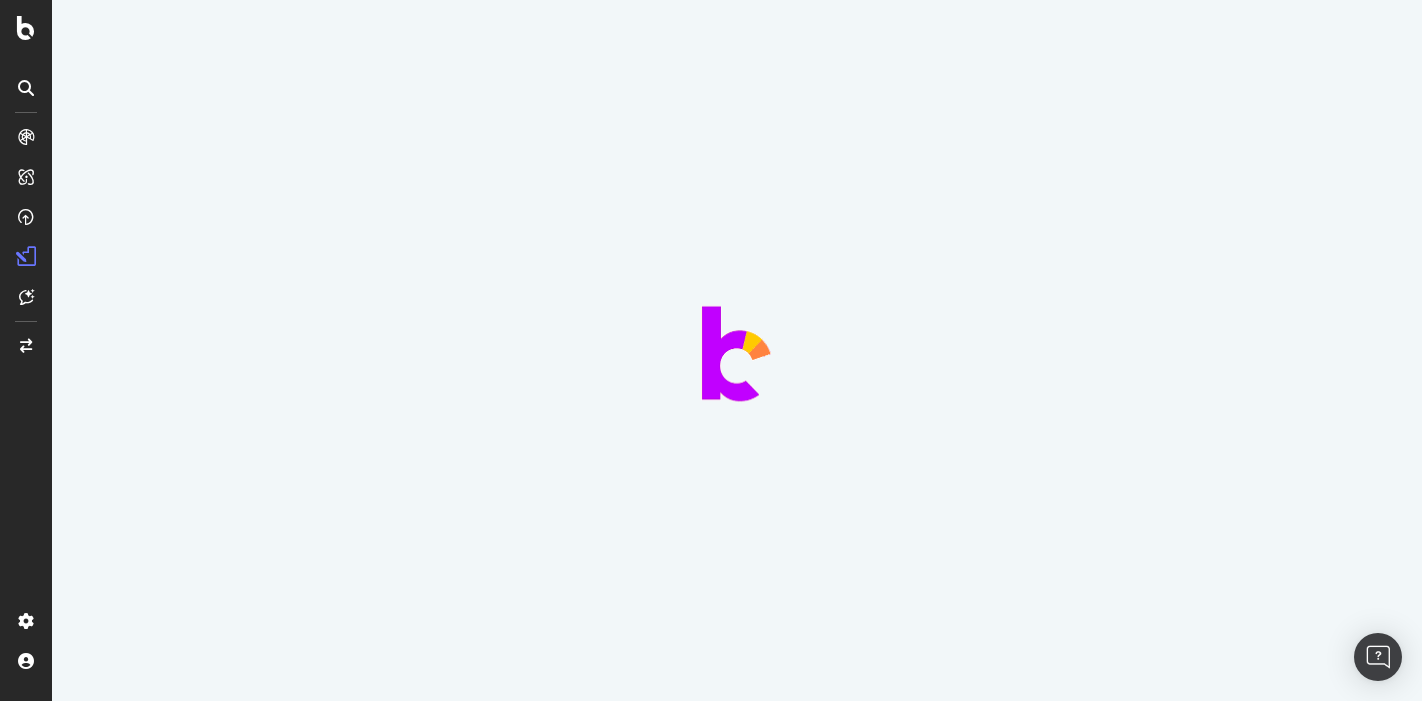scroll, scrollTop: 0, scrollLeft: 0, axis: both 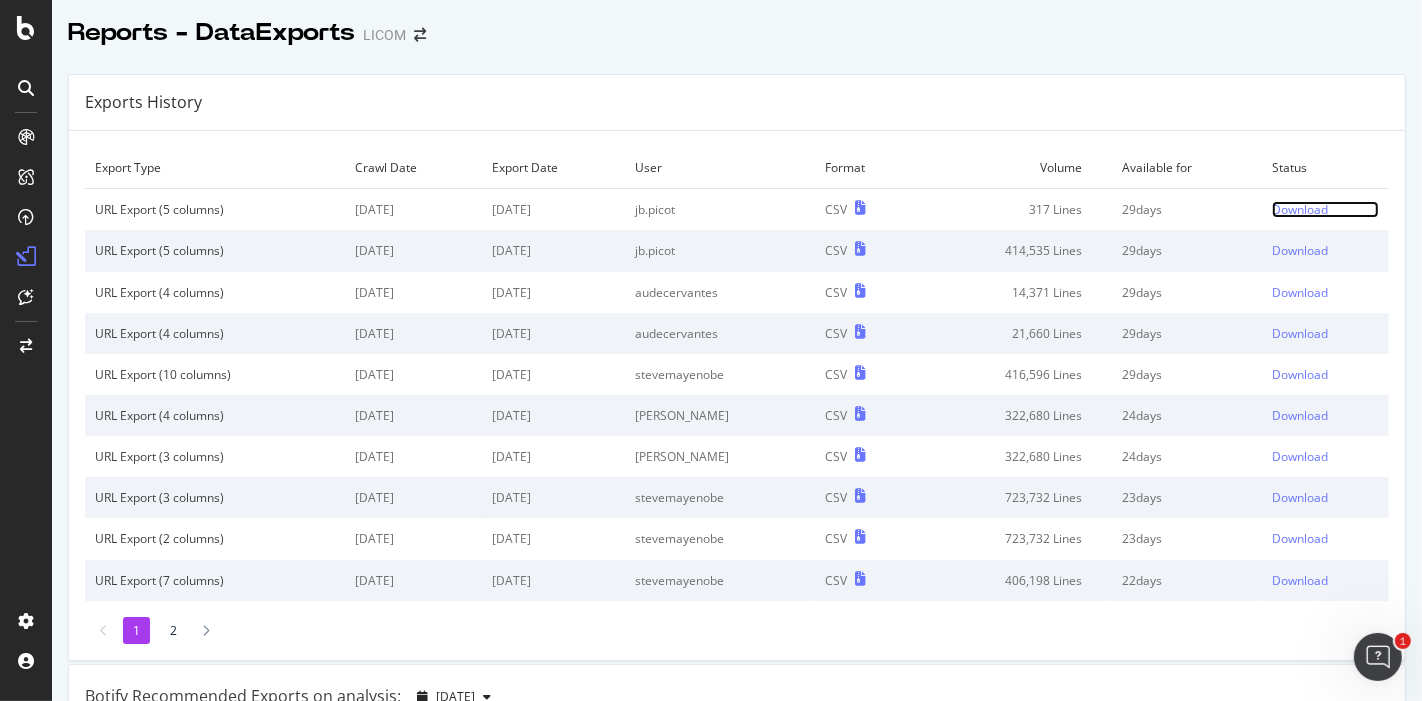 click on "Download" at bounding box center [1300, 209] 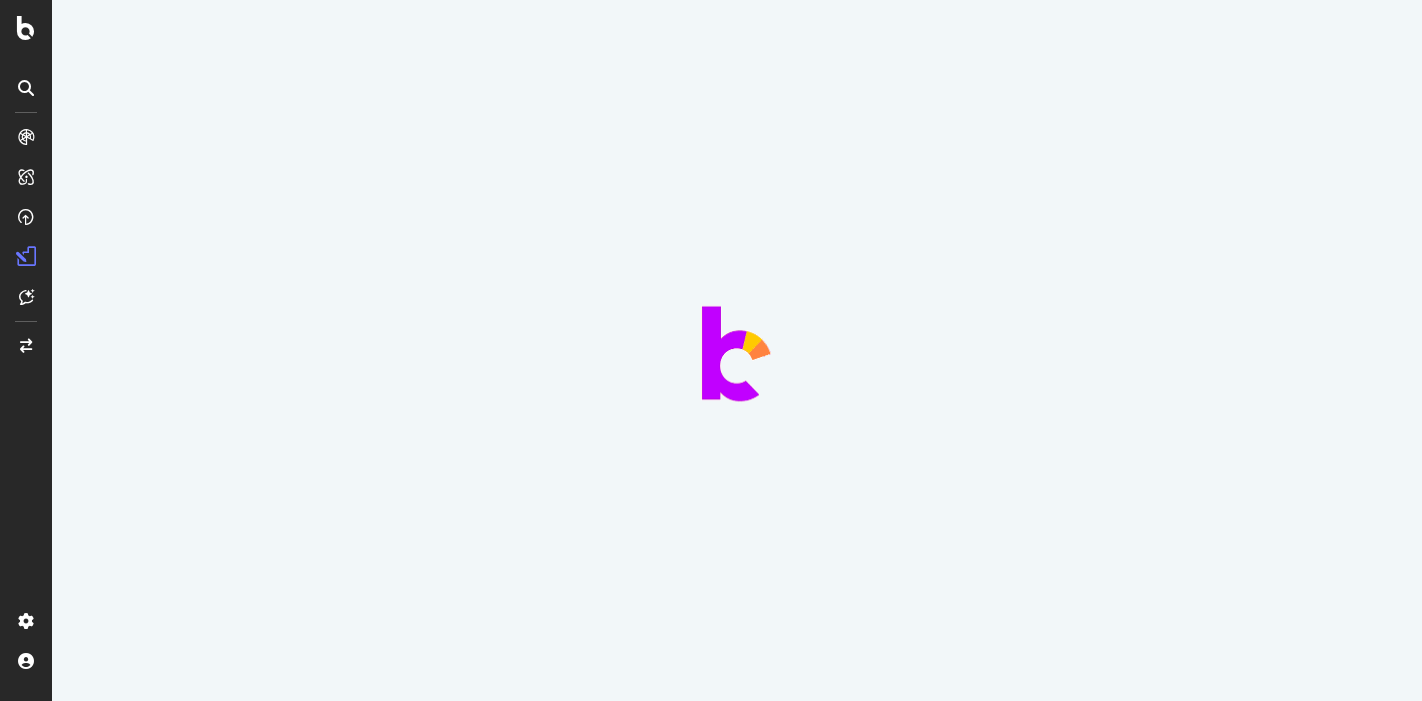 scroll, scrollTop: 0, scrollLeft: 0, axis: both 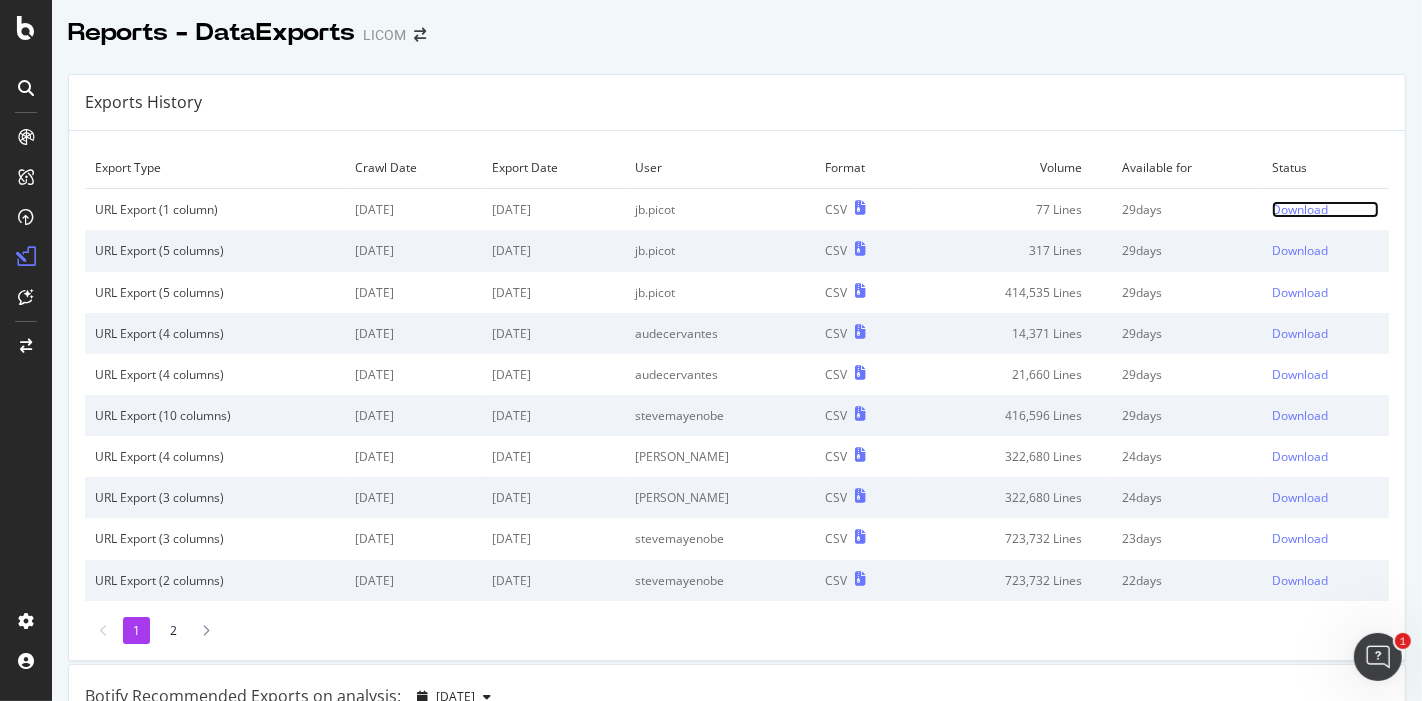 click on "Download" at bounding box center [1300, 209] 